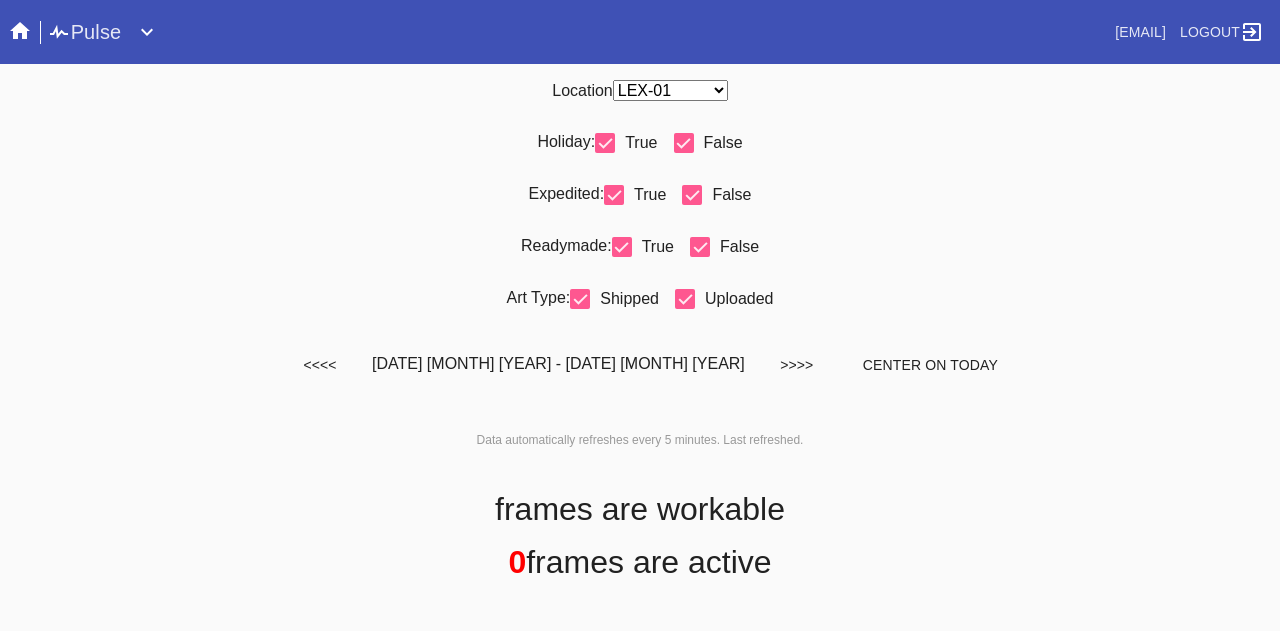 scroll, scrollTop: 0, scrollLeft: 0, axis: both 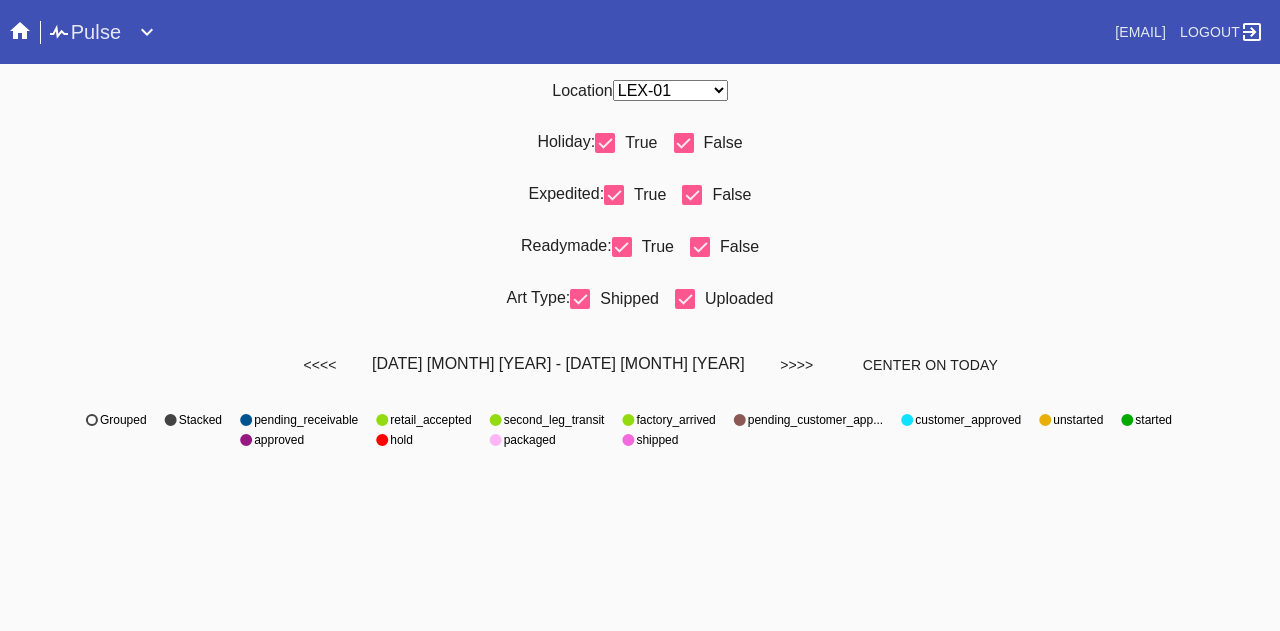 select on "number:31" 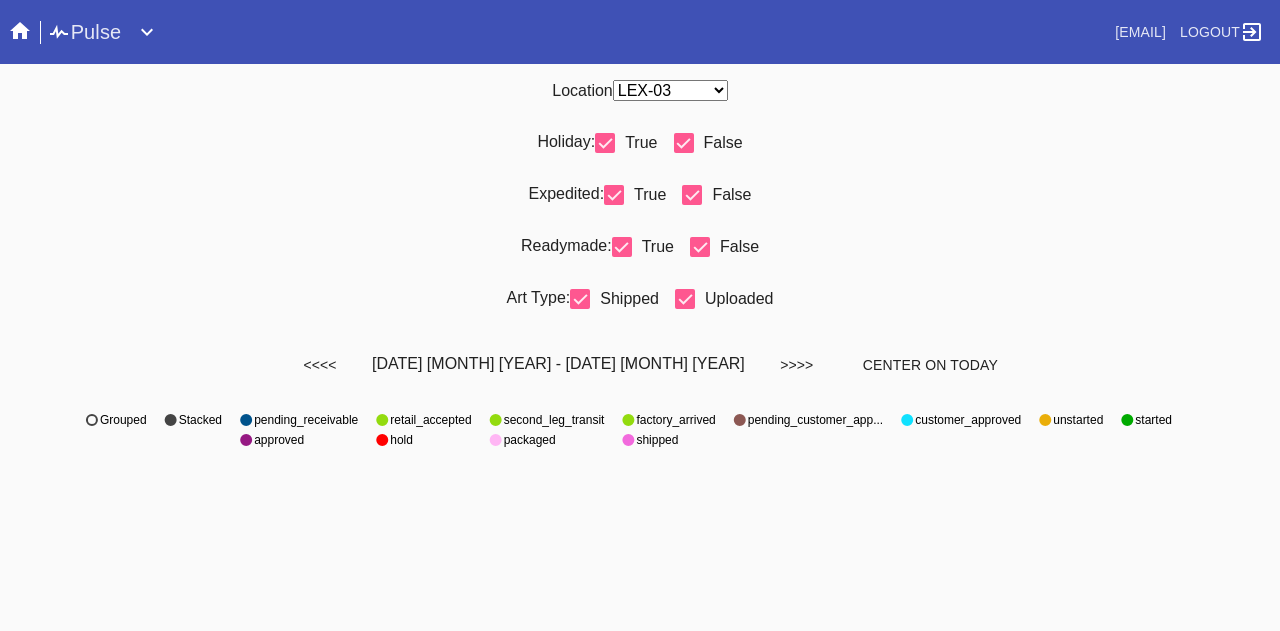 click on "Any Location DCA-05 ELP-01 LAS-01 LEX-01 LEX-03" at bounding box center [670, 90] 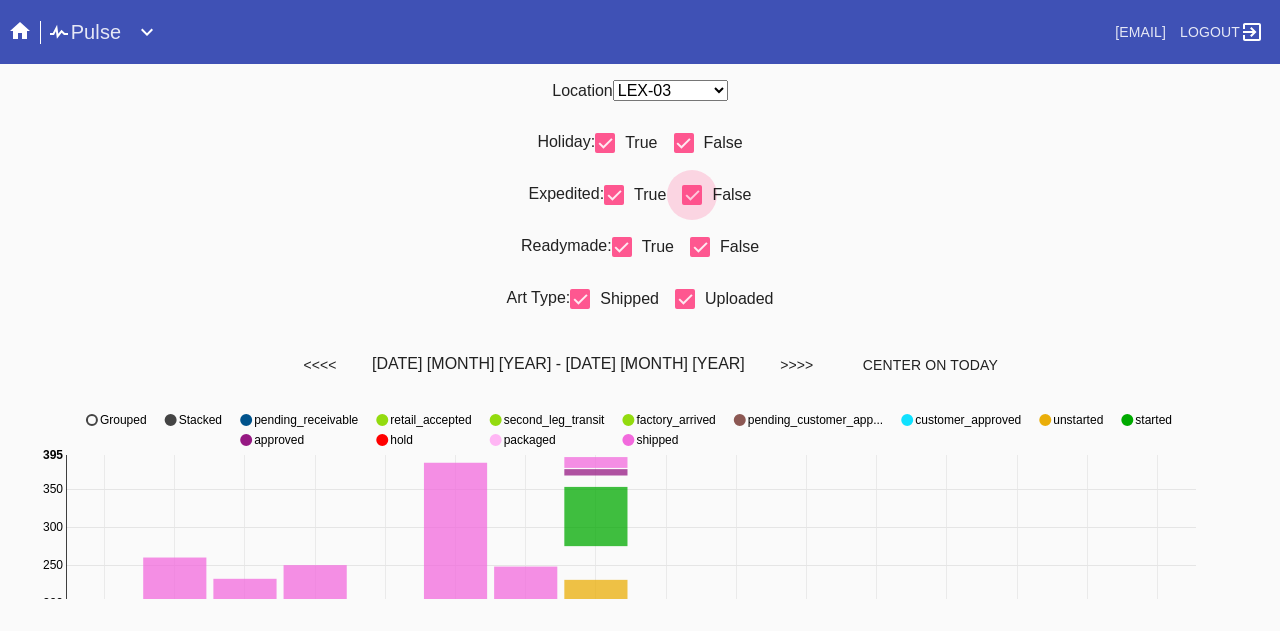 click at bounding box center [684, 143] 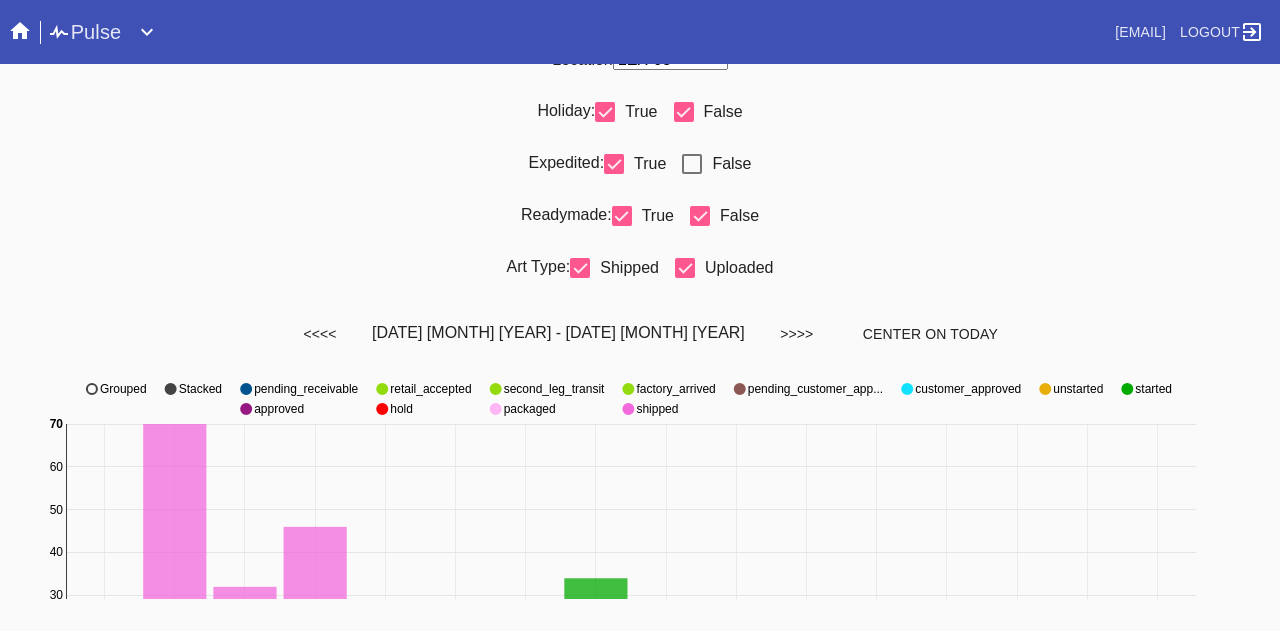 scroll, scrollTop: 18, scrollLeft: 0, axis: vertical 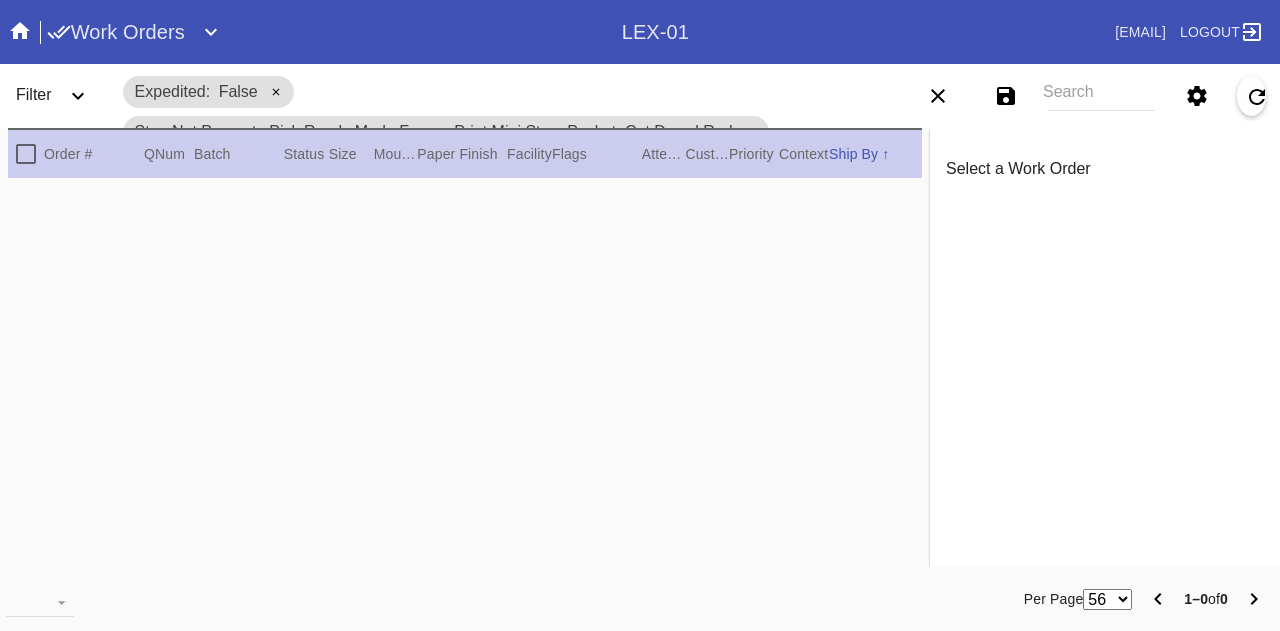 click on "Search" at bounding box center (1101, 96) 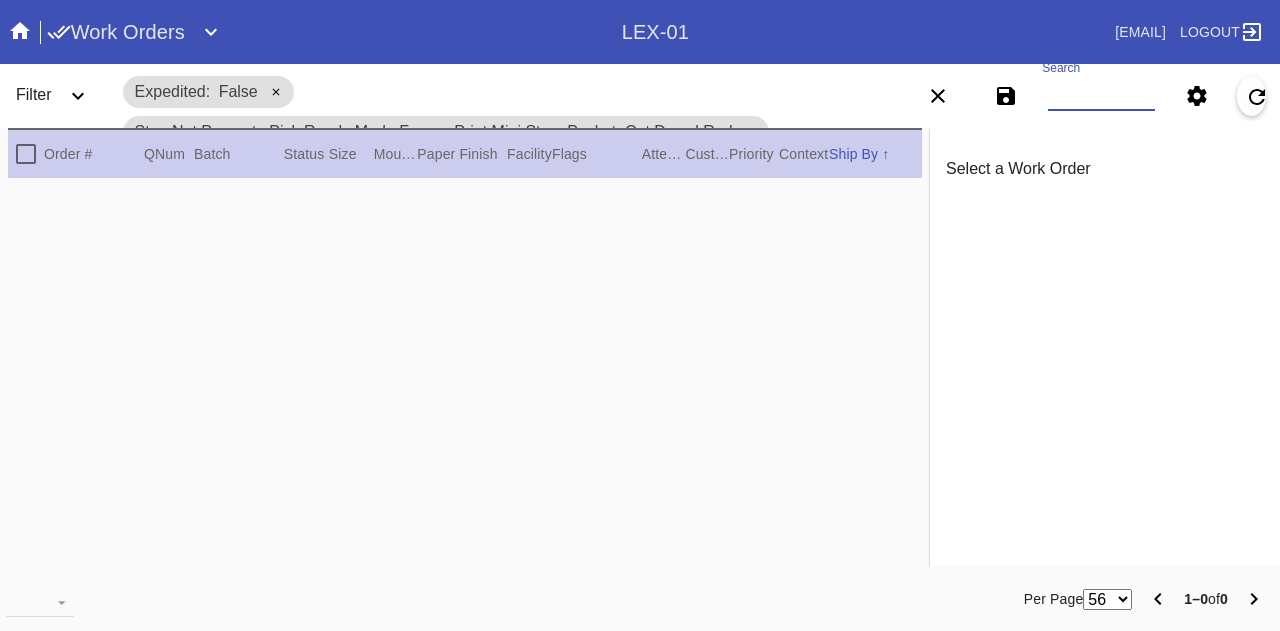 paste on "R118781894" 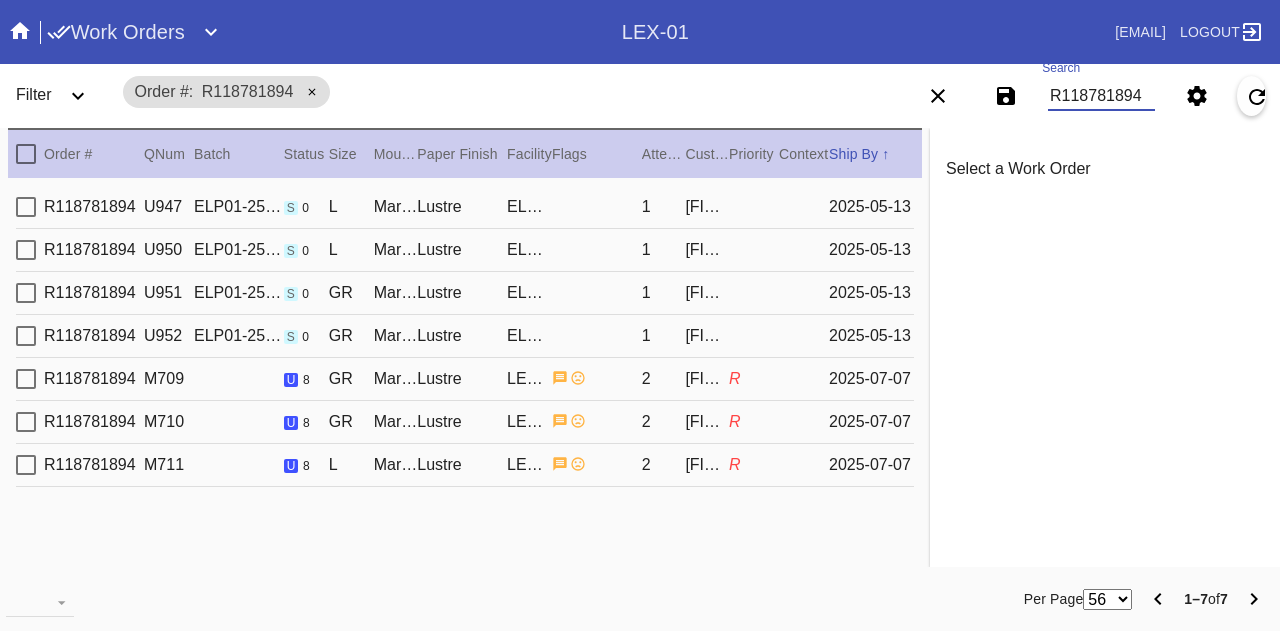 click on "R118781894 M709 u   8 GR Marin / No Mat Lustre LEX-03 2 [LAST]
R
[DATE]" at bounding box center [465, 379] 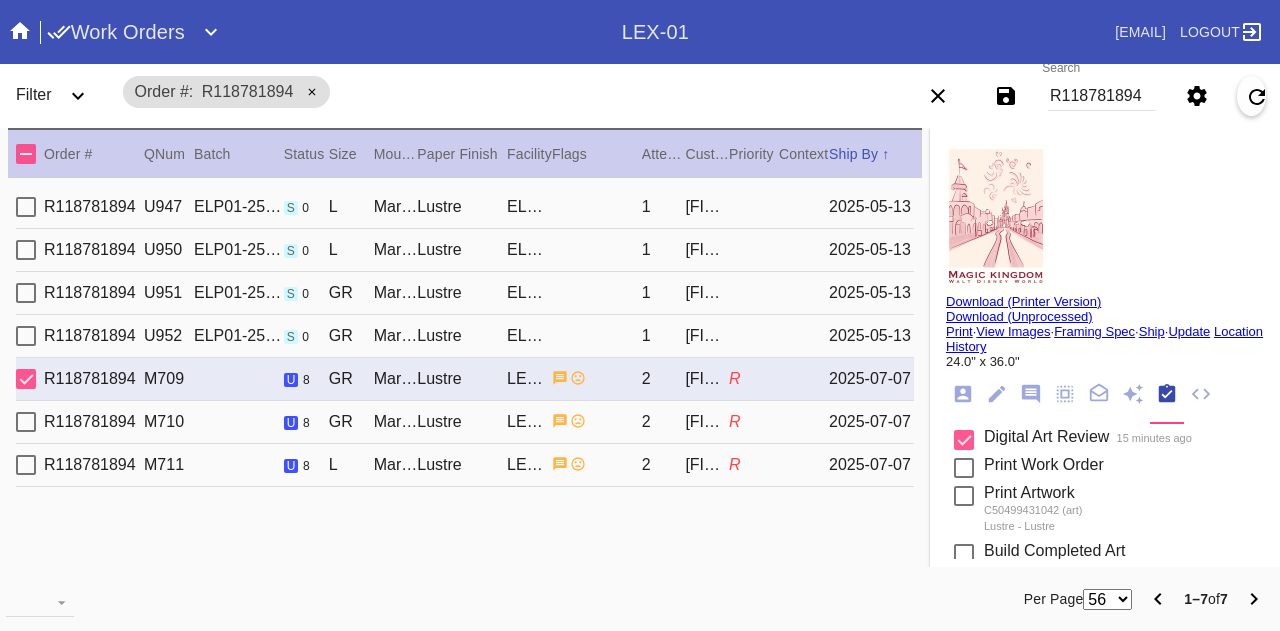 click on "R118781894 M710 u   8 GR Marin / No Mat Lustre LEX-03 2 [LAST]
R
[DATE]" at bounding box center [465, 422] 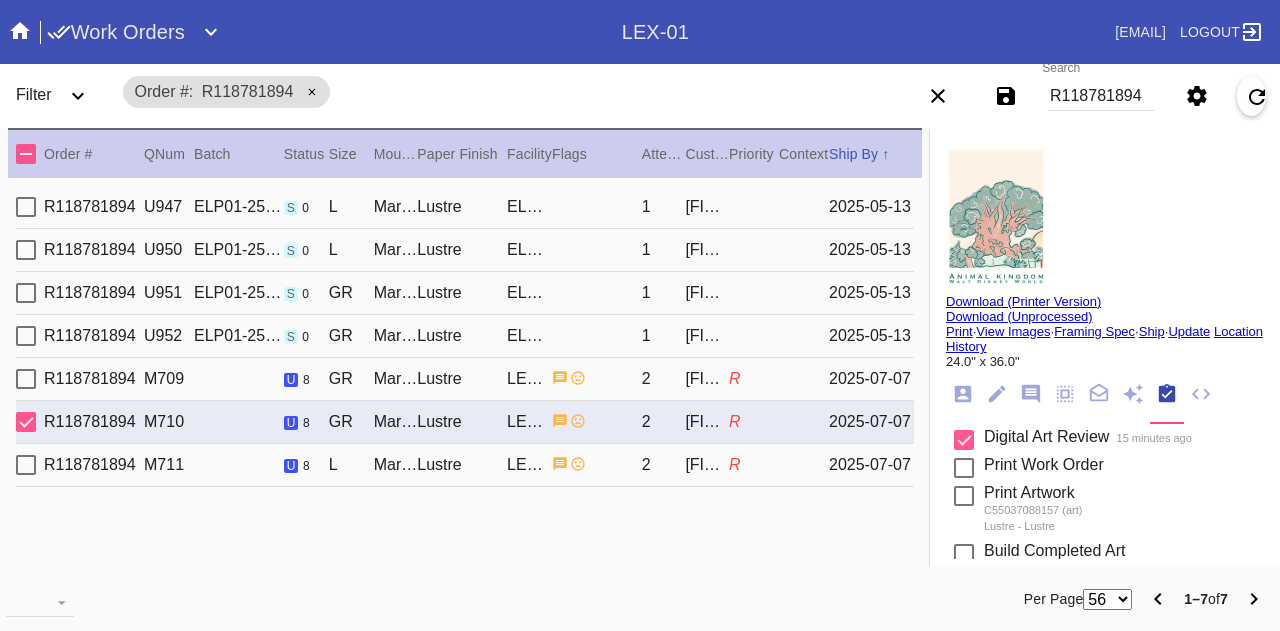click on "R118781894 M711 u   8 L Marin / No Mat Lustre LEX-03 2 [LAST]
R
[DATE]" at bounding box center [465, 465] 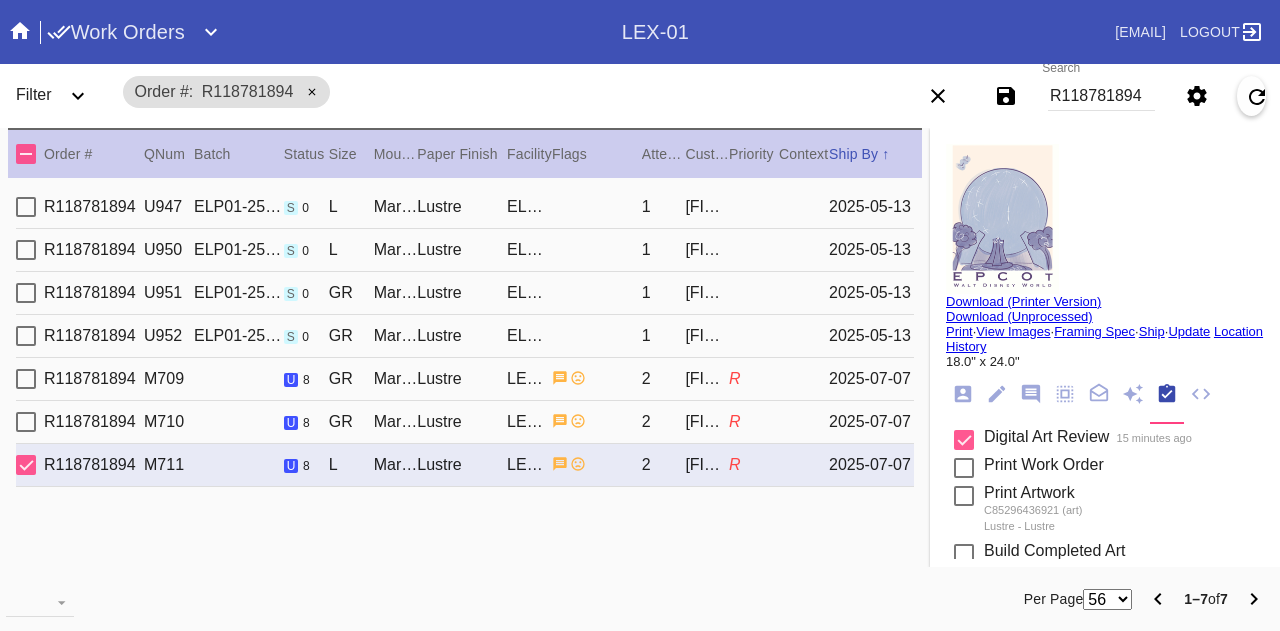 click on "R118781894 M710 u   8 GR Marin / No Mat Lustre LEX-03 2 [LAST]
R
[DATE]" at bounding box center (465, 422) 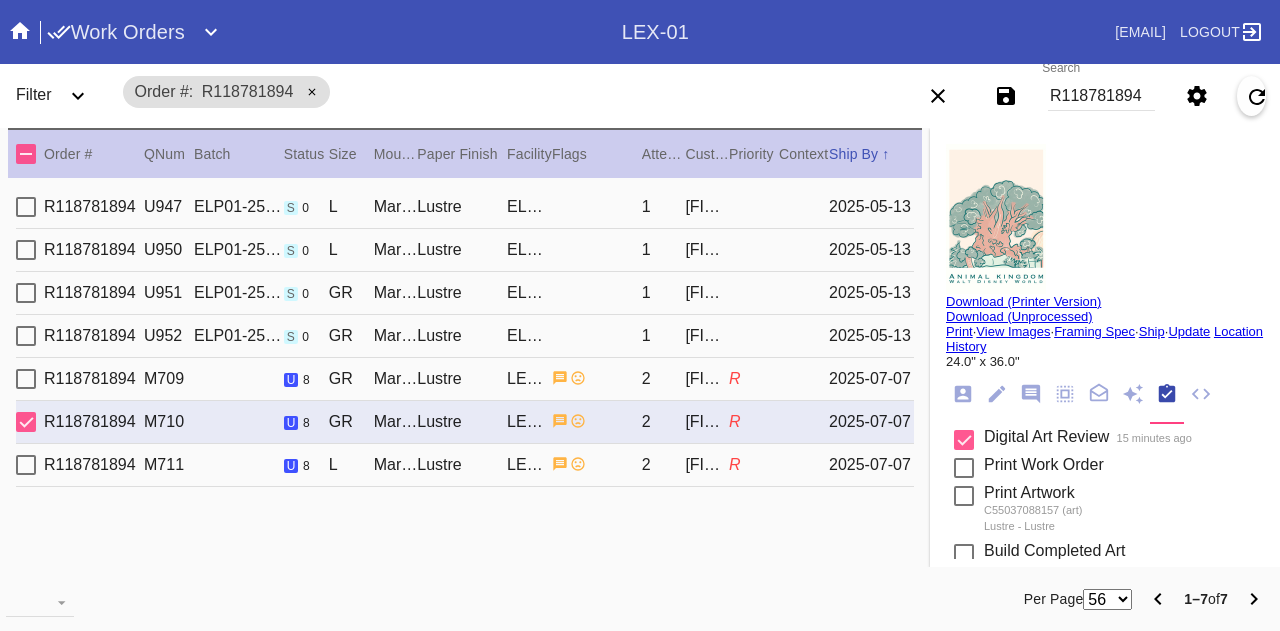 click on "R118781894 M709 u   8 GR Marin / No Mat Lustre LEX-03 2 [LAST]
R
[DATE]" at bounding box center [465, 379] 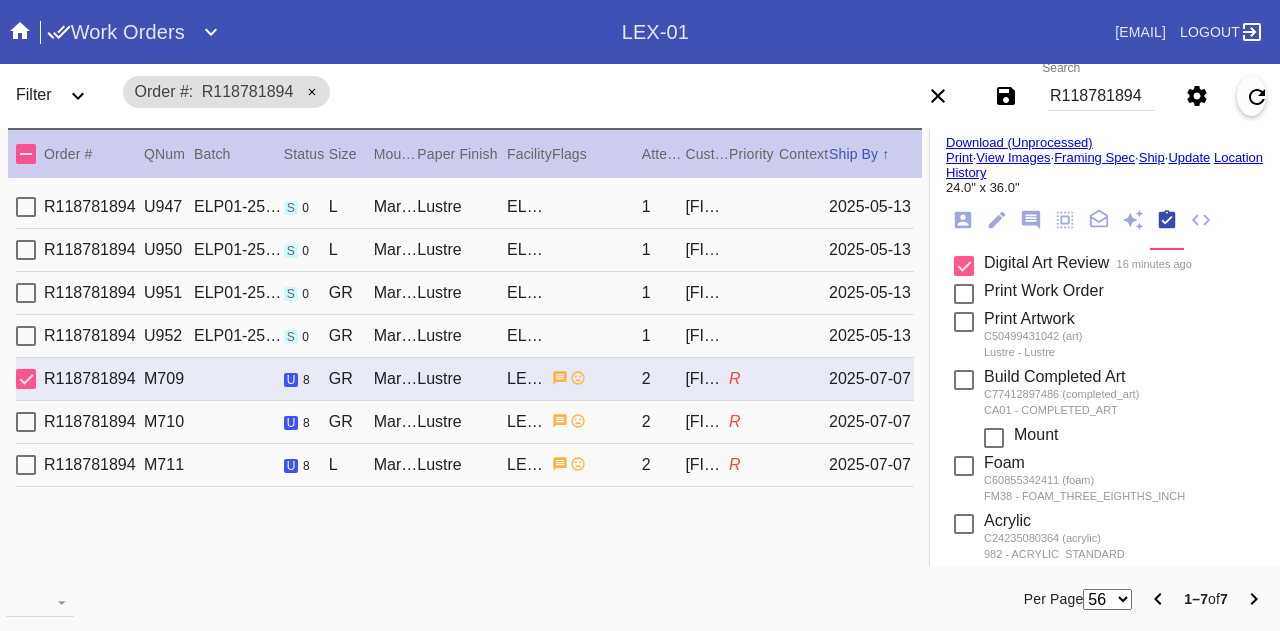 scroll, scrollTop: 0, scrollLeft: 0, axis: both 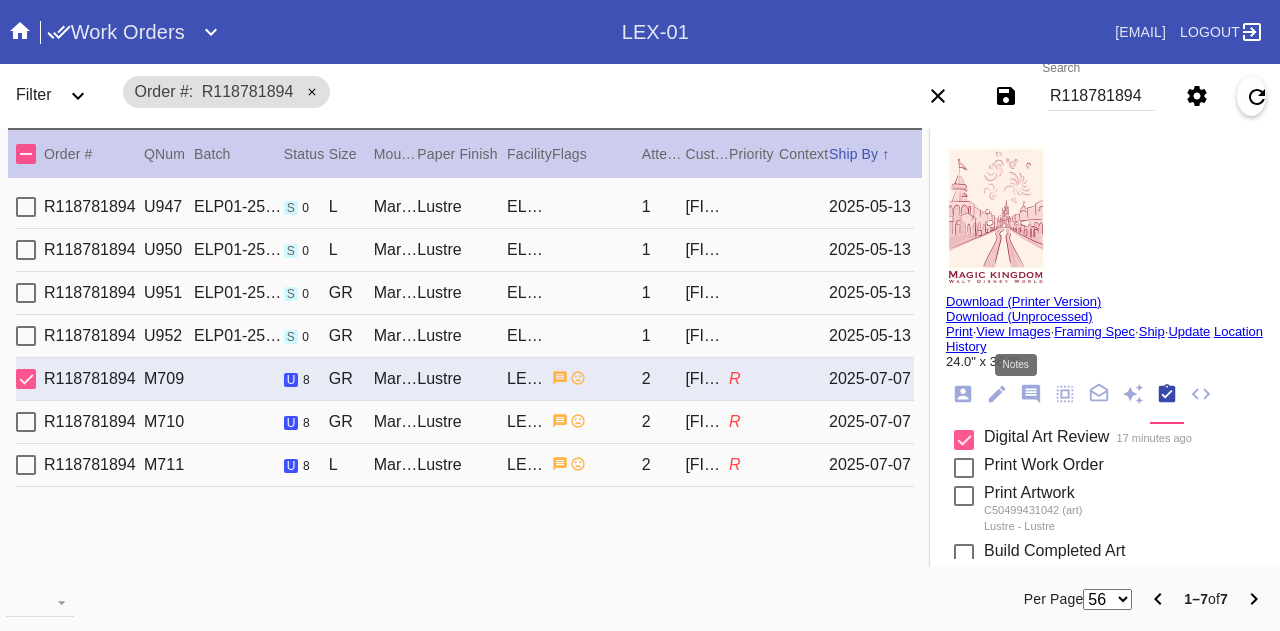 click at bounding box center [1031, 394] 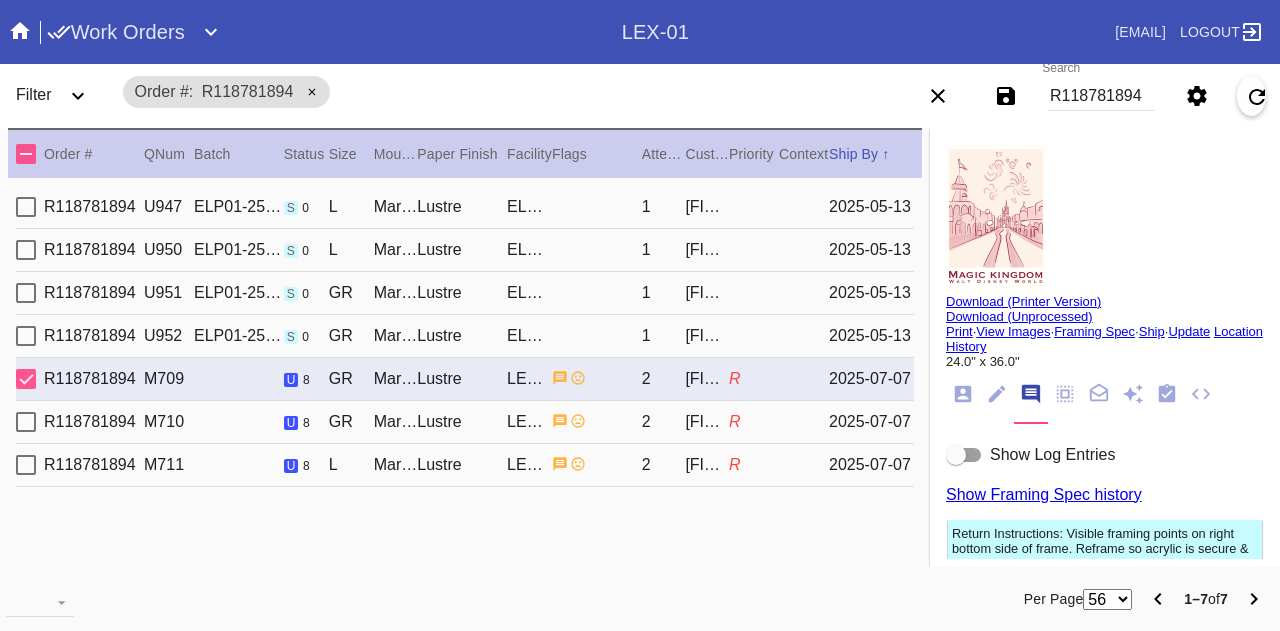 click at bounding box center (964, 455) 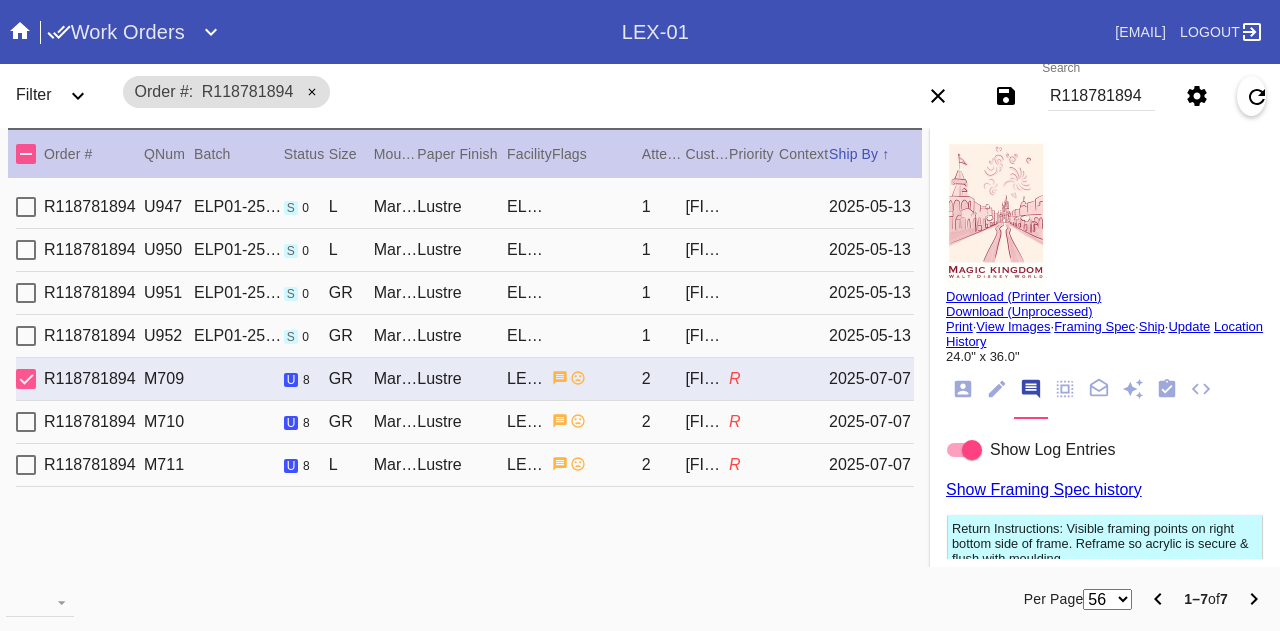 scroll, scrollTop: 0, scrollLeft: 0, axis: both 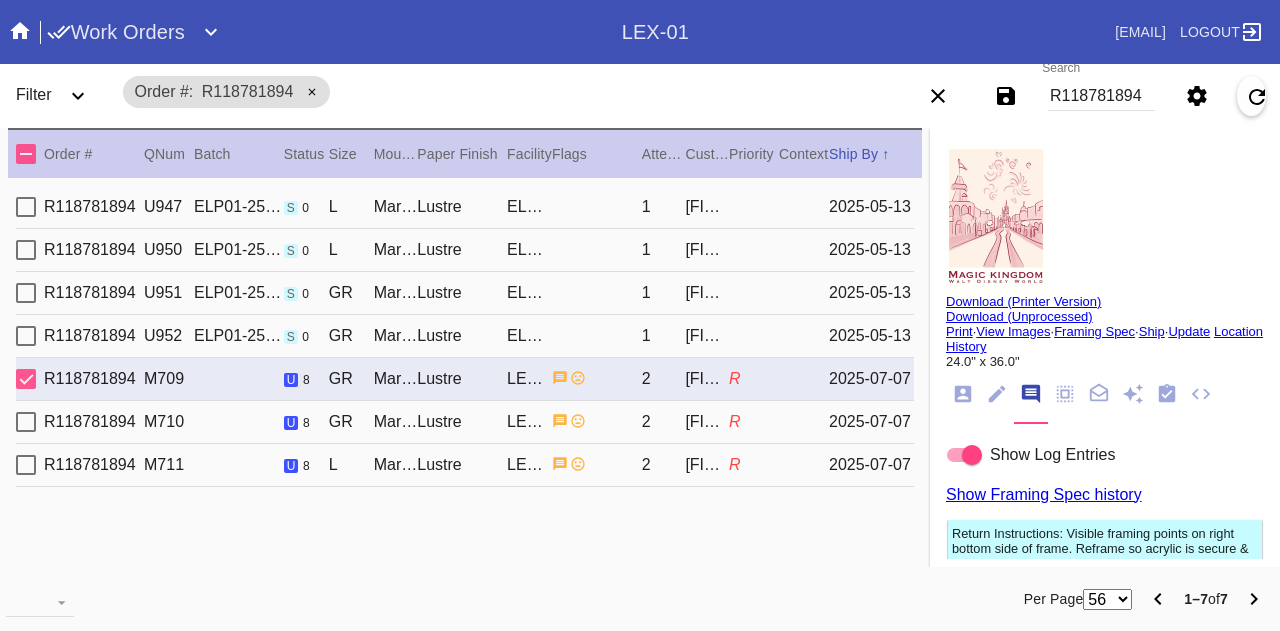 click on "Print" at bounding box center [959, 331] 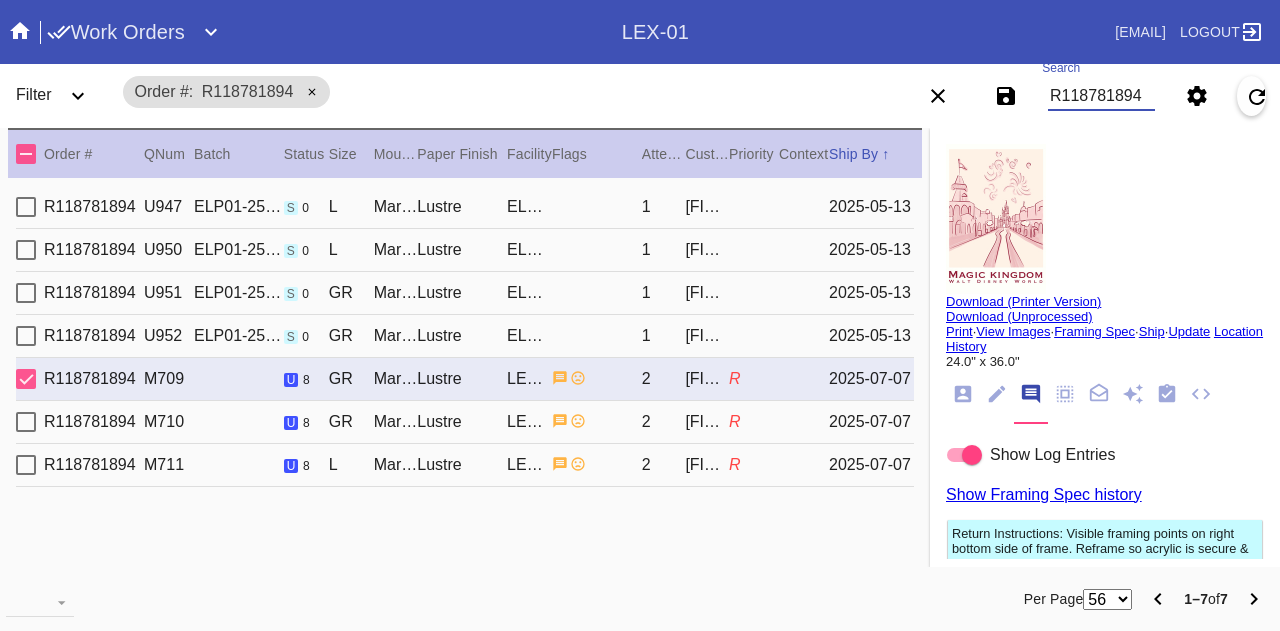 click on "R118781894" at bounding box center [1101, 96] 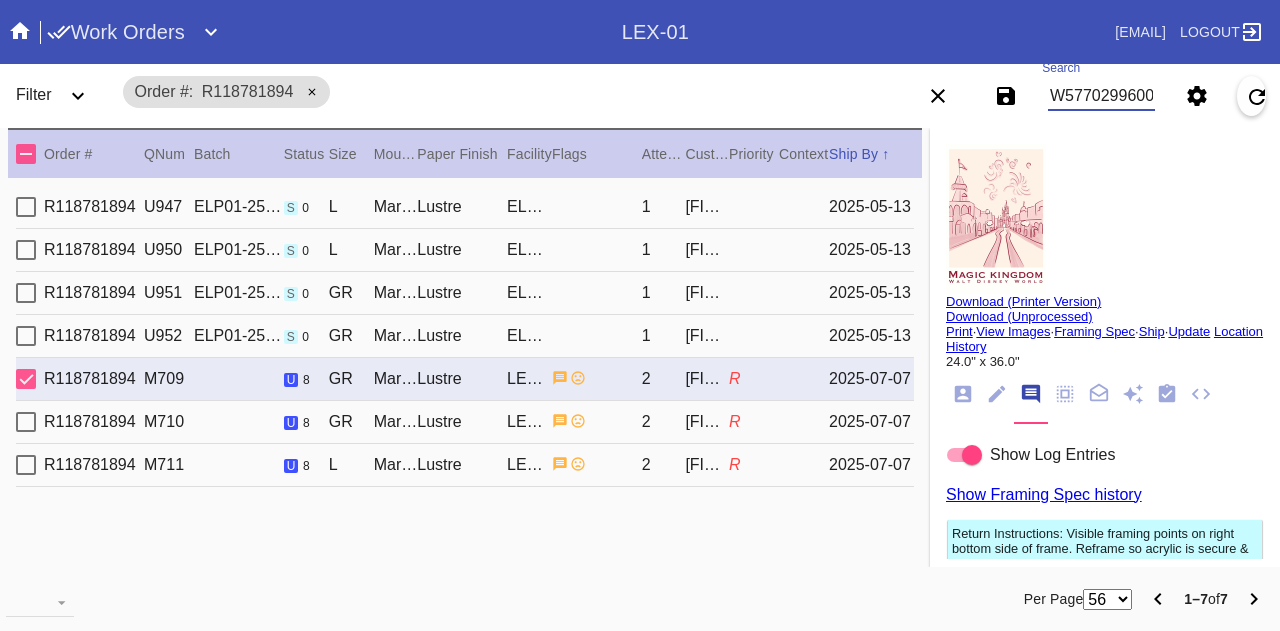type on "W577029960010302" 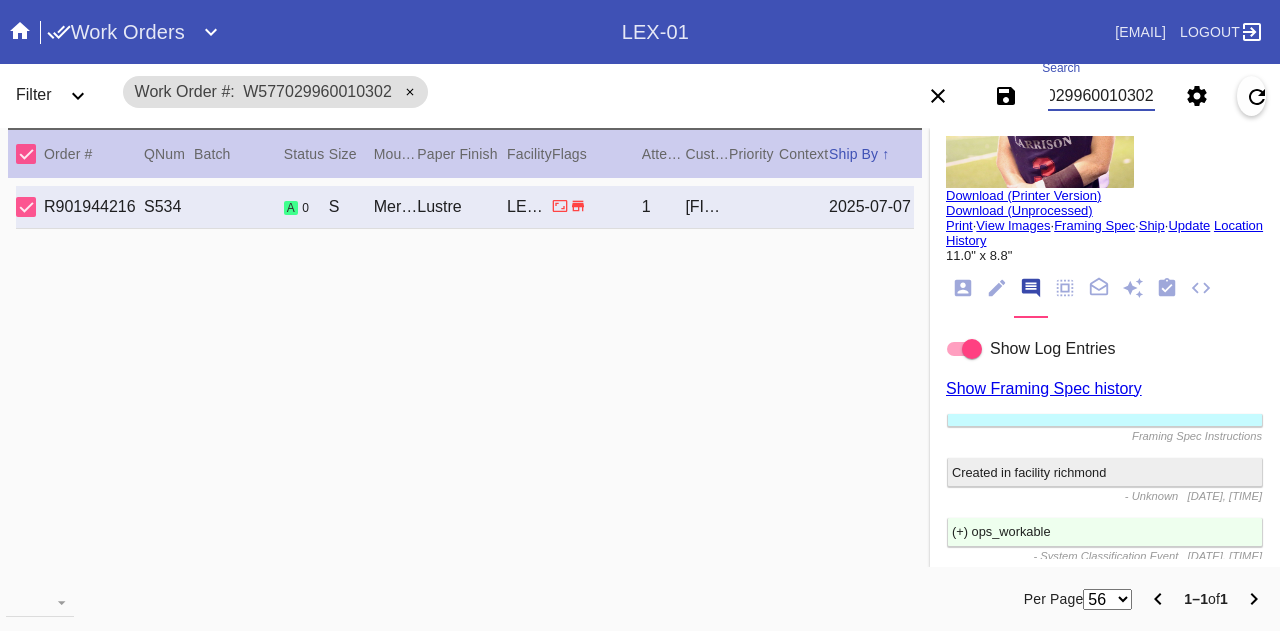 scroll, scrollTop: 0, scrollLeft: 0, axis: both 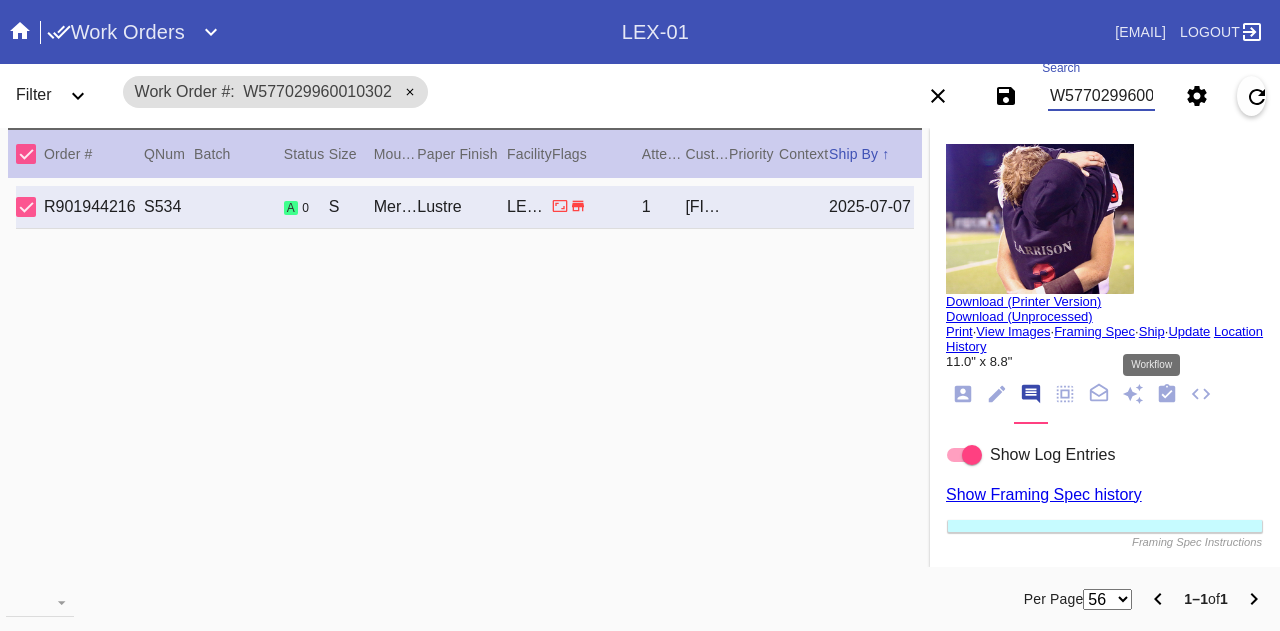 click at bounding box center [1167, 393] 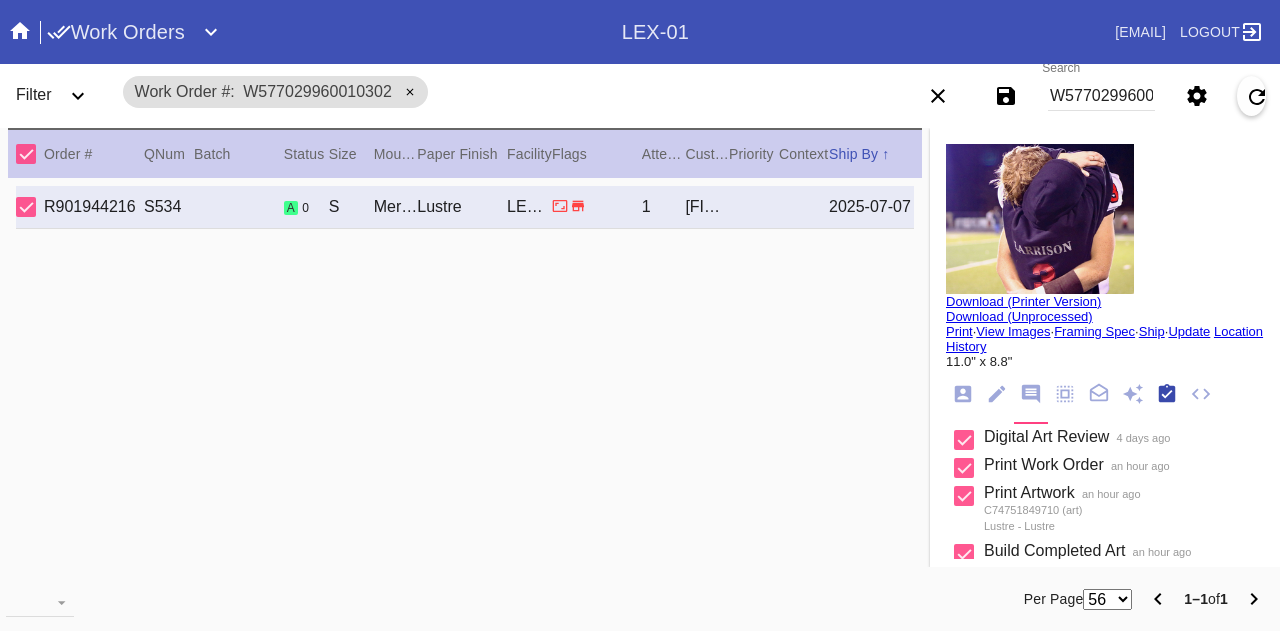 scroll, scrollTop: 318, scrollLeft: 0, axis: vertical 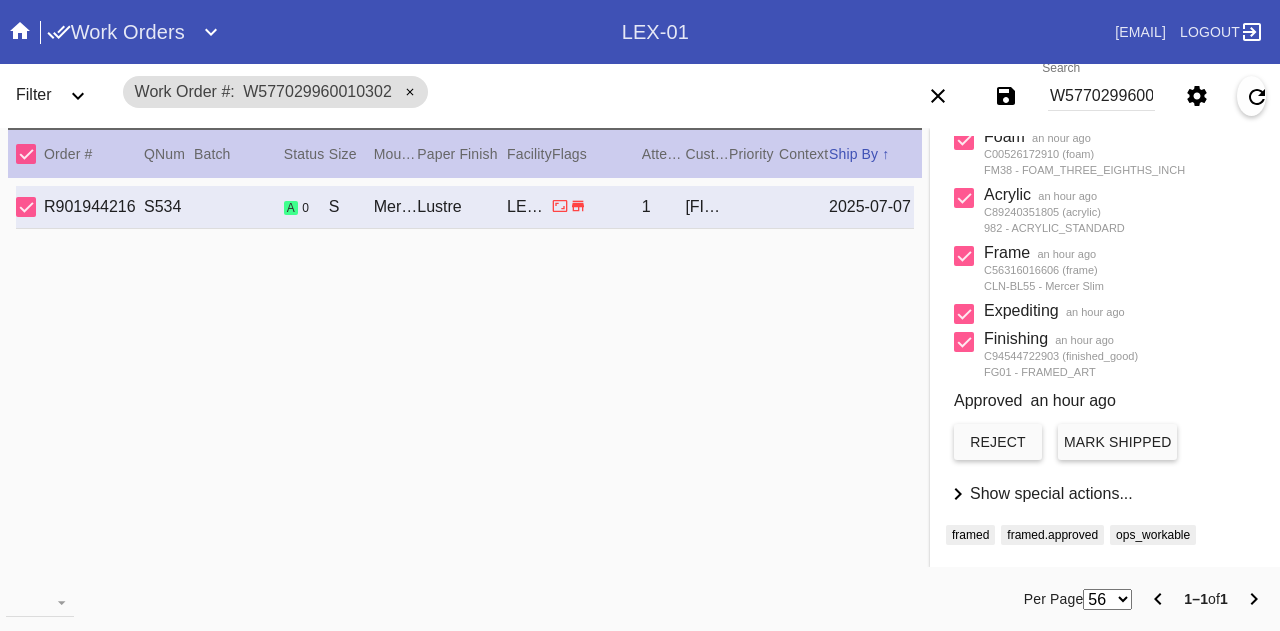 click on "Mark Shipped" at bounding box center (1117, 442) 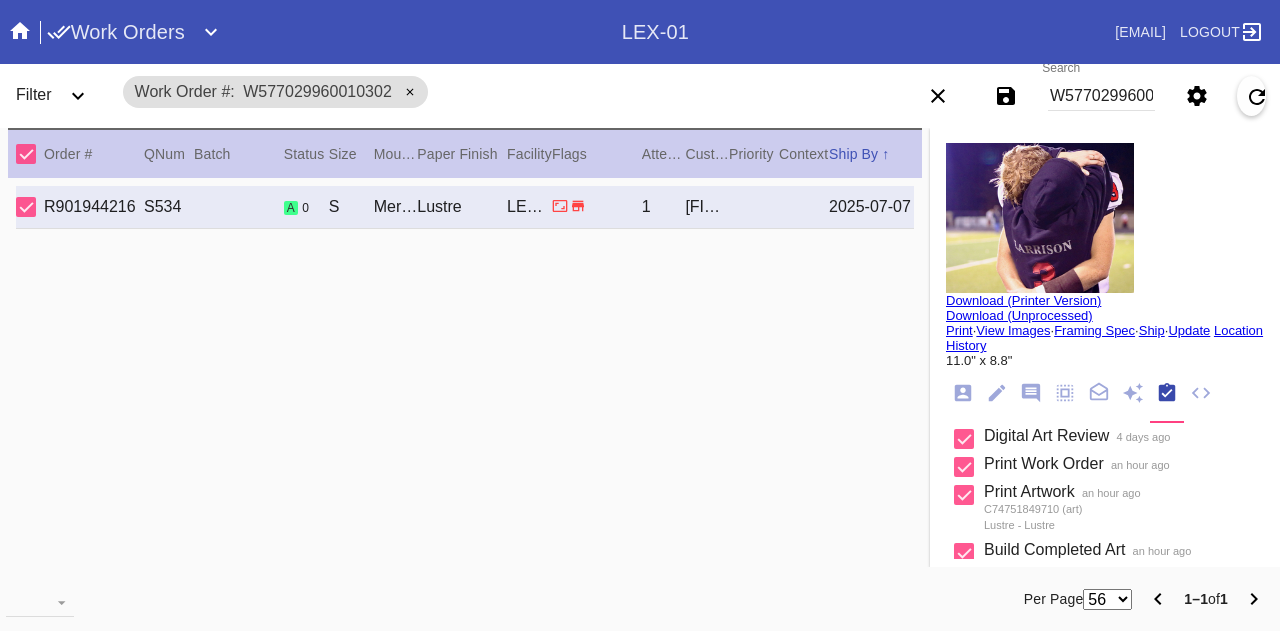 scroll, scrollTop: 0, scrollLeft: 0, axis: both 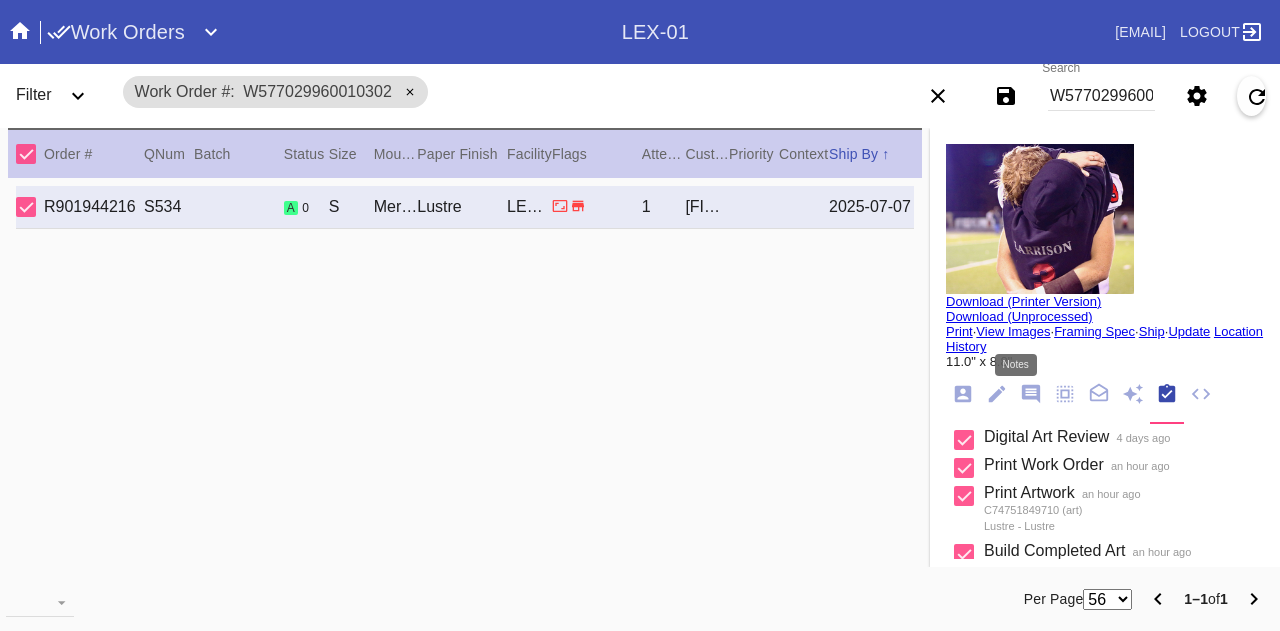 click at bounding box center [1031, 394] 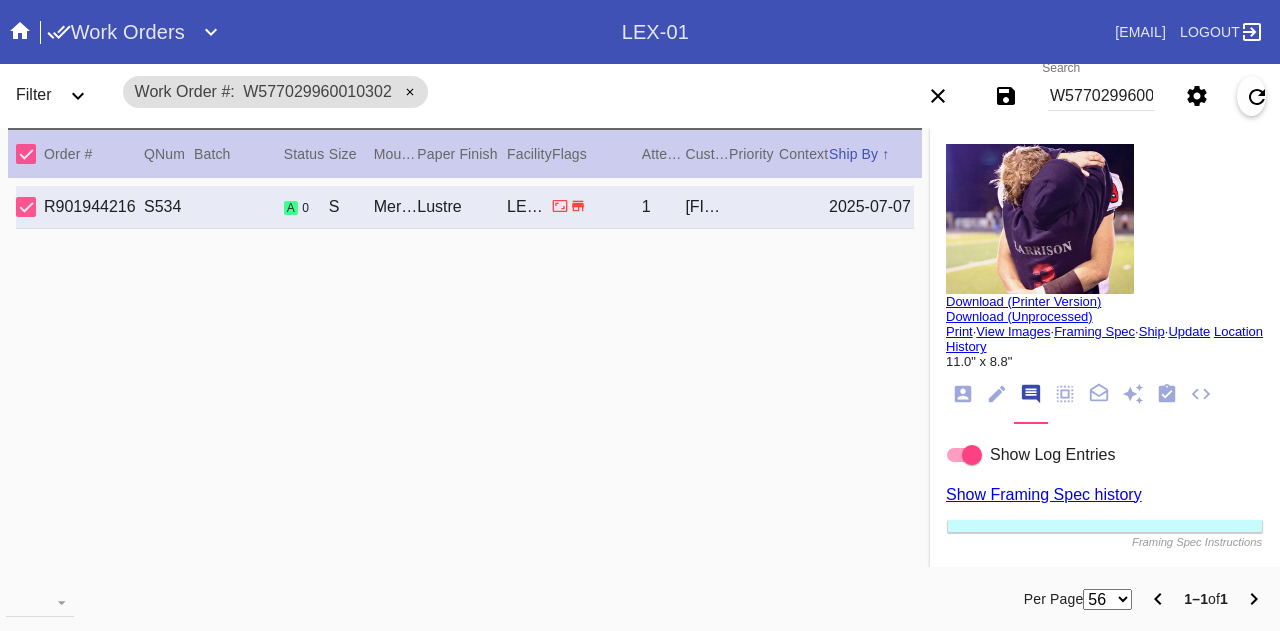 scroll, scrollTop: 122, scrollLeft: 0, axis: vertical 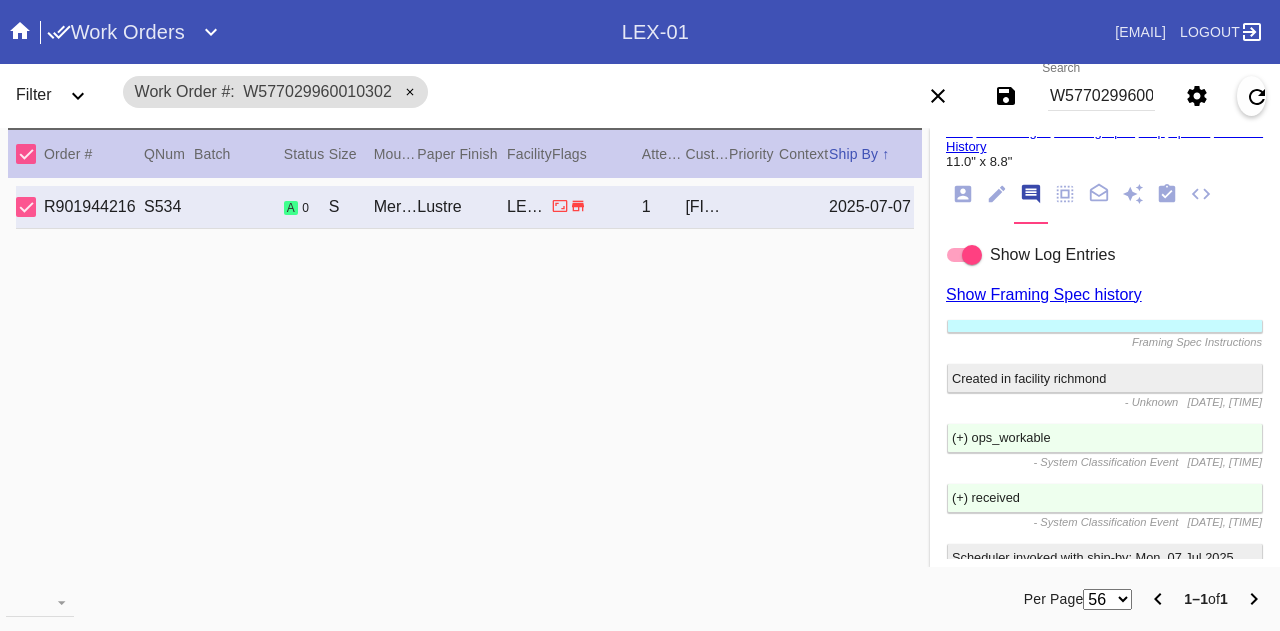 click at bounding box center [964, 255] 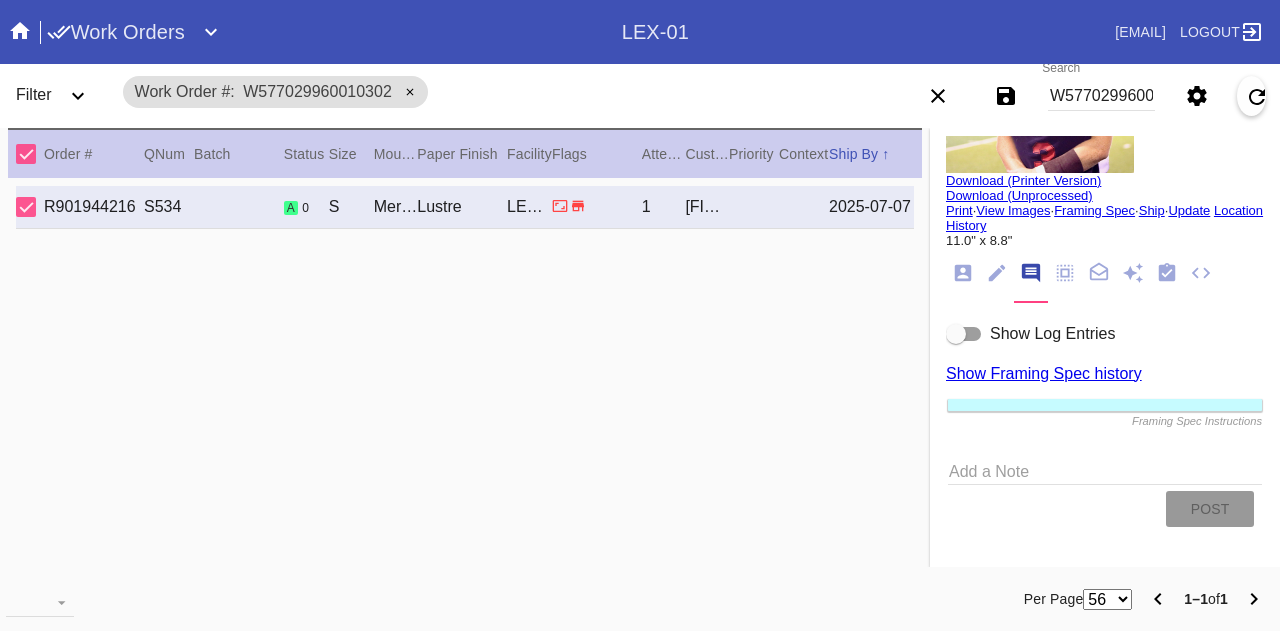 scroll, scrollTop: 124, scrollLeft: 0, axis: vertical 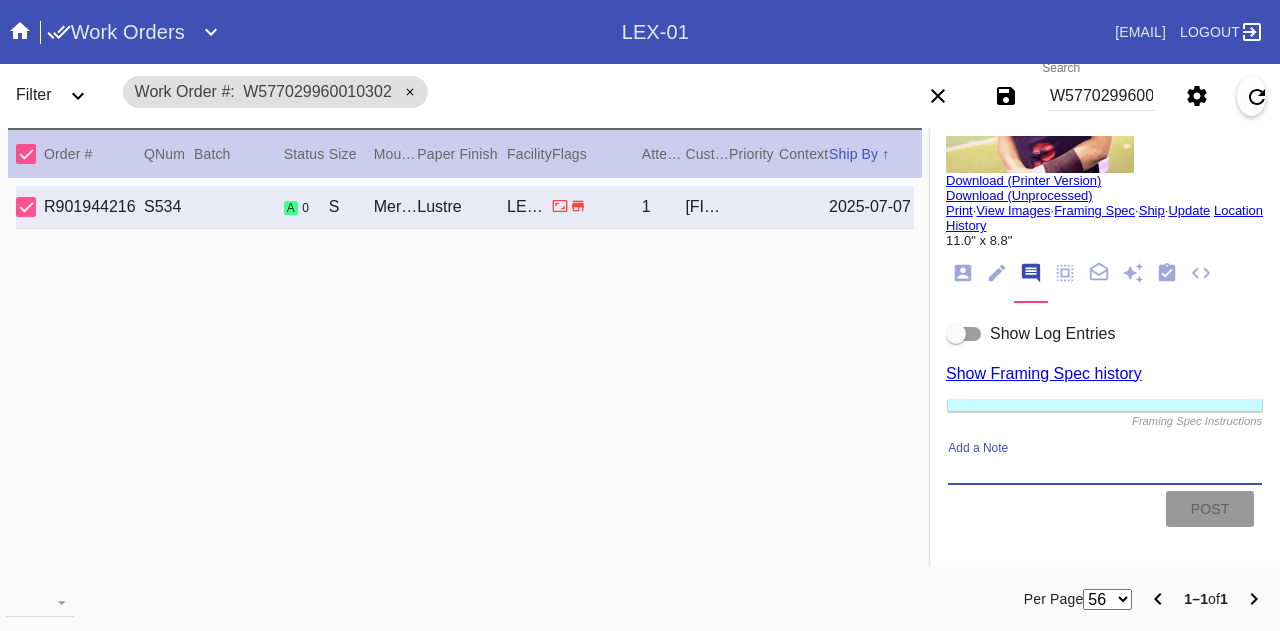 click on "Add a Note" at bounding box center (1105, 470) 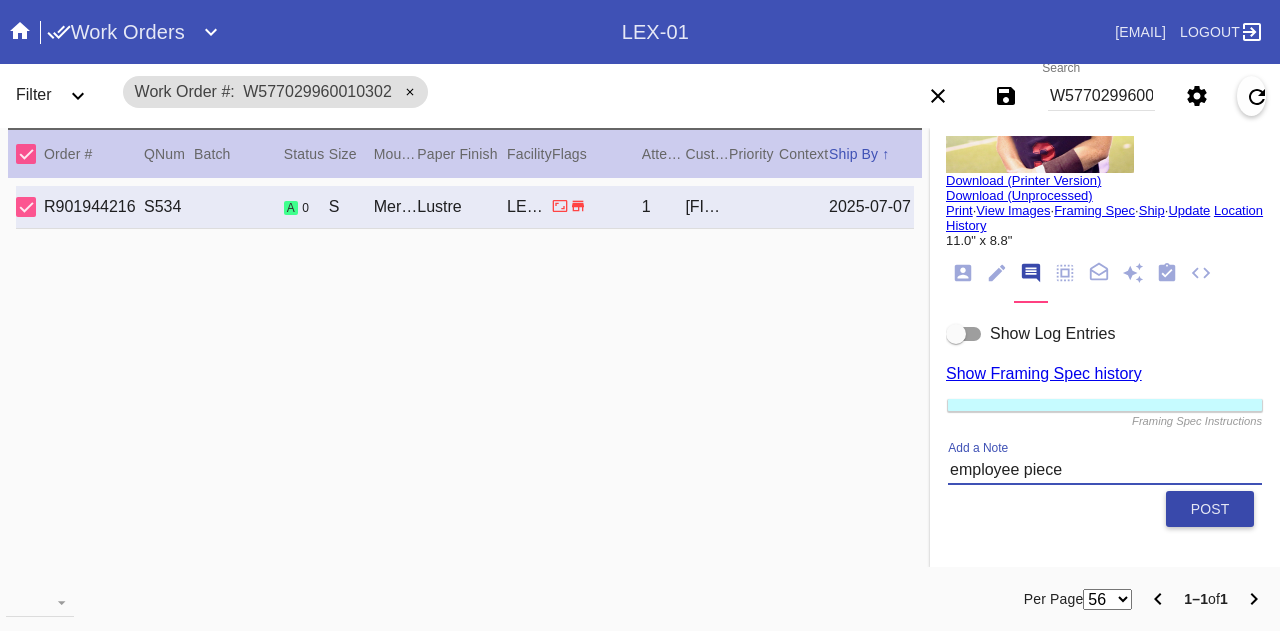 type on "employee piece" 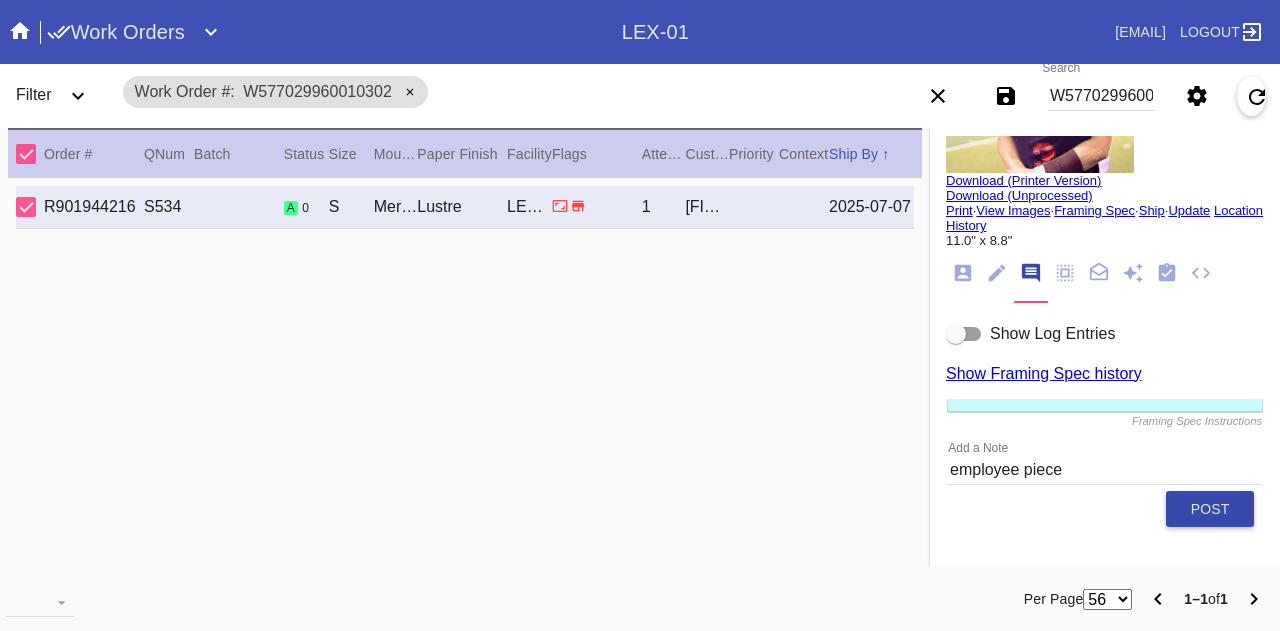 click on "Post" at bounding box center (1210, 509) 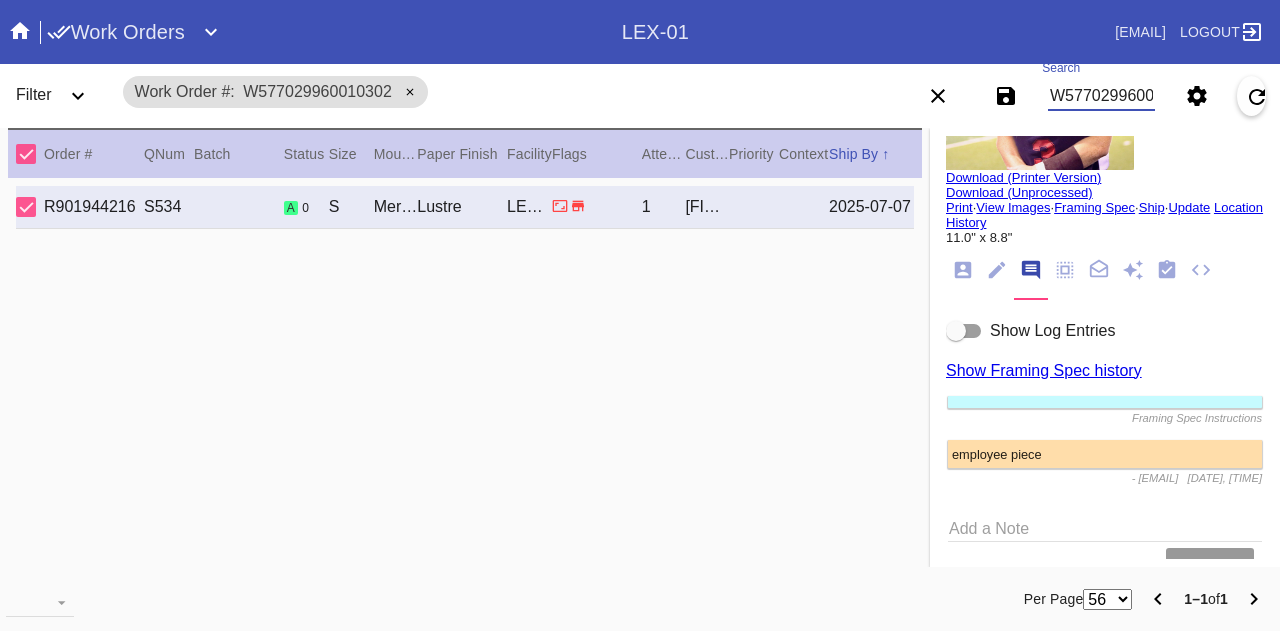 click on "W577029960010302" at bounding box center [1101, 96] 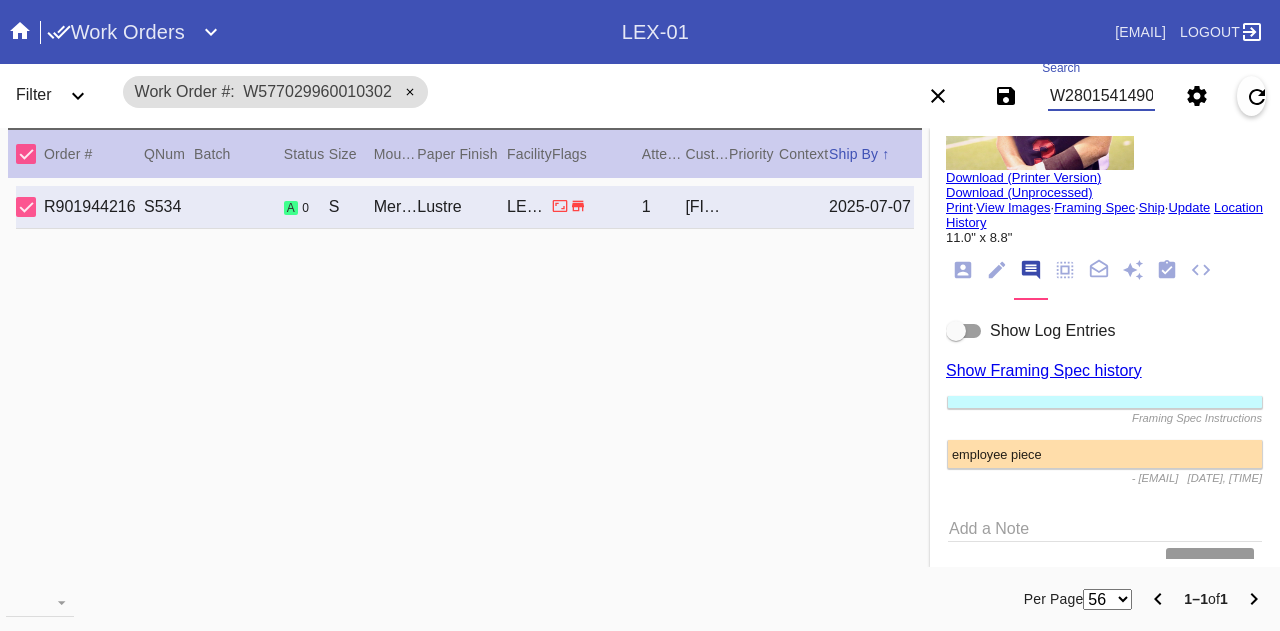 type on "W280154149033128" 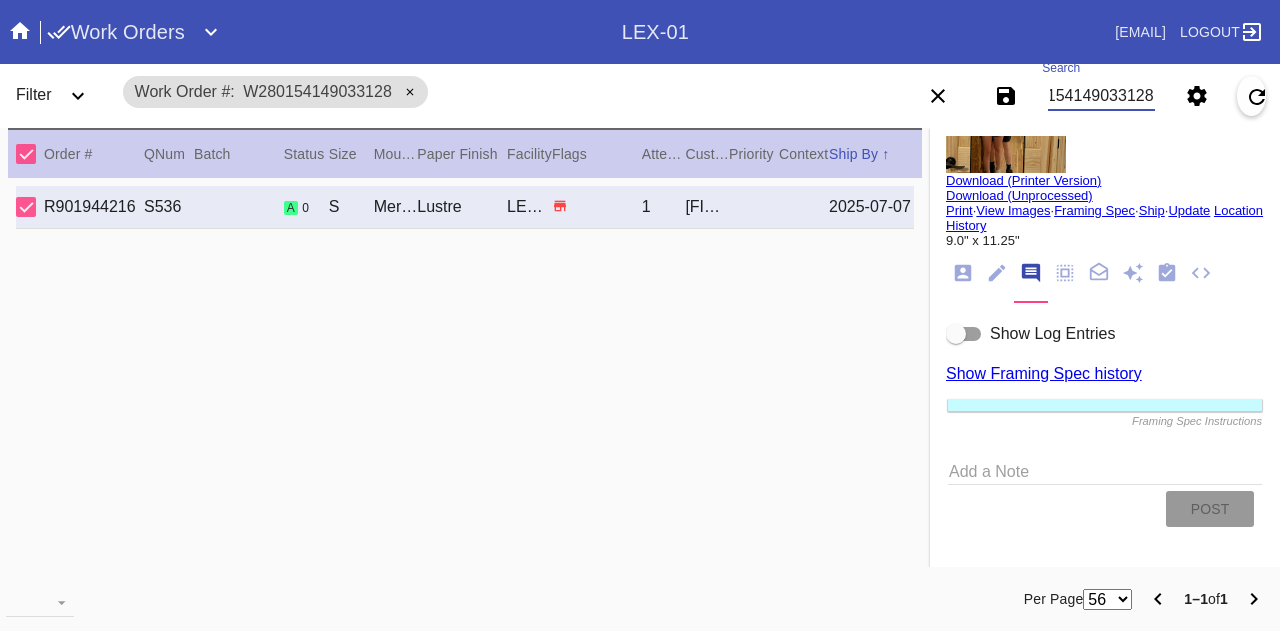 scroll, scrollTop: 0, scrollLeft: 0, axis: both 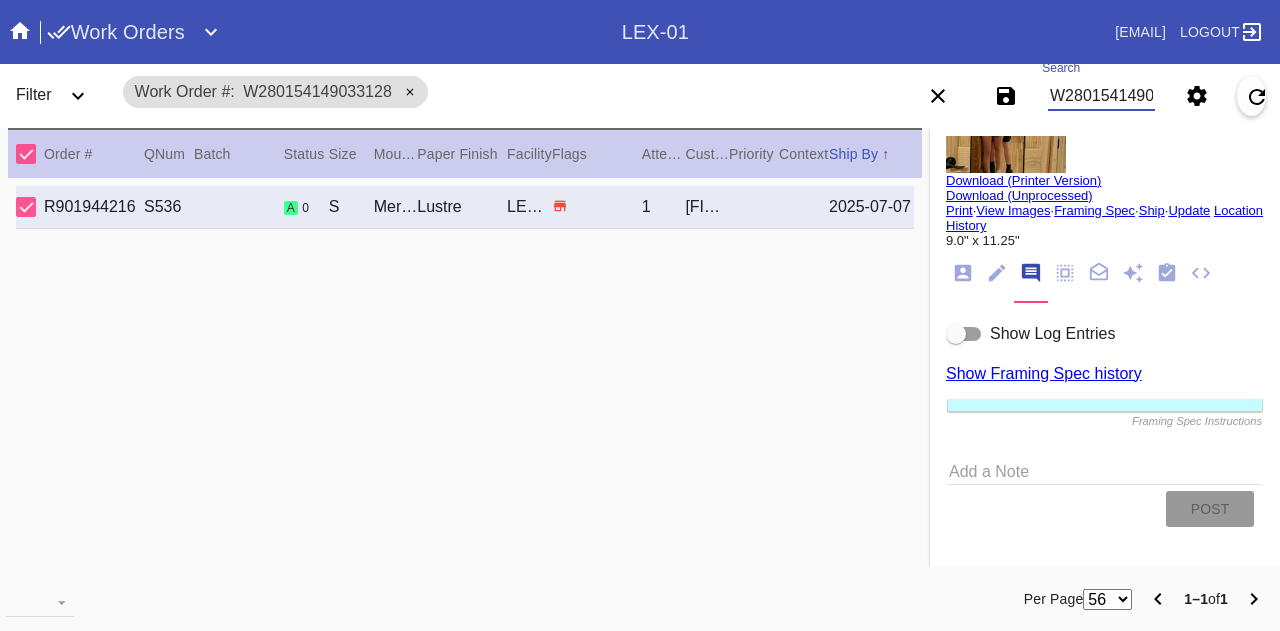 click on "Add a Note" at bounding box center [1105, 470] 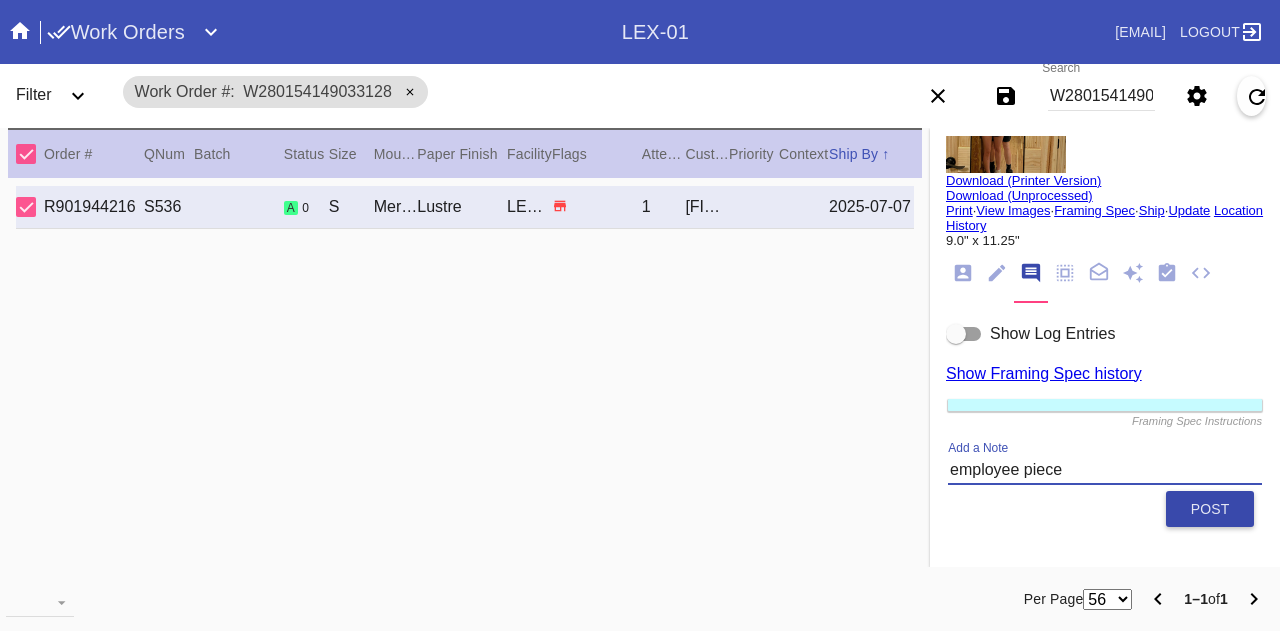 type on "employee piece" 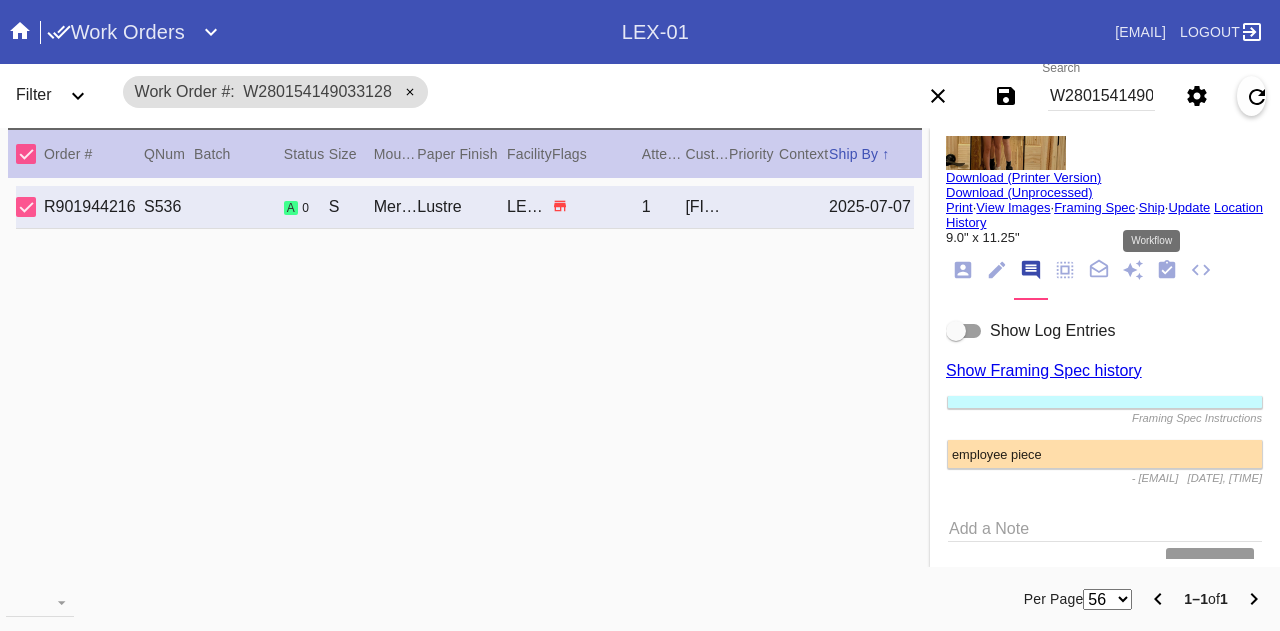 click at bounding box center (1167, 269) 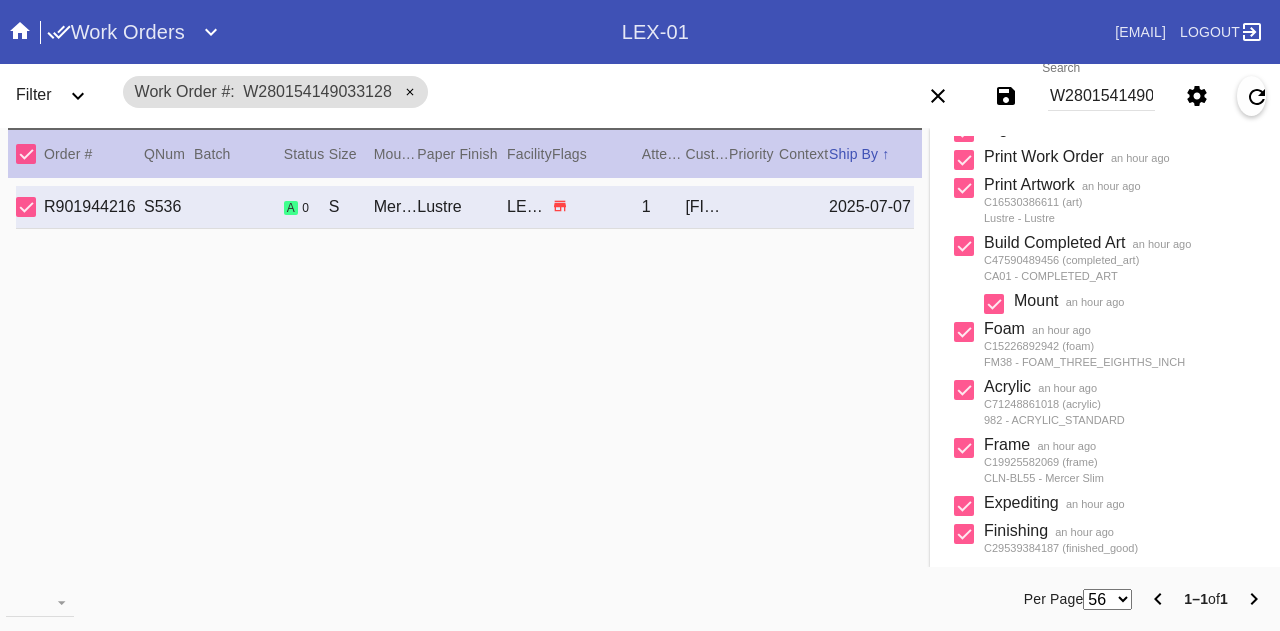 scroll, scrollTop: 506, scrollLeft: 0, axis: vertical 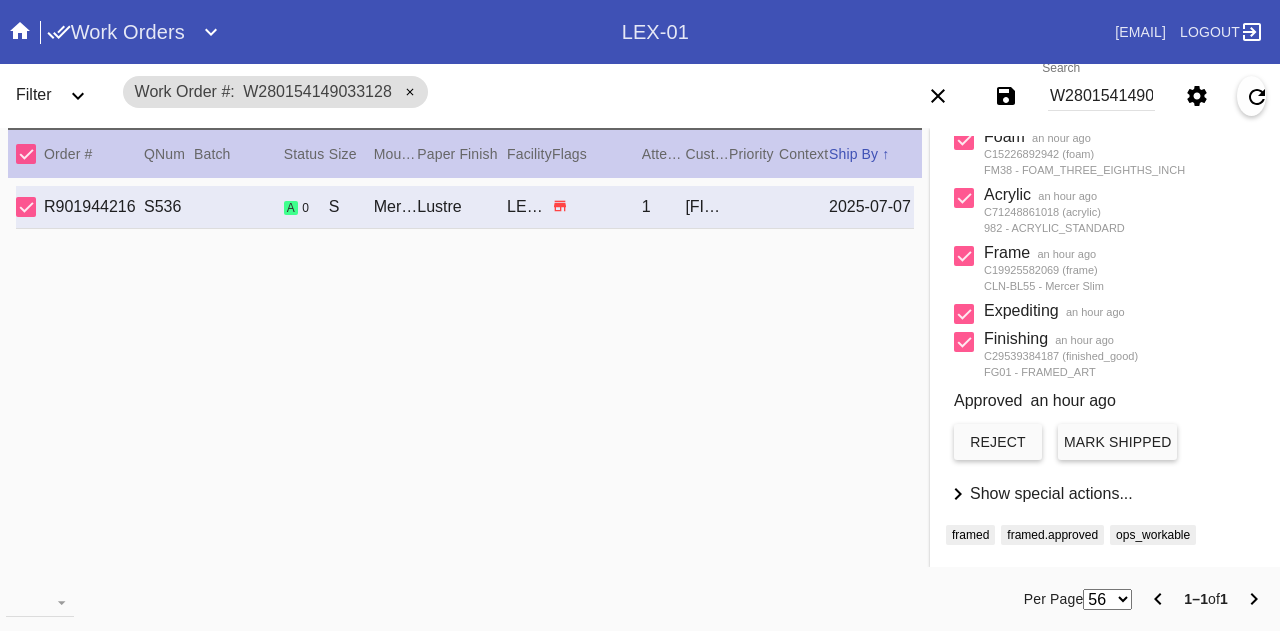 click on "Mark Shipped" at bounding box center [1117, 442] 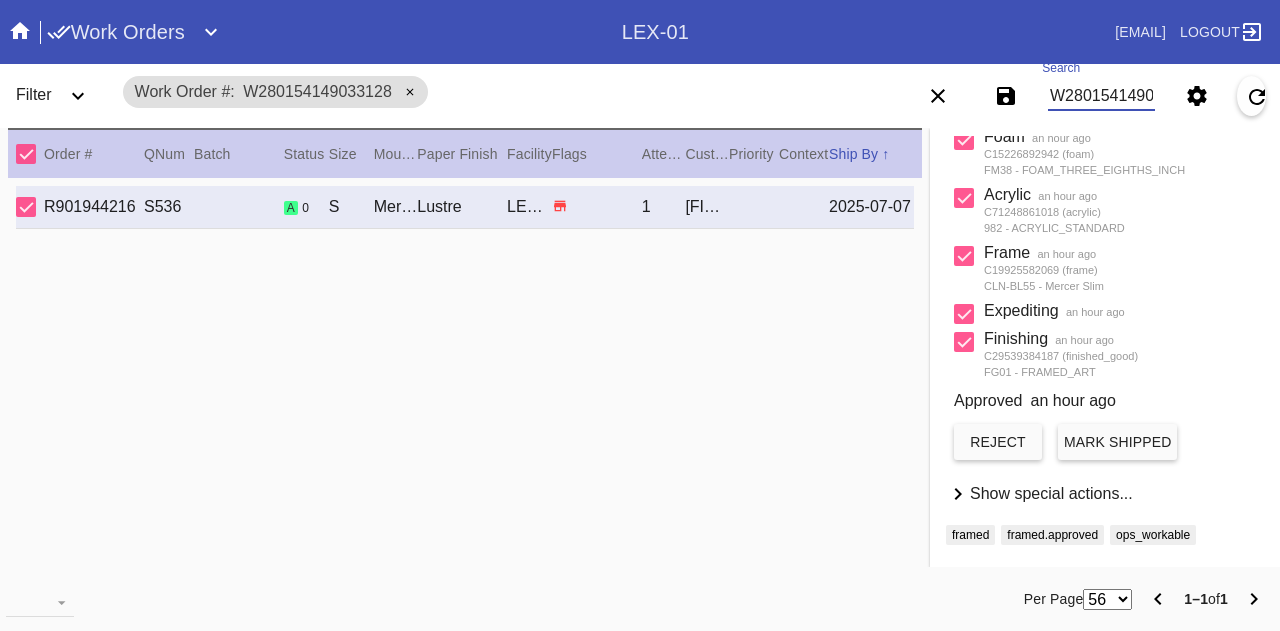 click on "W280154149033128" at bounding box center (1101, 96) 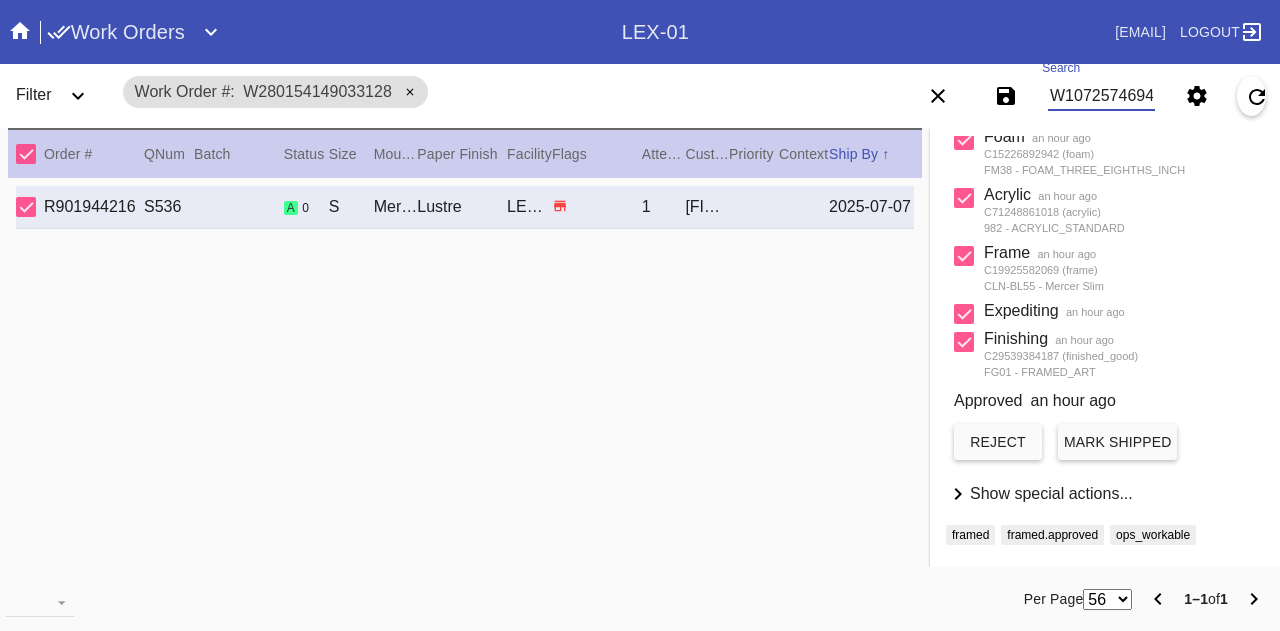 type on "W107257469447975" 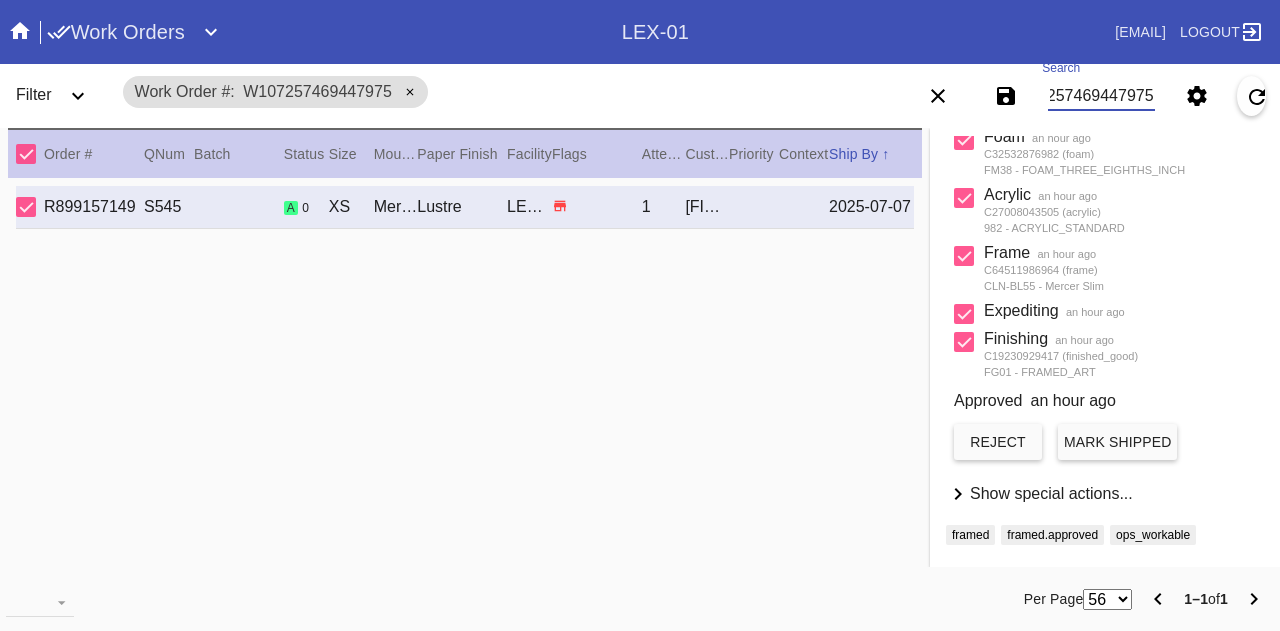 scroll, scrollTop: 0, scrollLeft: 0, axis: both 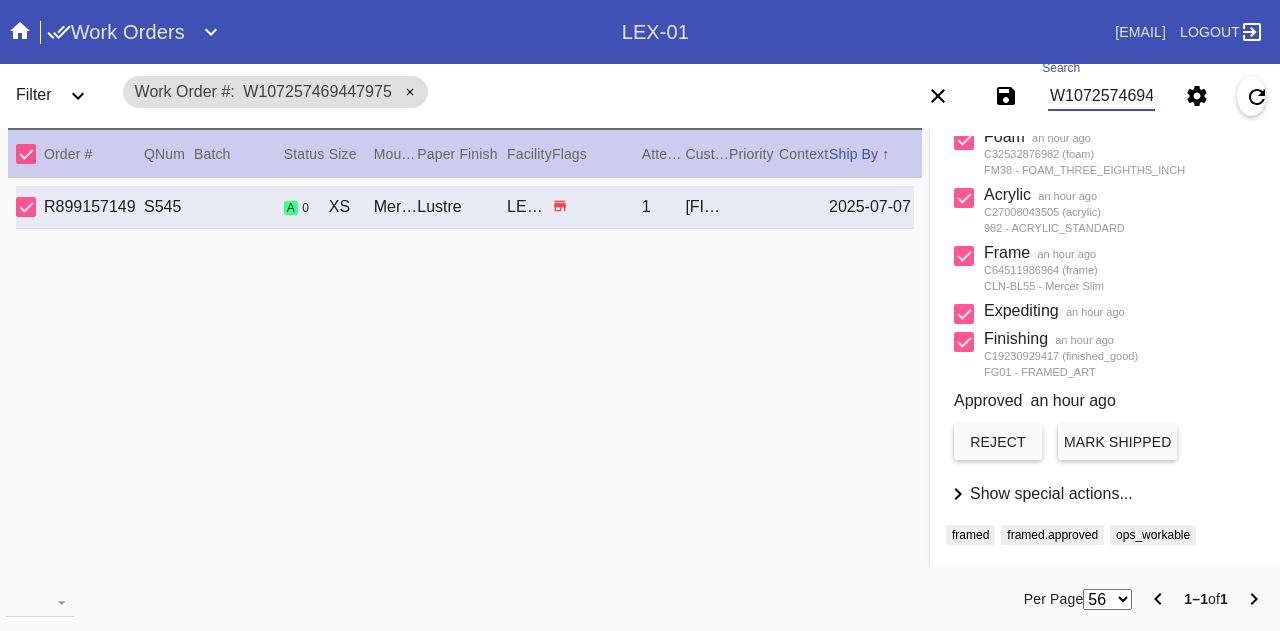 click on "Mark Shipped" at bounding box center (1117, 442) 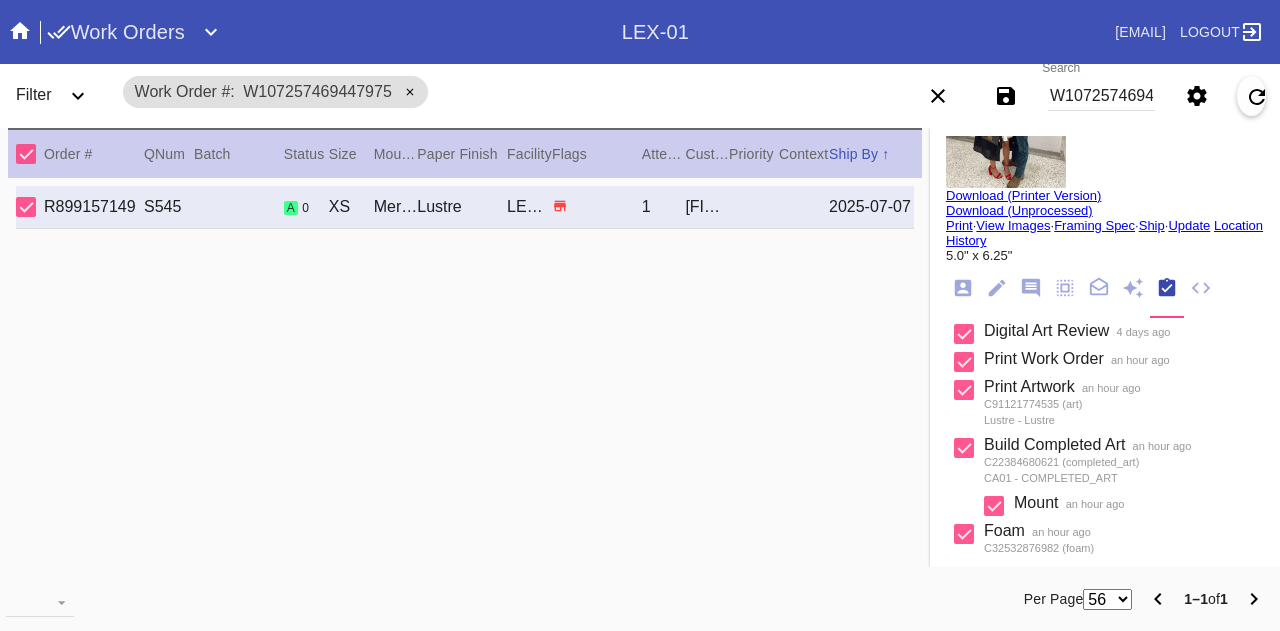 scroll, scrollTop: 0, scrollLeft: 0, axis: both 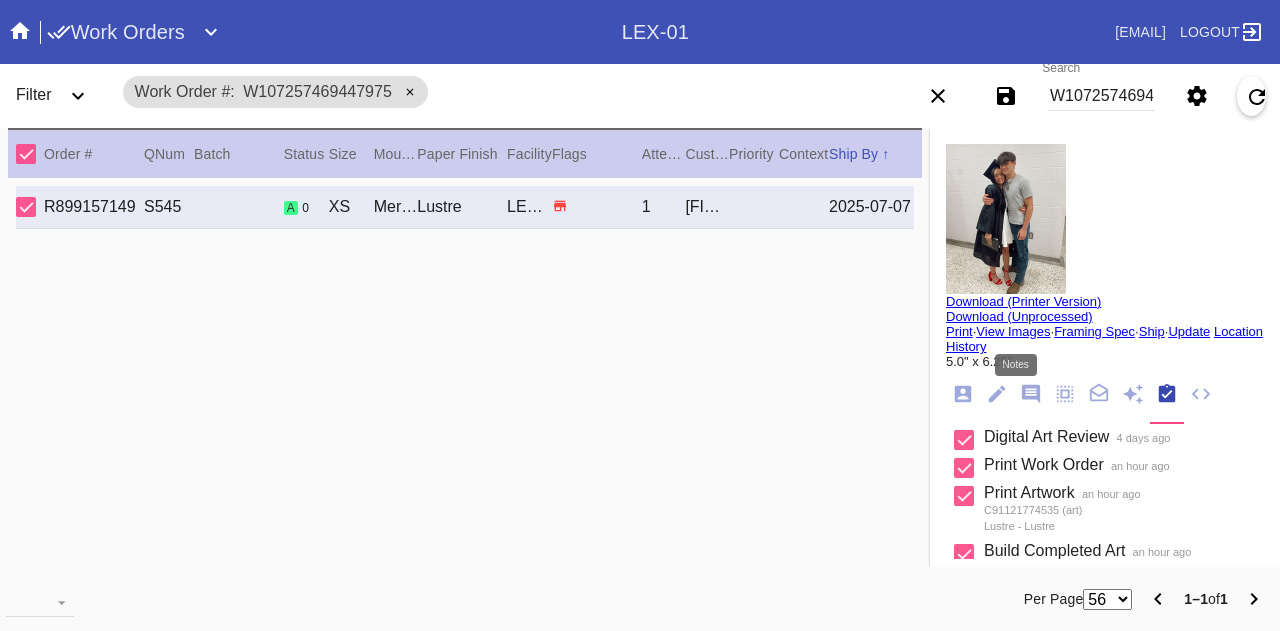 click at bounding box center [1031, 394] 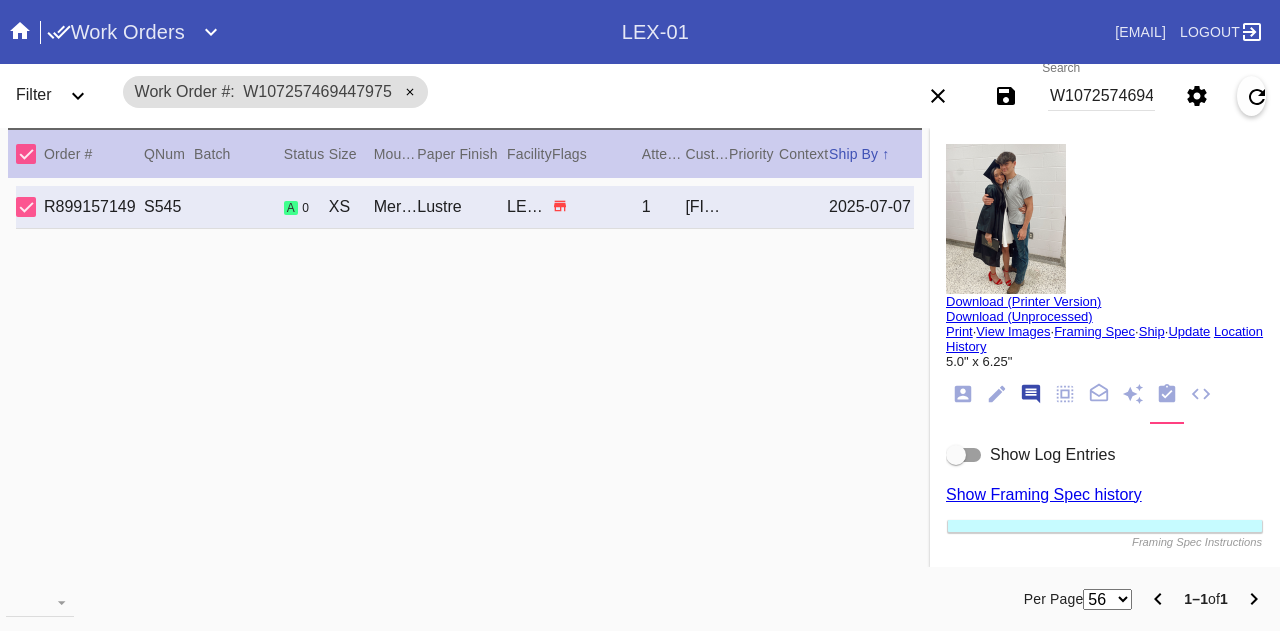 scroll, scrollTop: 122, scrollLeft: 0, axis: vertical 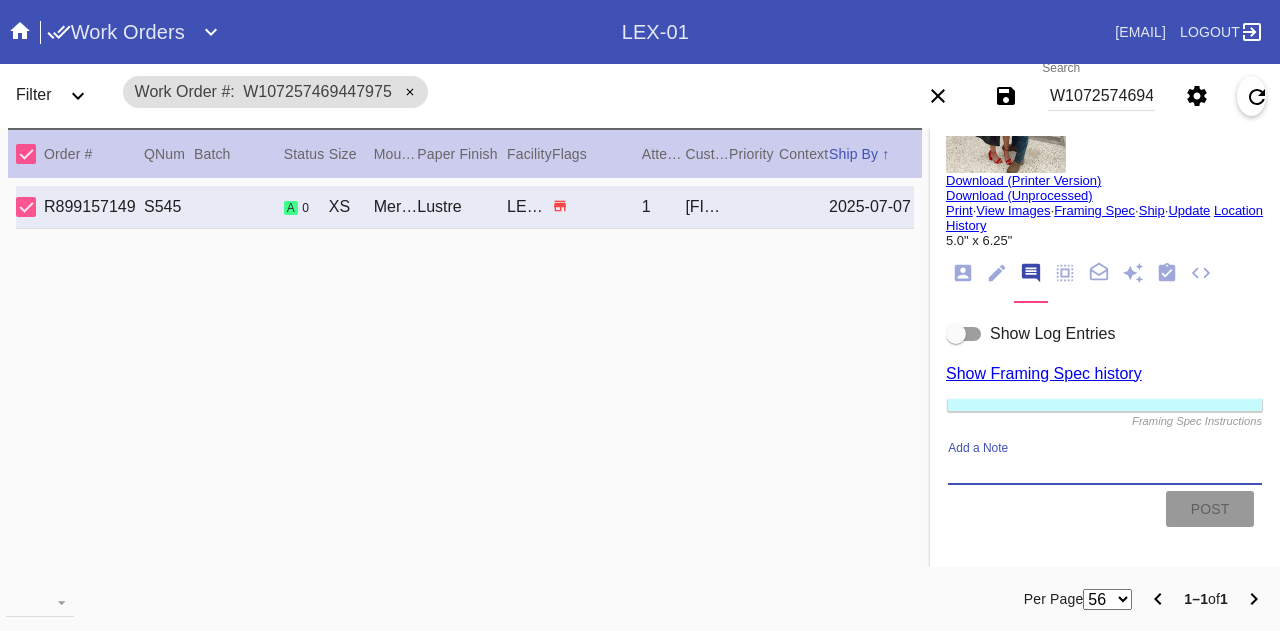 click on "Add a Note" at bounding box center (1105, 470) 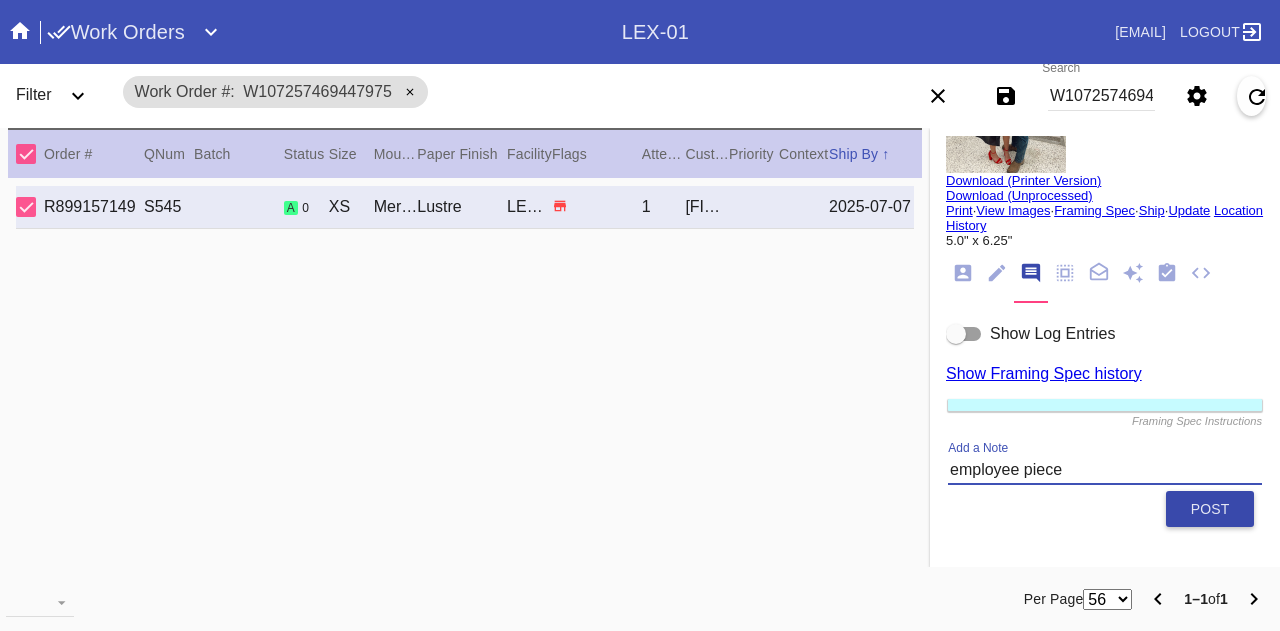 type on "employee piece" 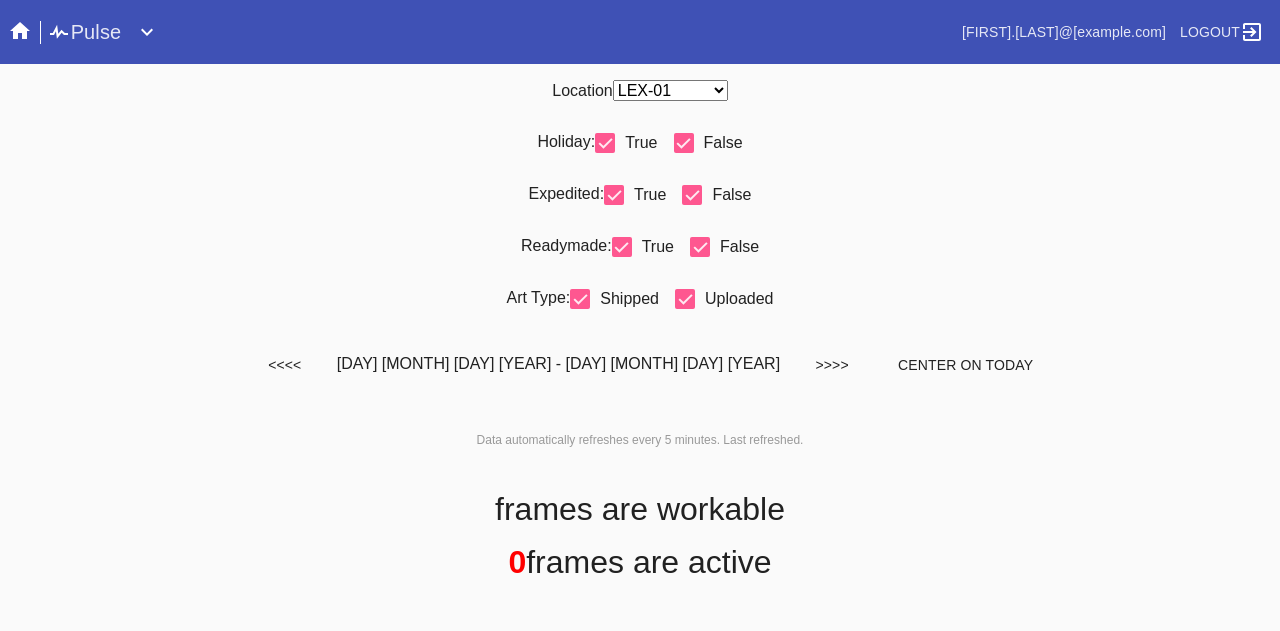 scroll, scrollTop: 0, scrollLeft: 0, axis: both 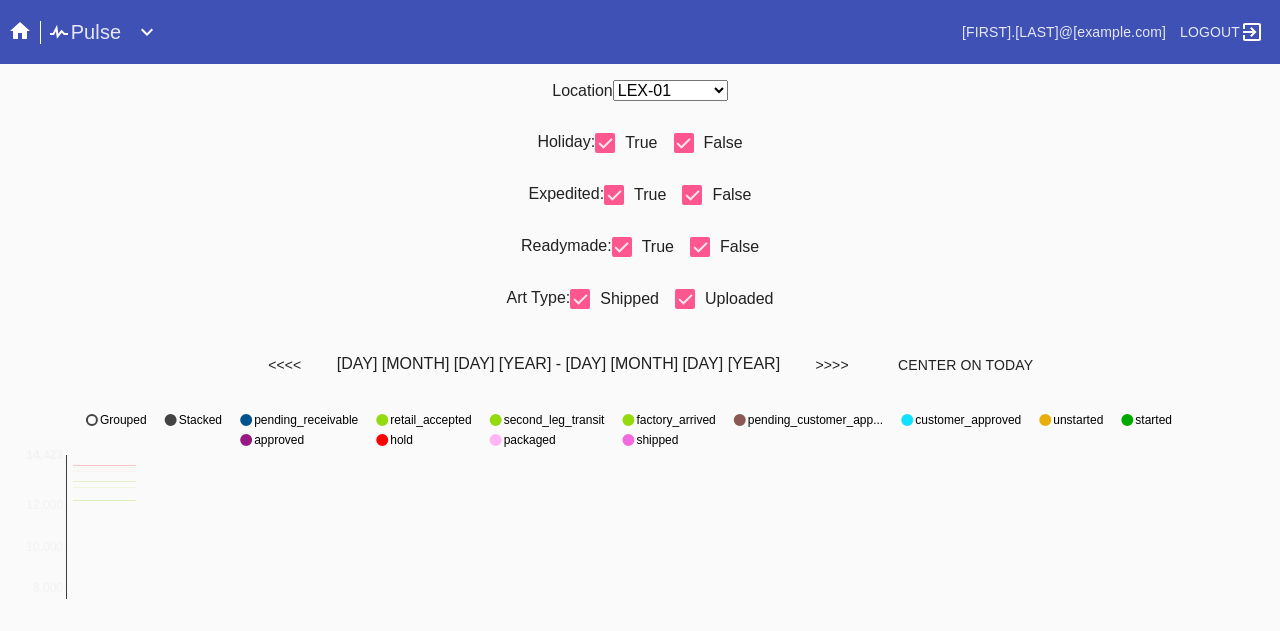 select on "number:31" 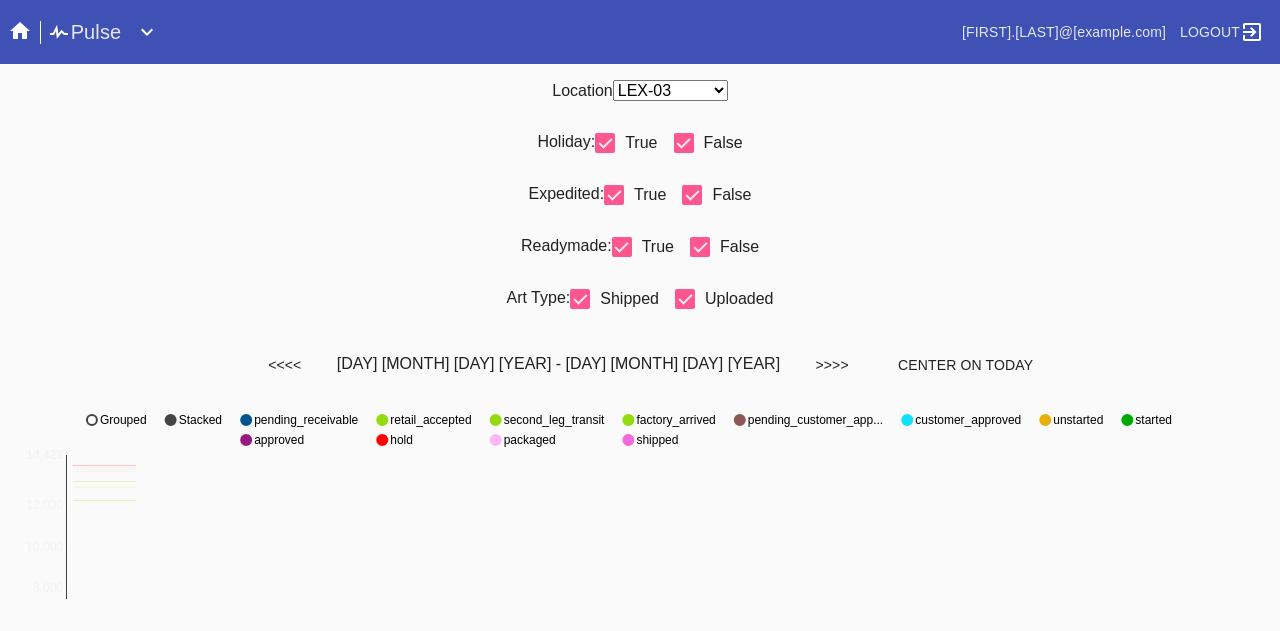 click on "Any Location DCA-05 ELP-01 LAS-01 LEX-01 LEX-03" at bounding box center (670, 90) 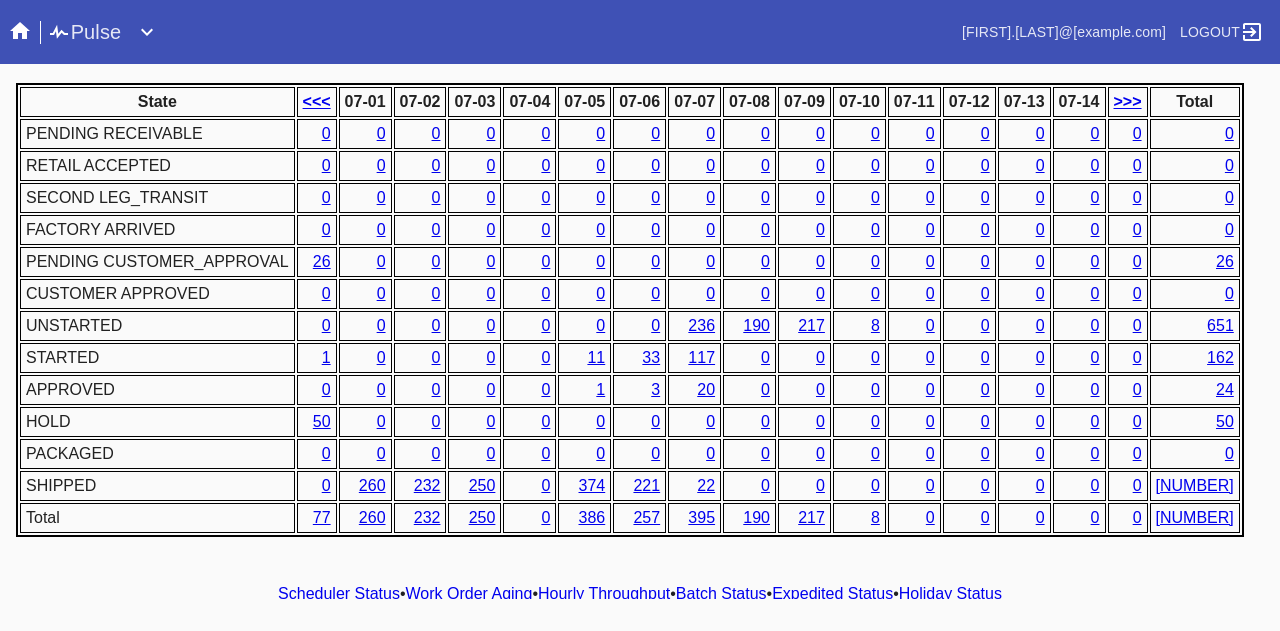 scroll, scrollTop: 1000, scrollLeft: 0, axis: vertical 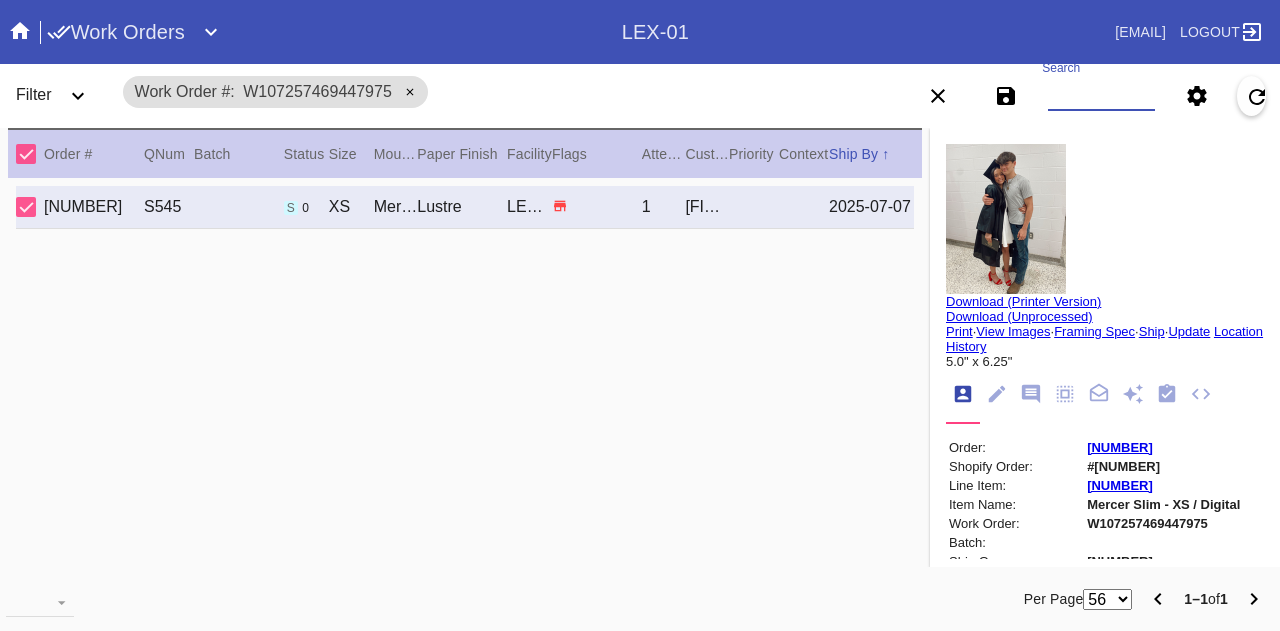 click on "Search" at bounding box center (1101, 96) 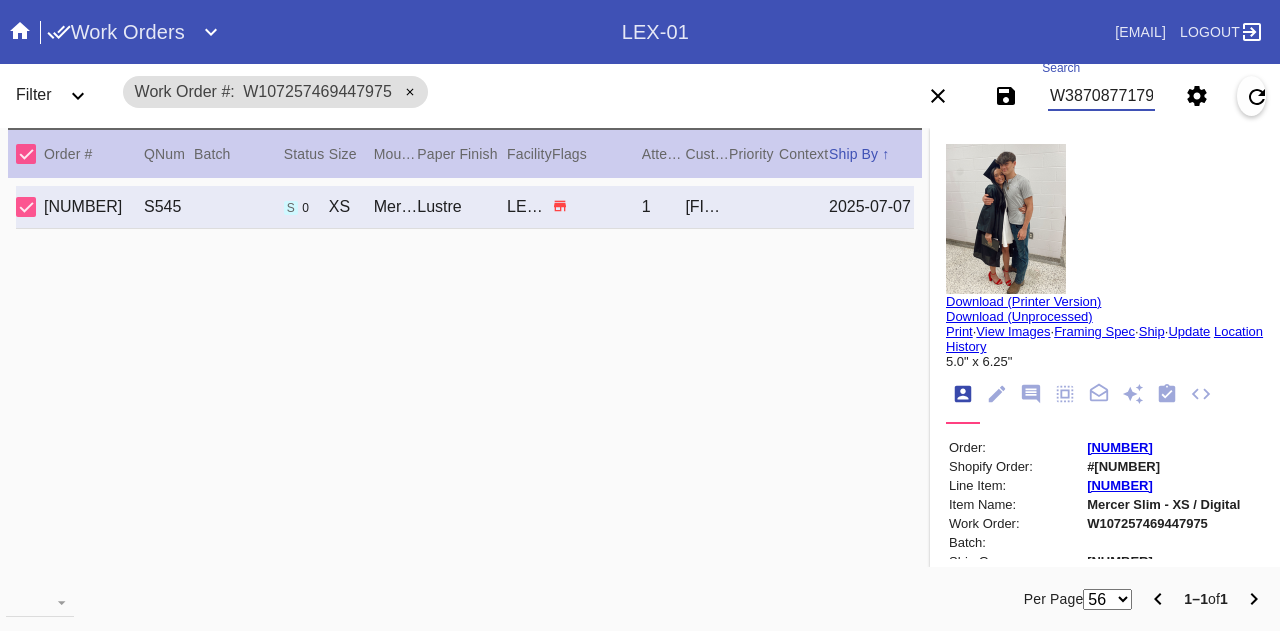 type on "W387087717938122" 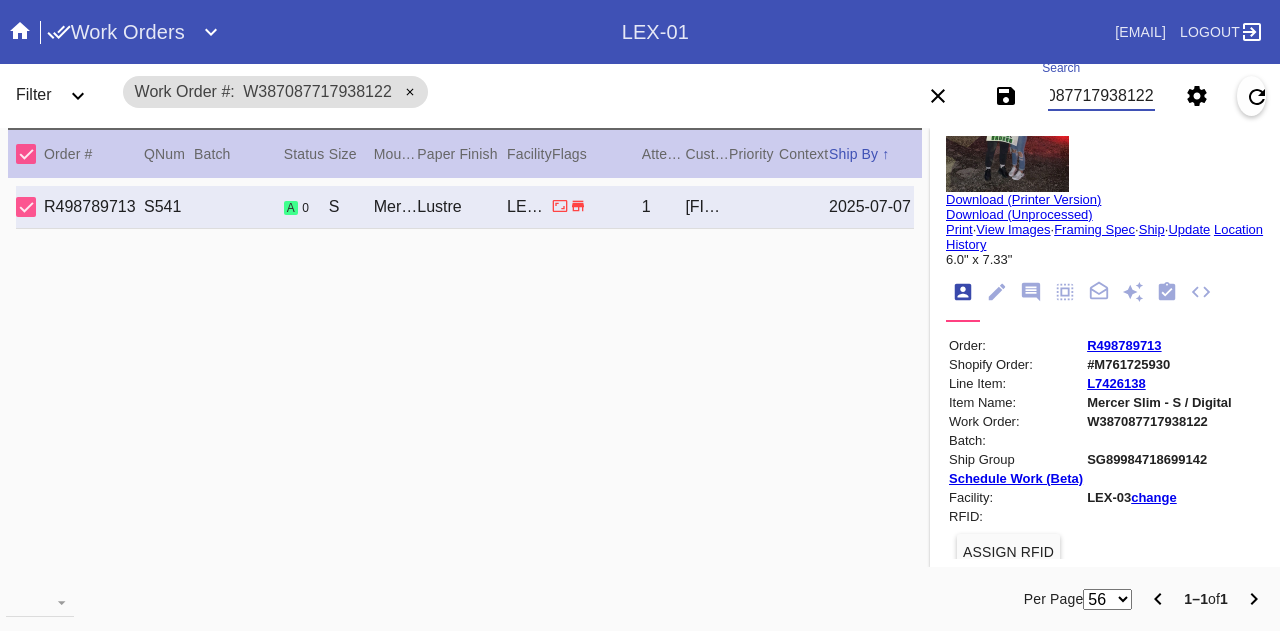 scroll, scrollTop: 100, scrollLeft: 0, axis: vertical 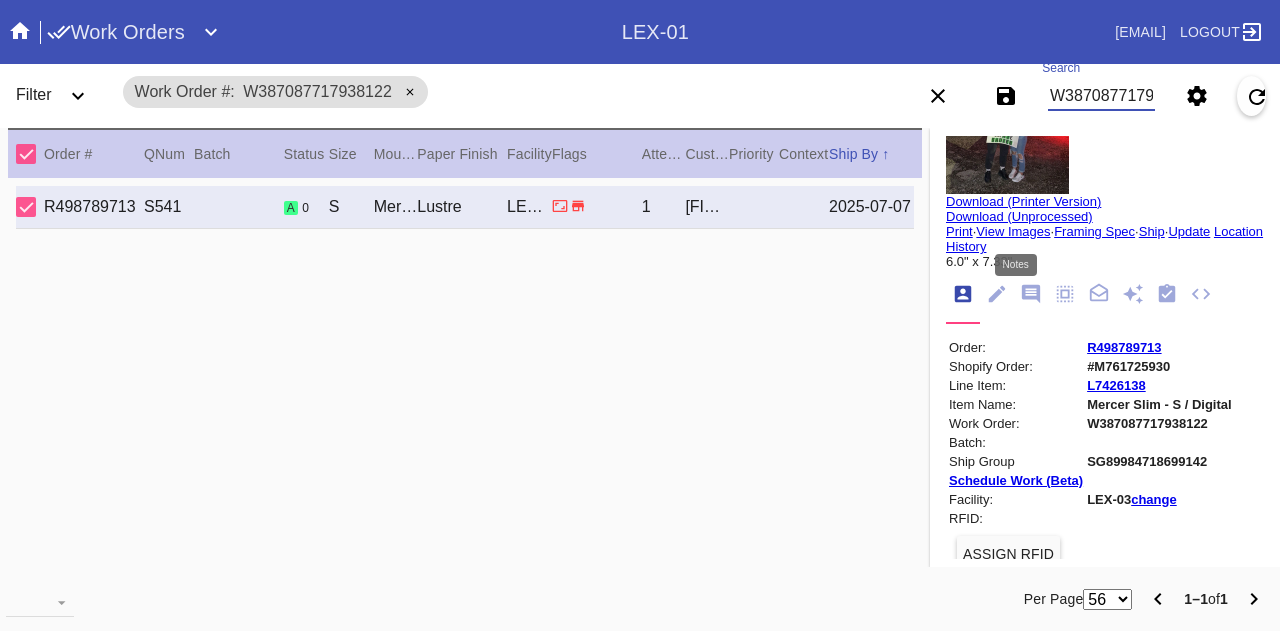 click at bounding box center [1031, 294] 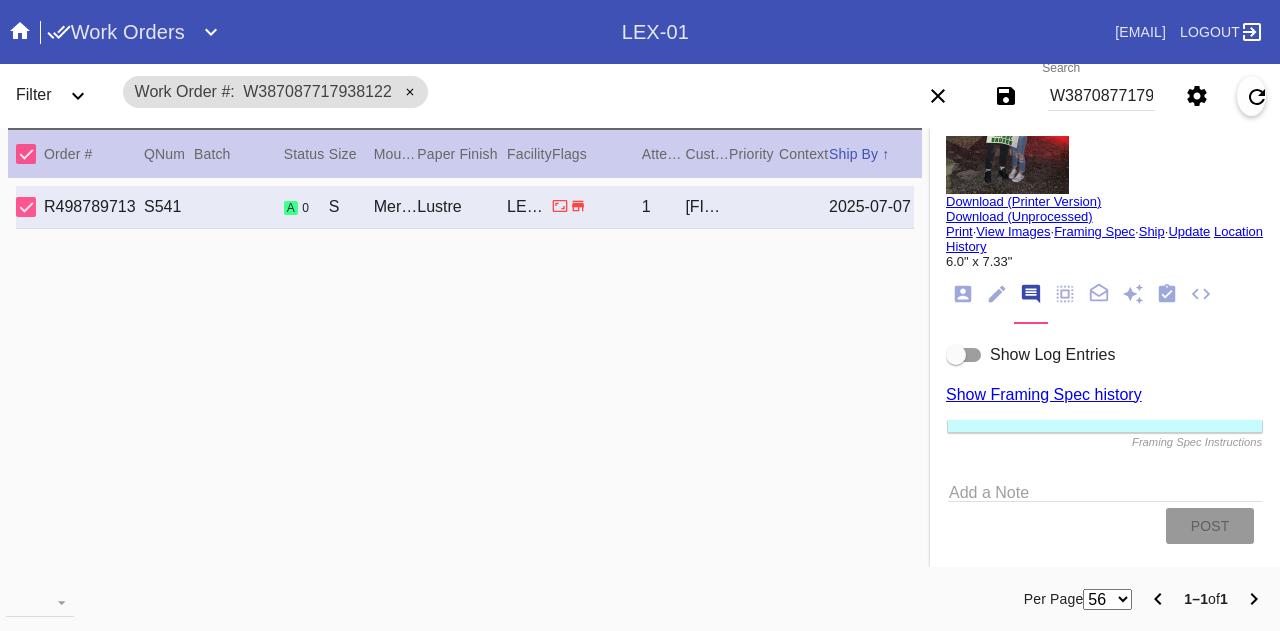 scroll, scrollTop: 122, scrollLeft: 0, axis: vertical 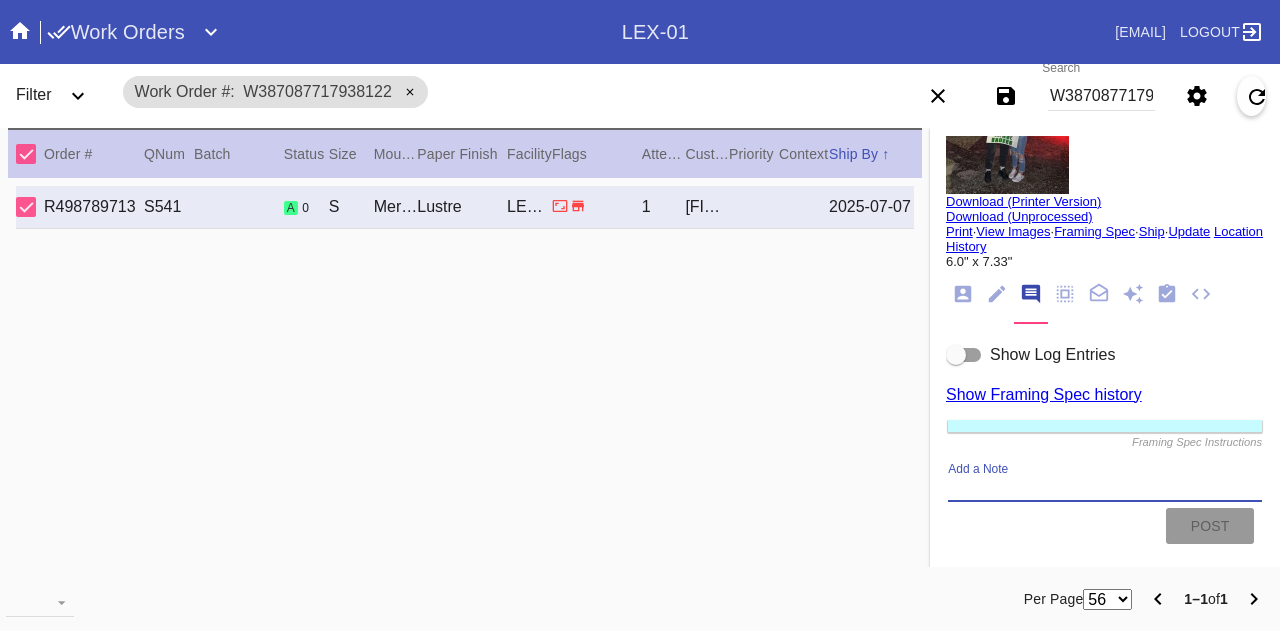 click on "Add a Note" at bounding box center (1105, 489) 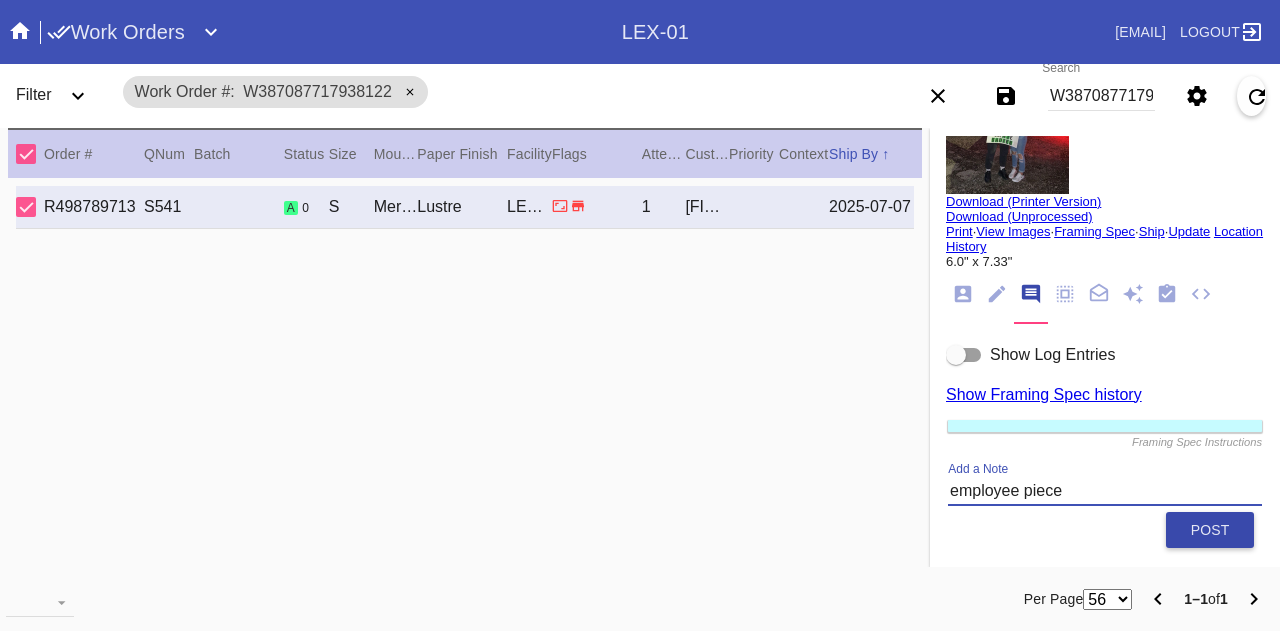 type on "employee piece" 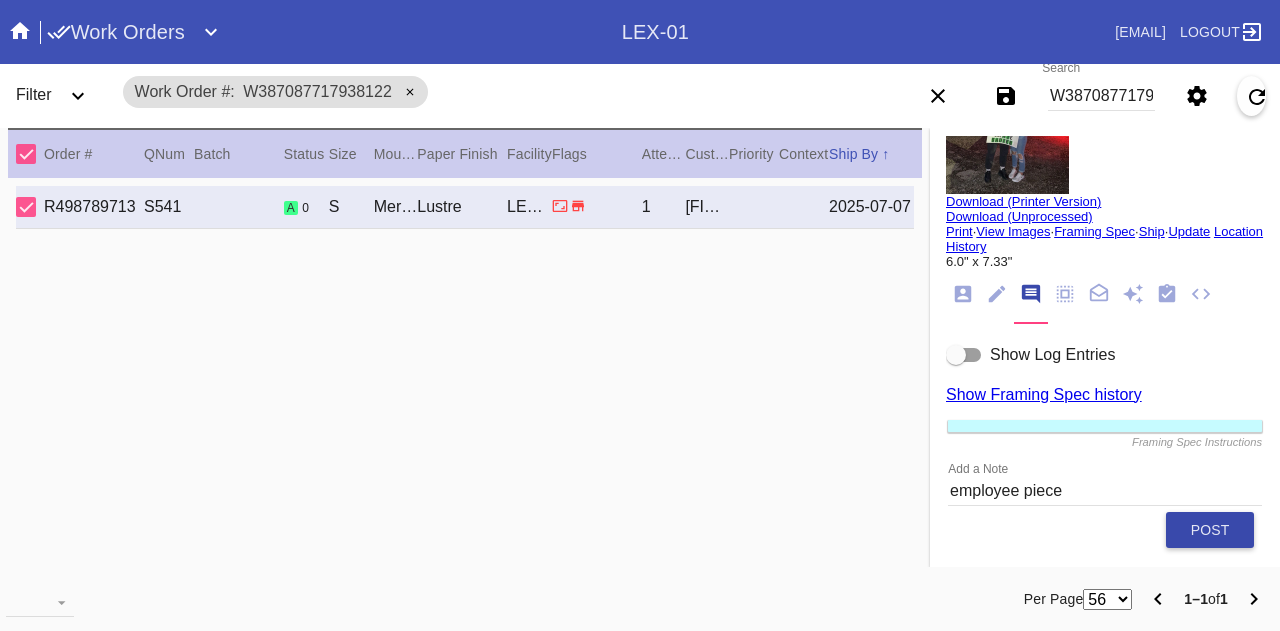 click on "Post" at bounding box center (1210, 530) 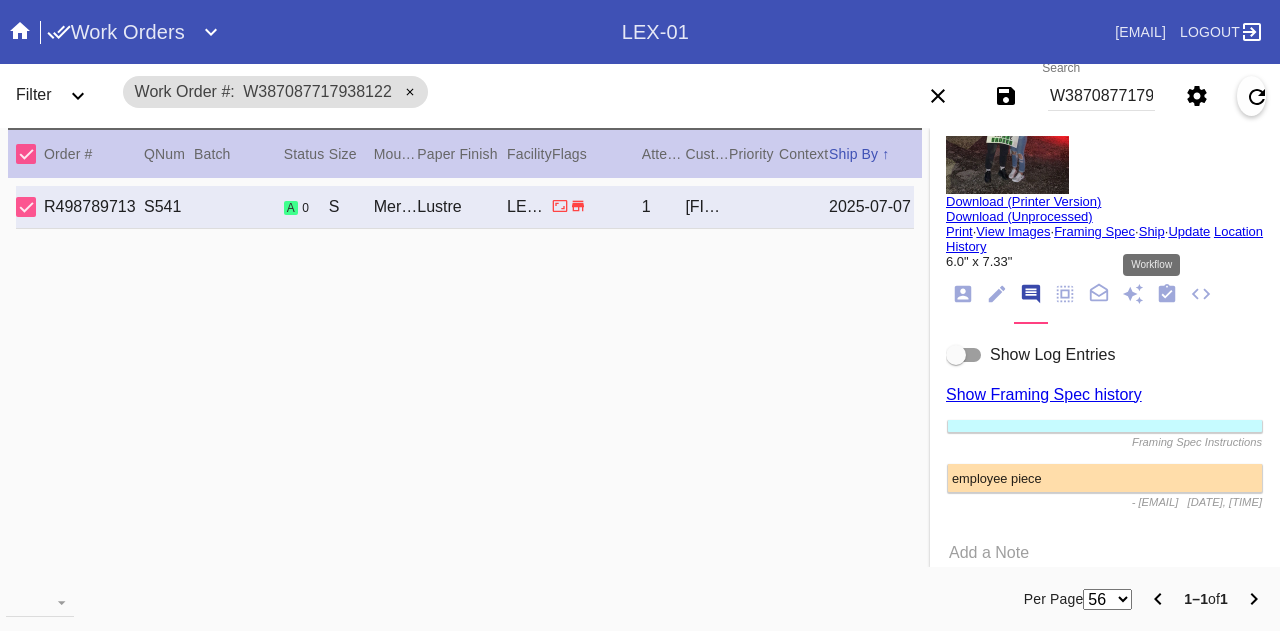 click at bounding box center (1167, 293) 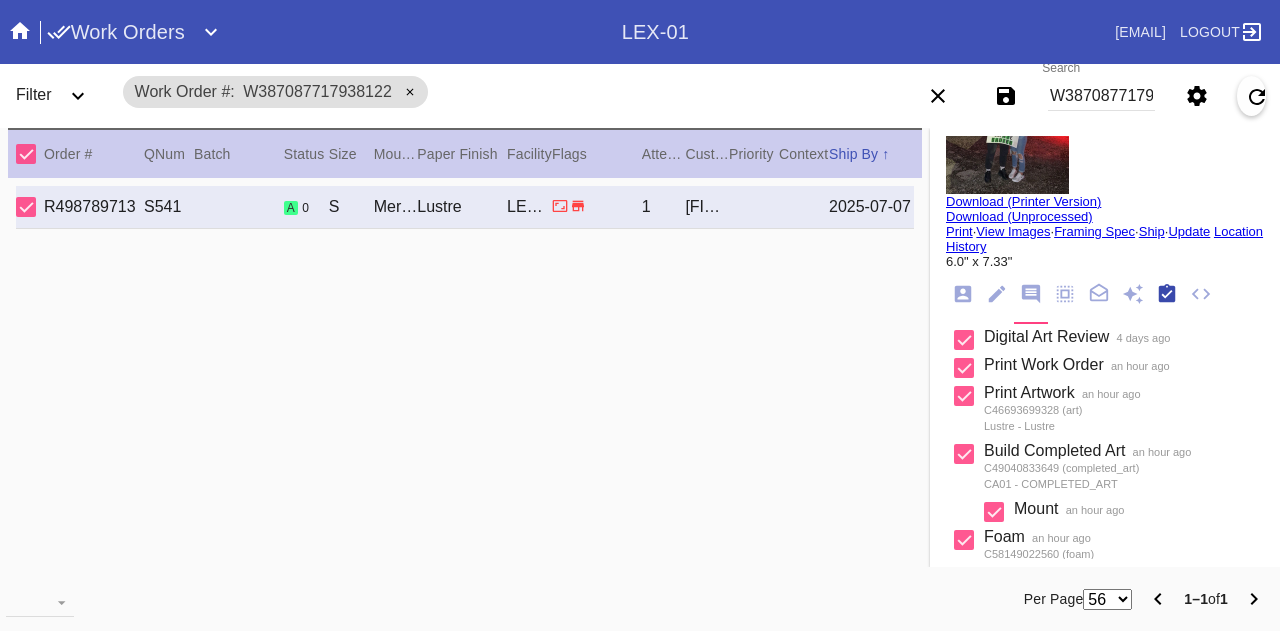 scroll, scrollTop: 318, scrollLeft: 0, axis: vertical 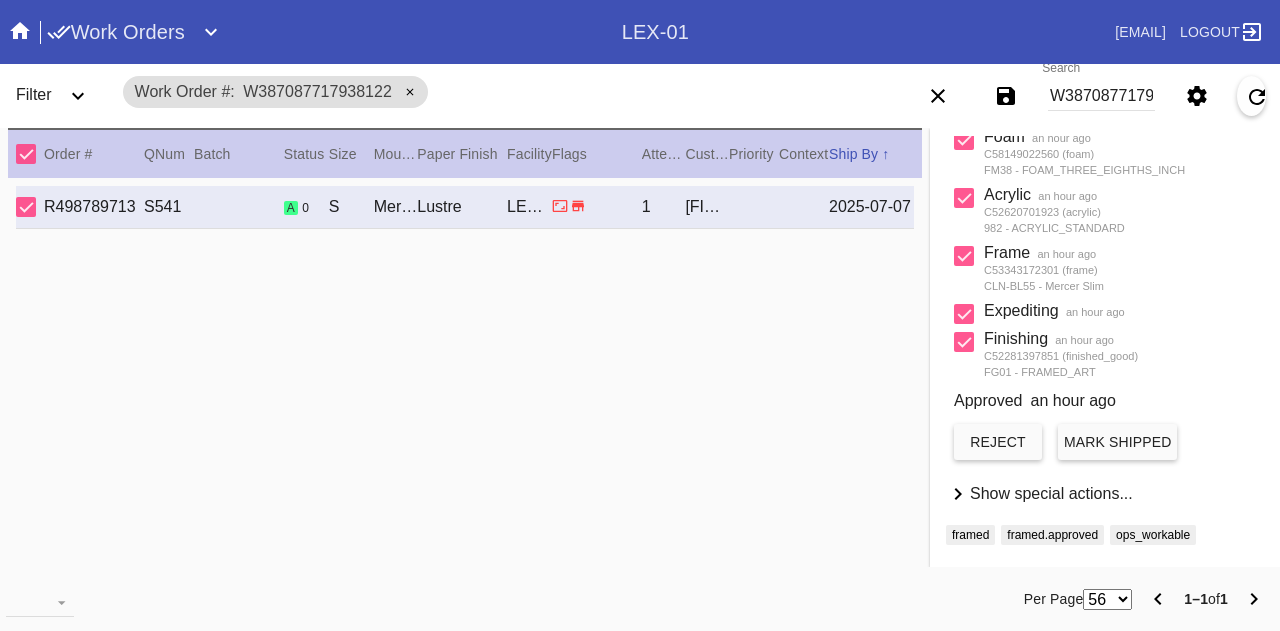 drag, startPoint x: 1084, startPoint y: 449, endPoint x: 732, endPoint y: 95, distance: 499.2194 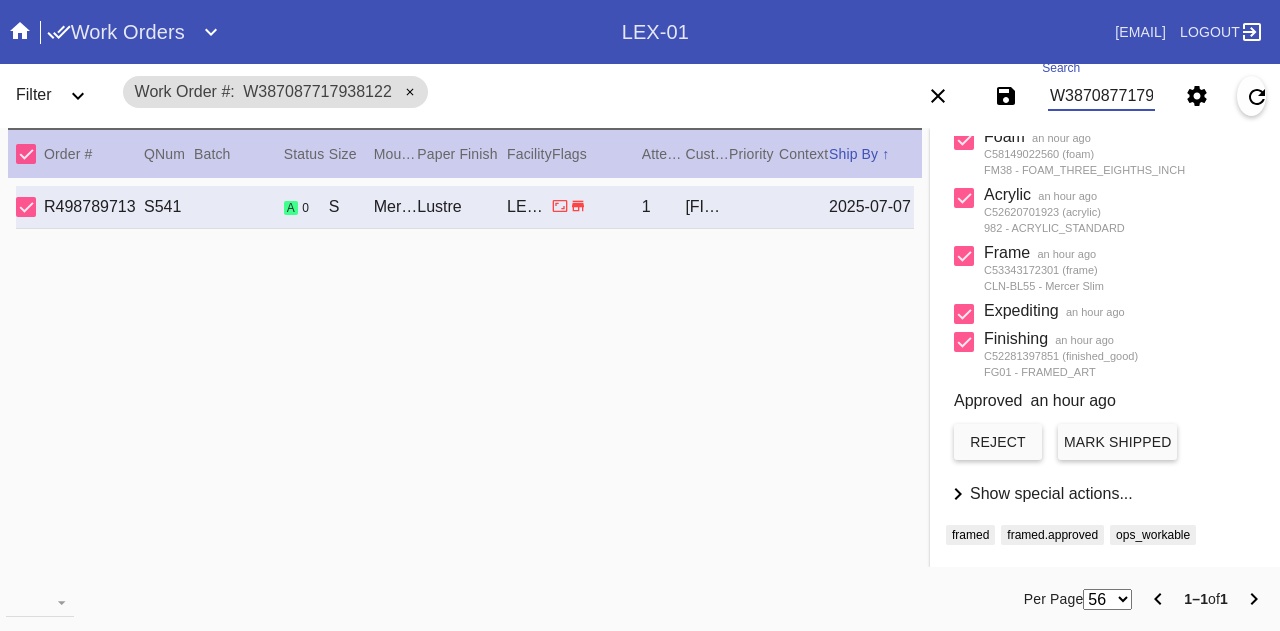 click on "W387087717938122" at bounding box center (1101, 96) 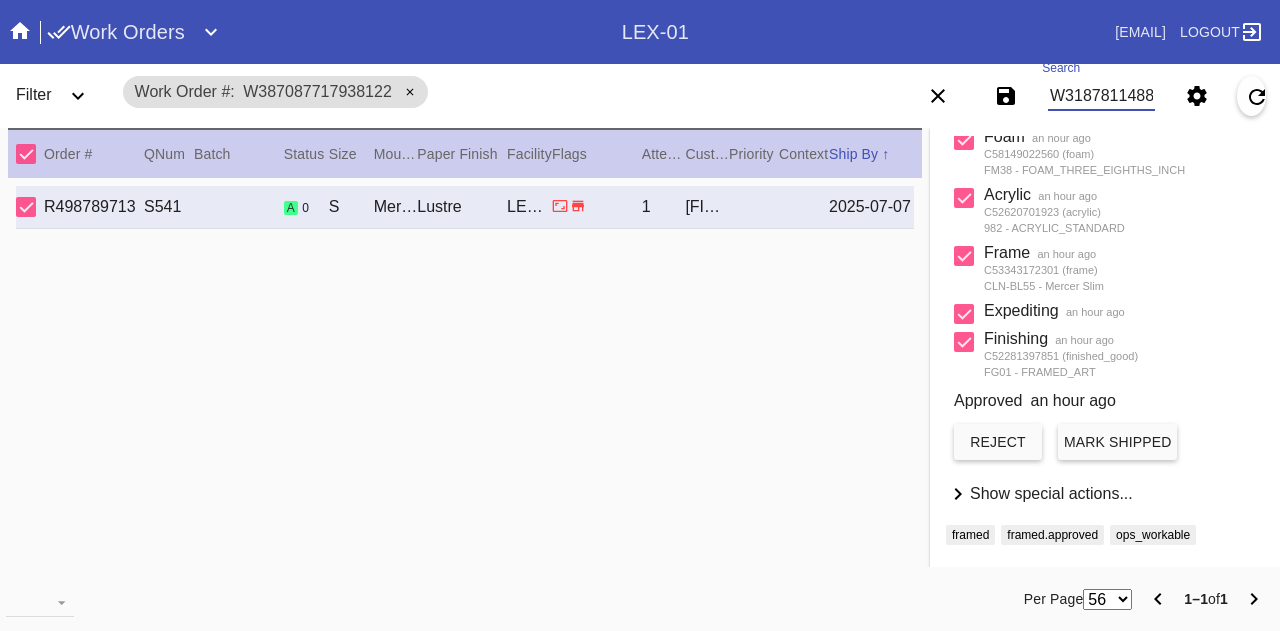 type on "W318781148840247" 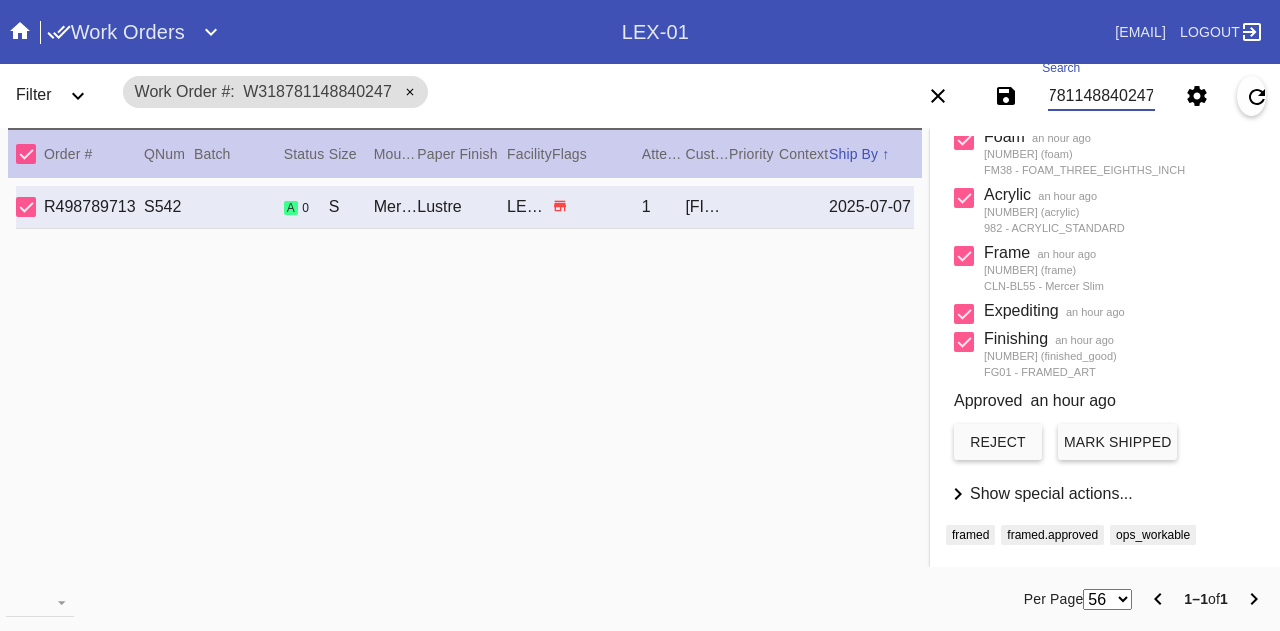 click on "Mark Shipped" at bounding box center [1117, 442] 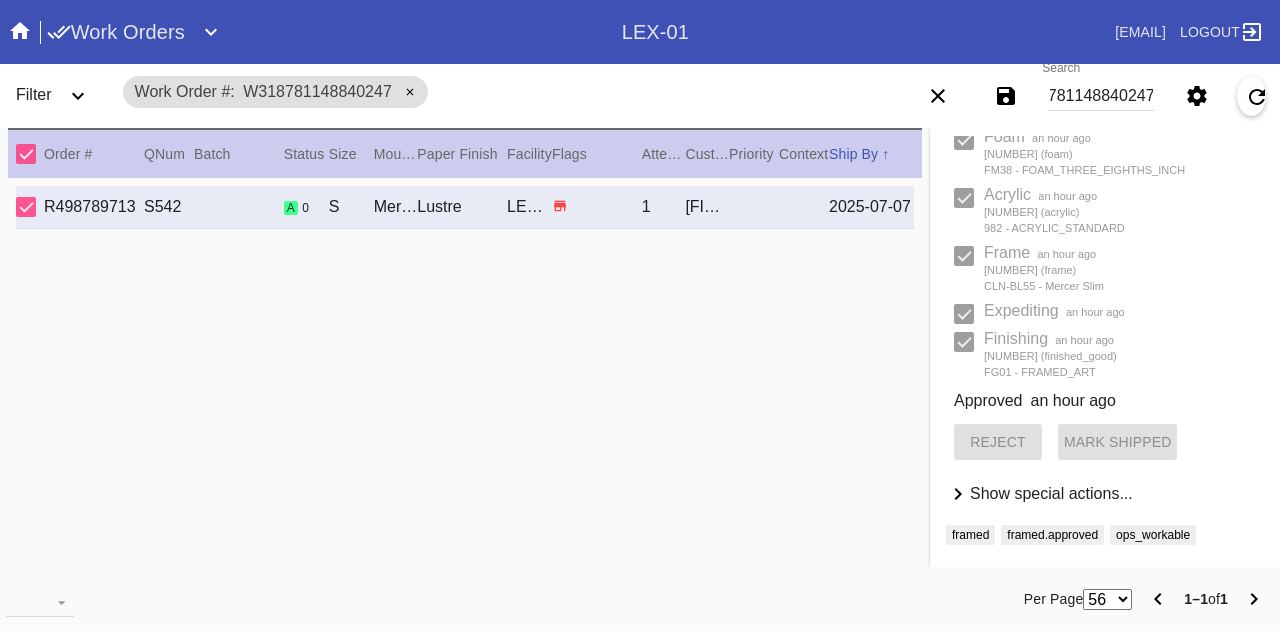 scroll, scrollTop: 0, scrollLeft: 0, axis: both 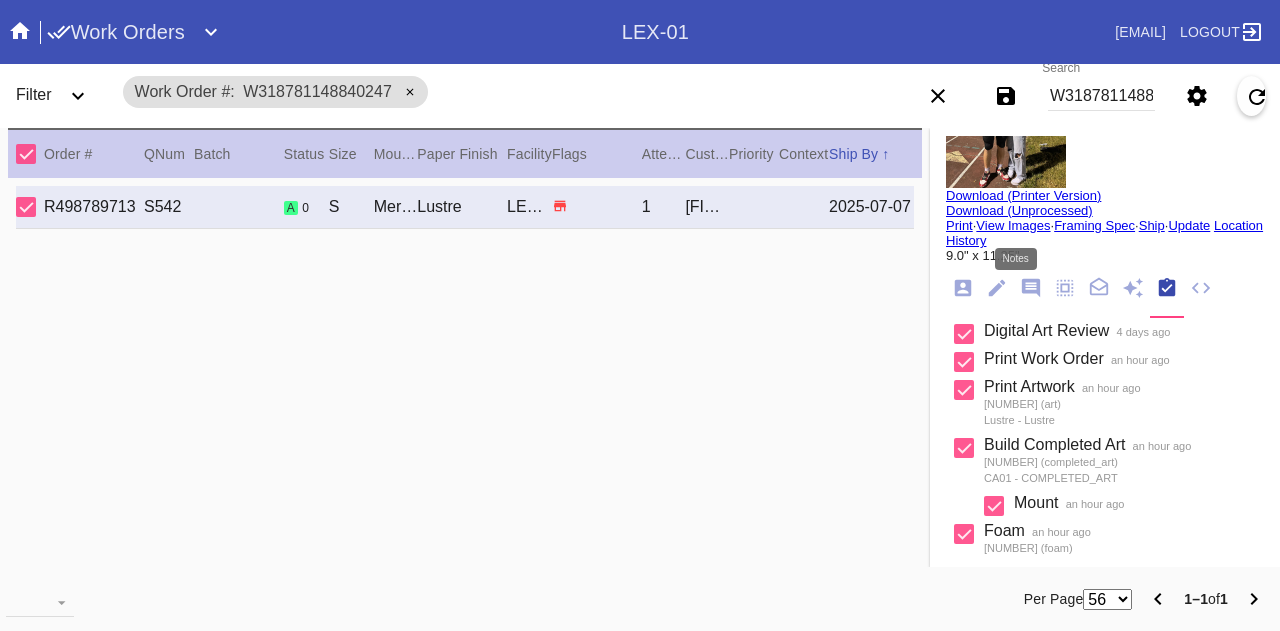 click at bounding box center (1031, 288) 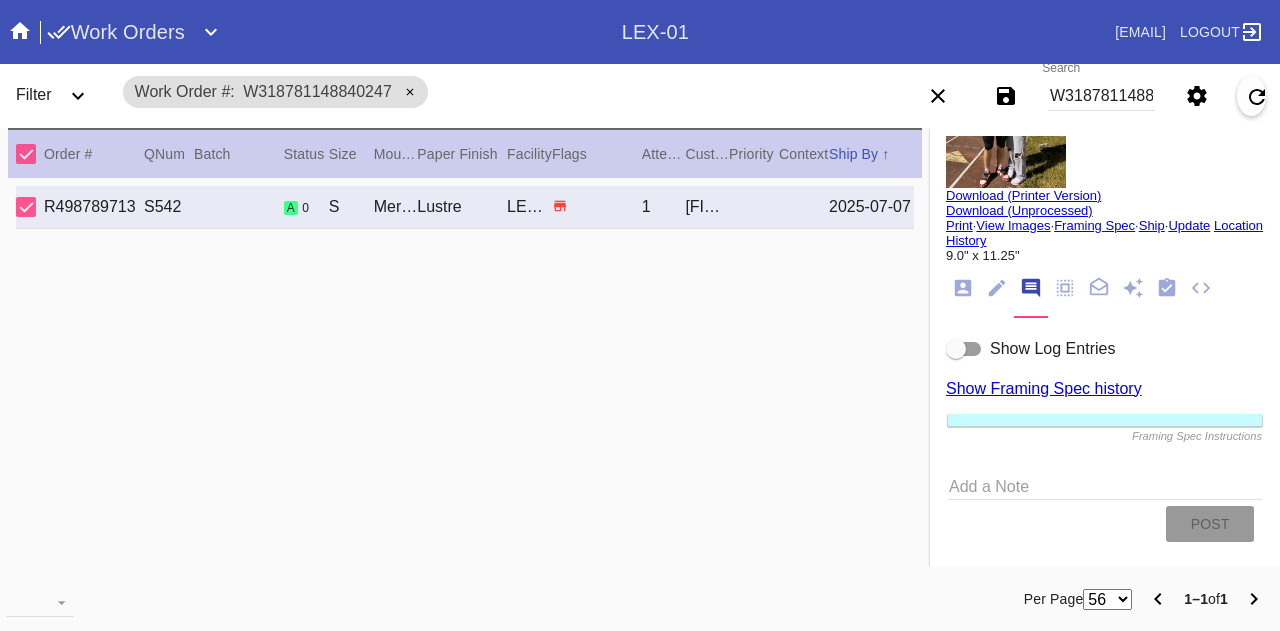 click on "Add a Note" at bounding box center [1105, 485] 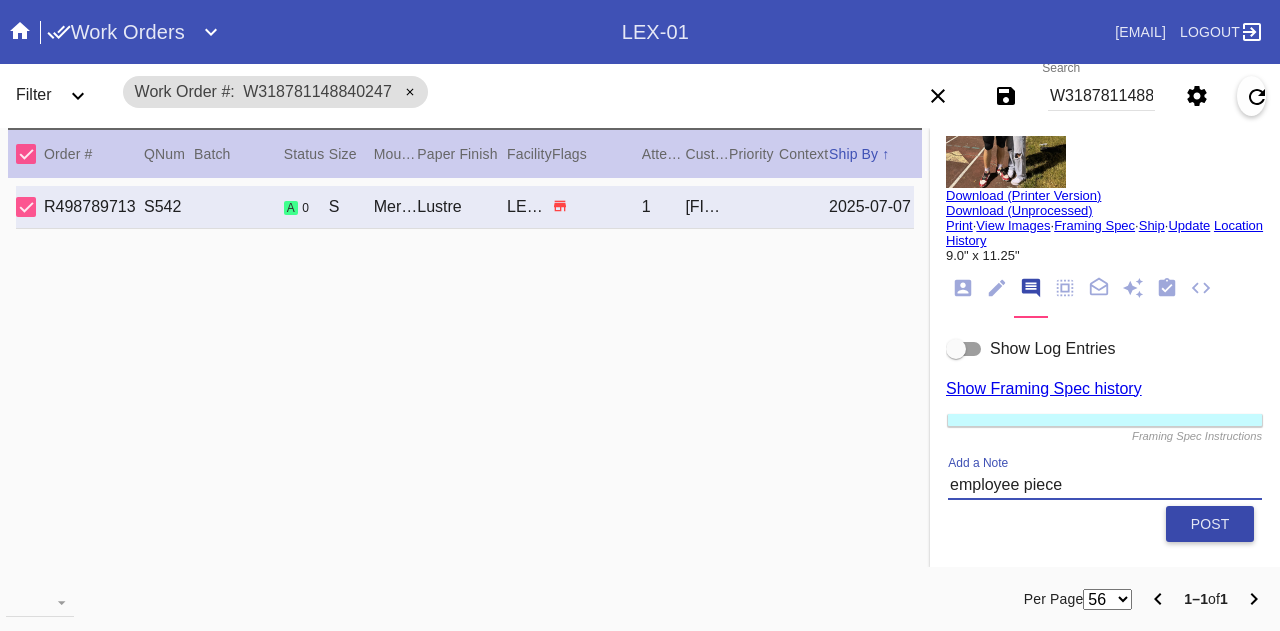 type on "employee piece" 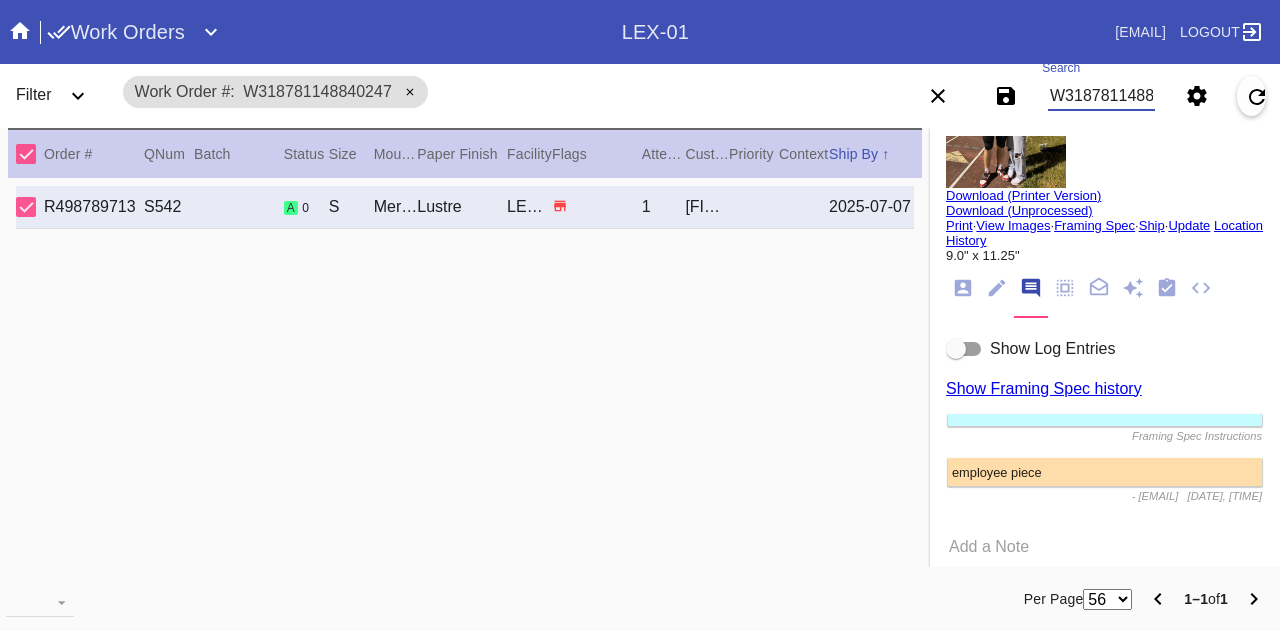 click on "W318781148840247" at bounding box center (1101, 96) 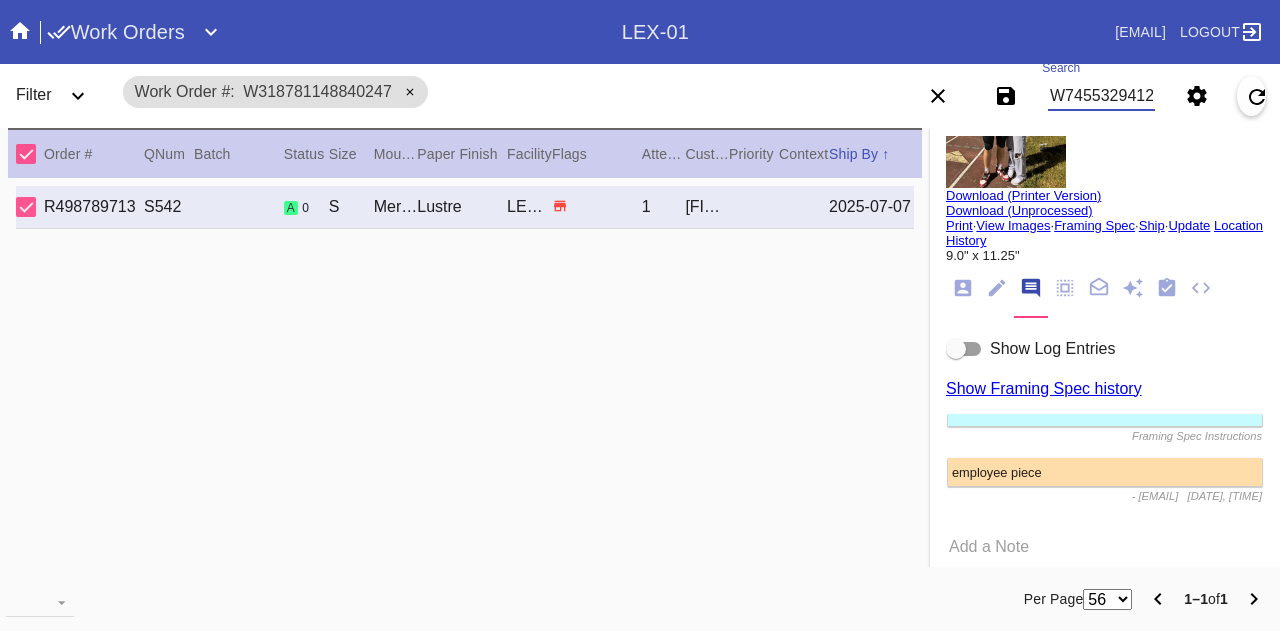 type on "W745532941279362" 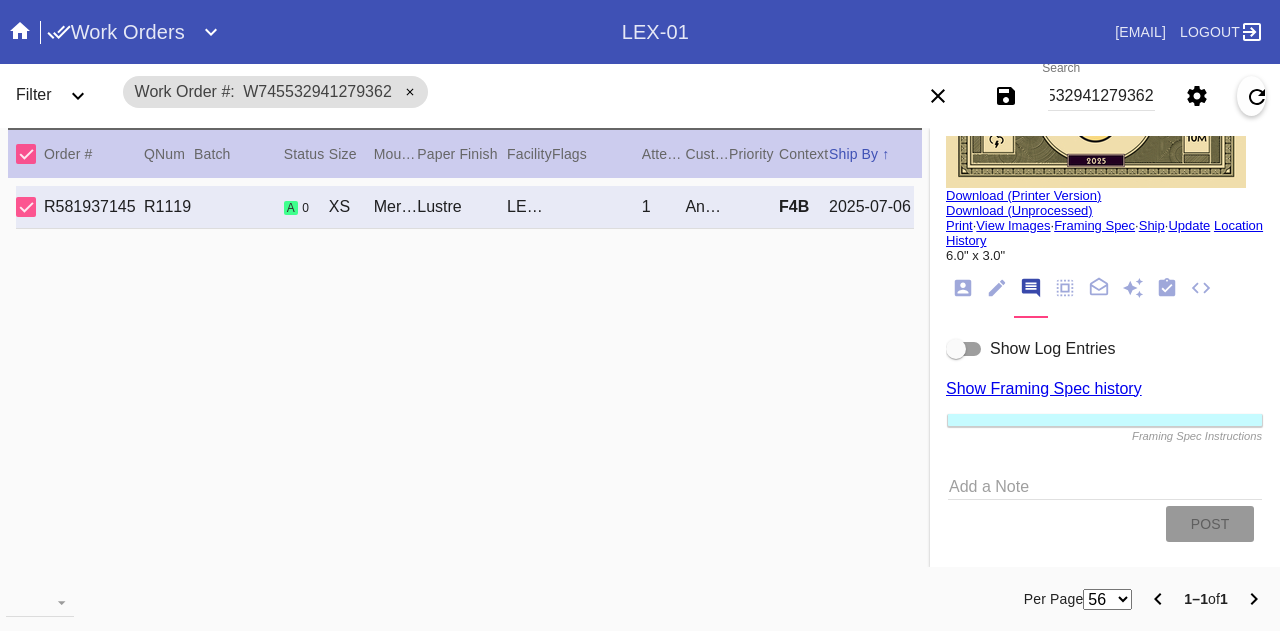 scroll, scrollTop: 0, scrollLeft: 0, axis: both 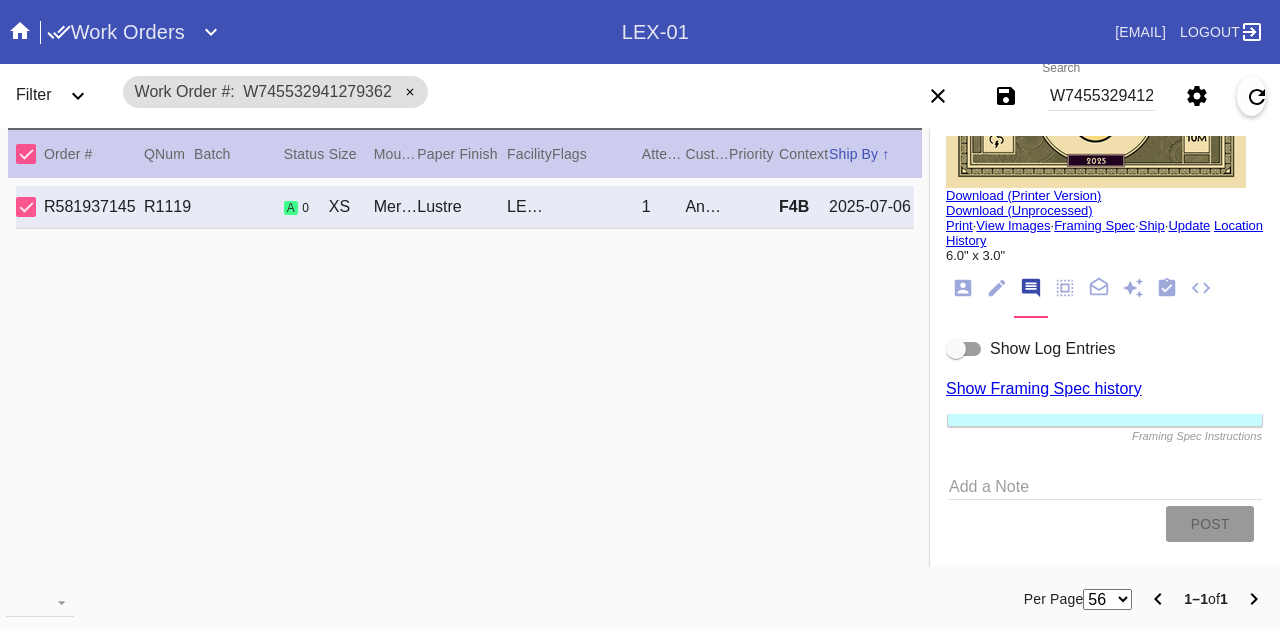 click on "Ship" at bounding box center [1152, 225] 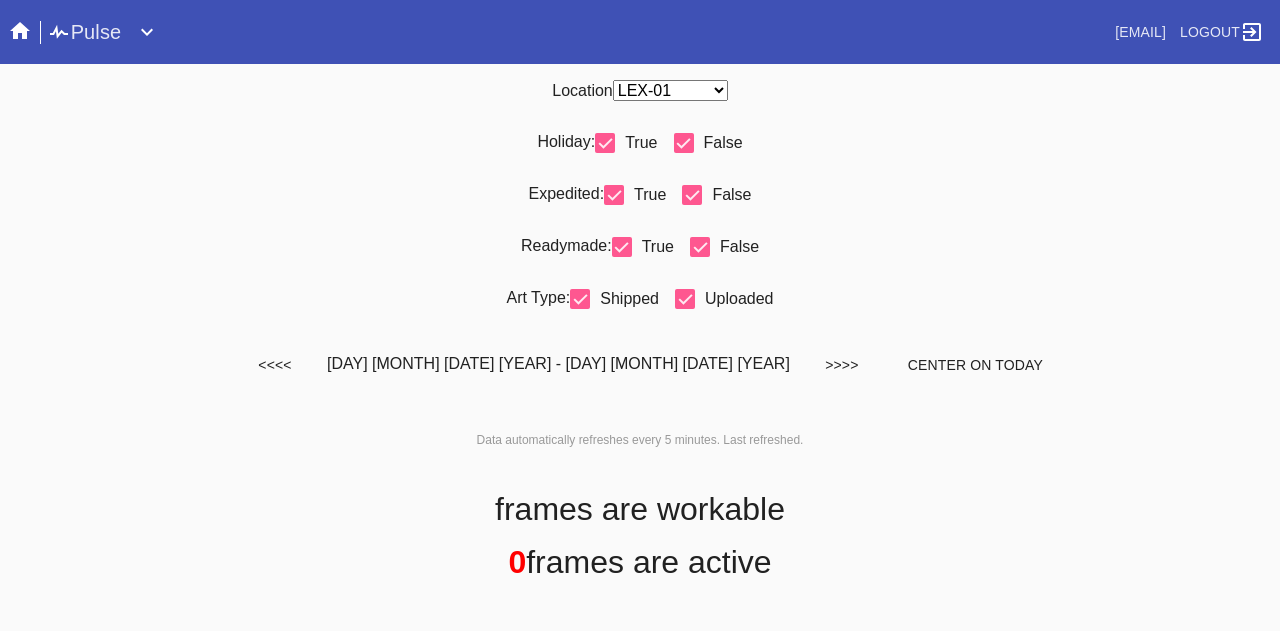 scroll, scrollTop: 0, scrollLeft: 0, axis: both 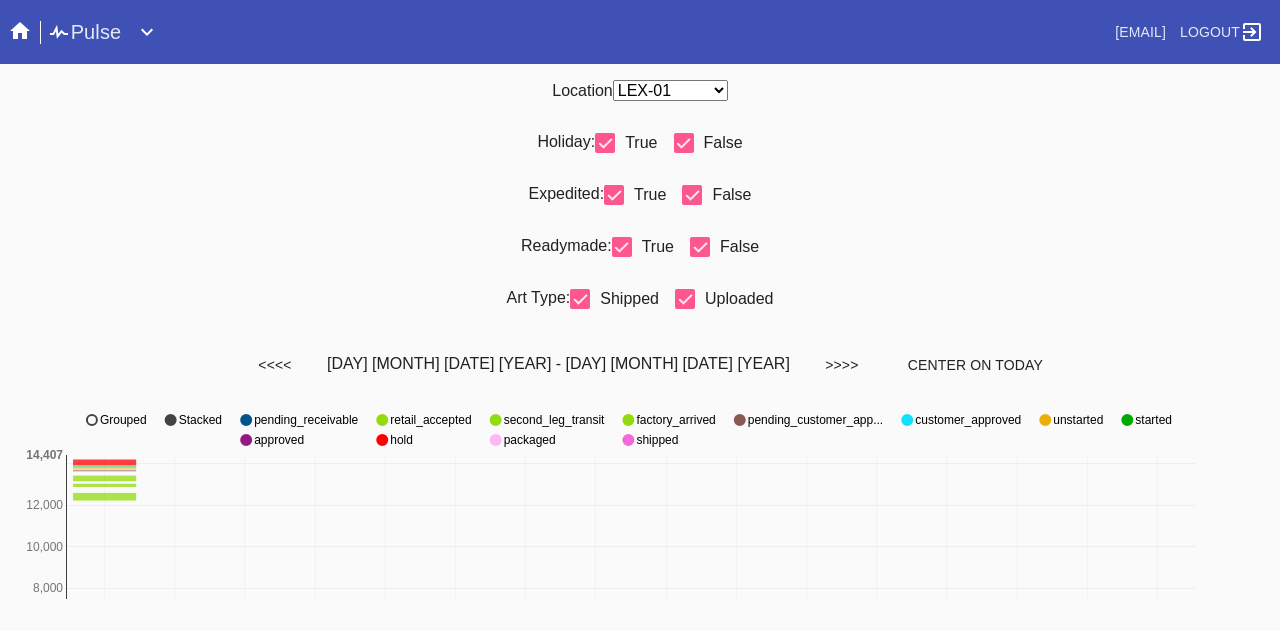 select on "number:31" 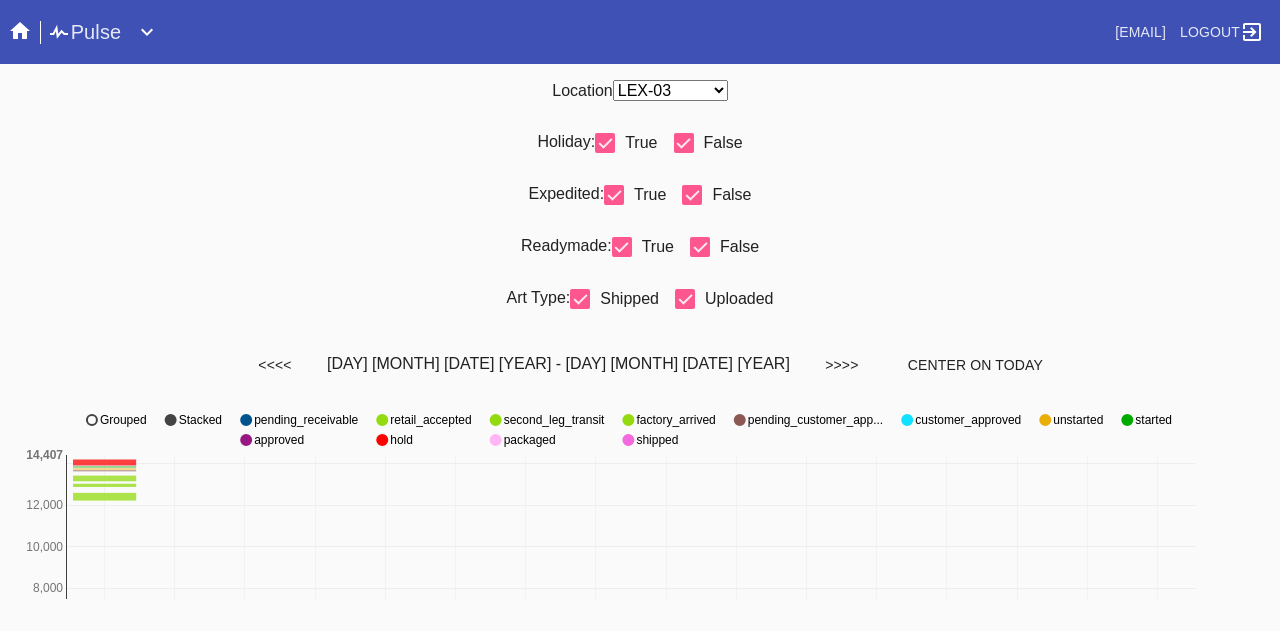 click on "Any Location DCA-05 ELP-01 LAS-01 LEX-01 LEX-03" at bounding box center (670, 90) 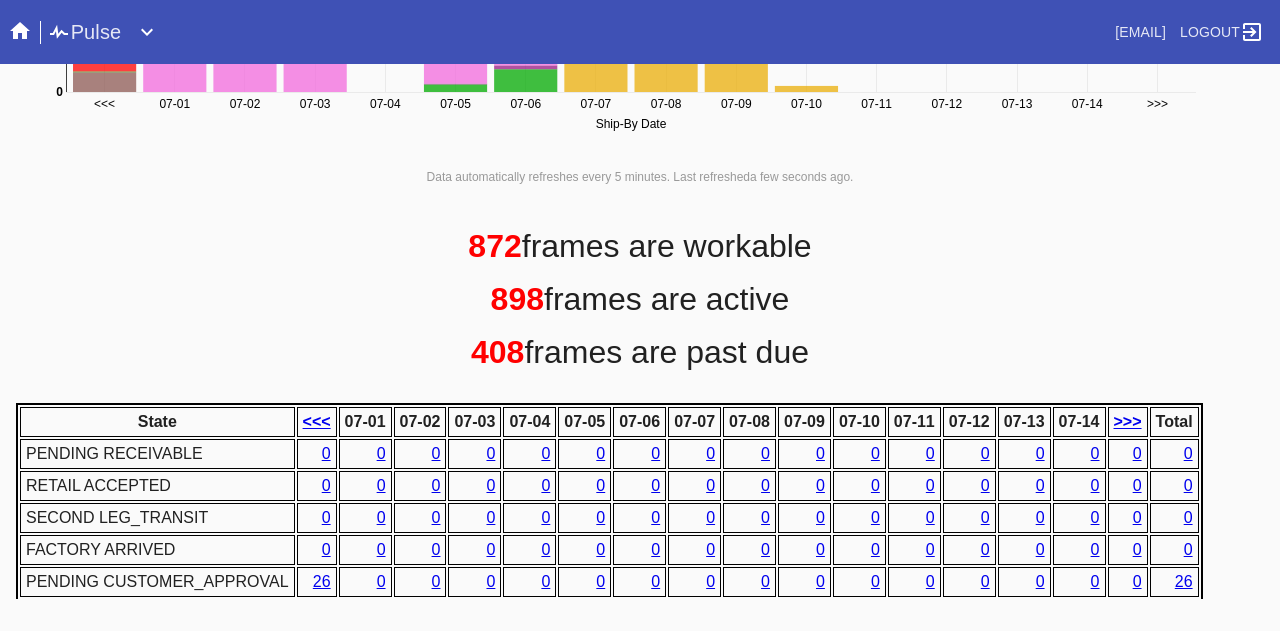 scroll, scrollTop: 1000, scrollLeft: 0, axis: vertical 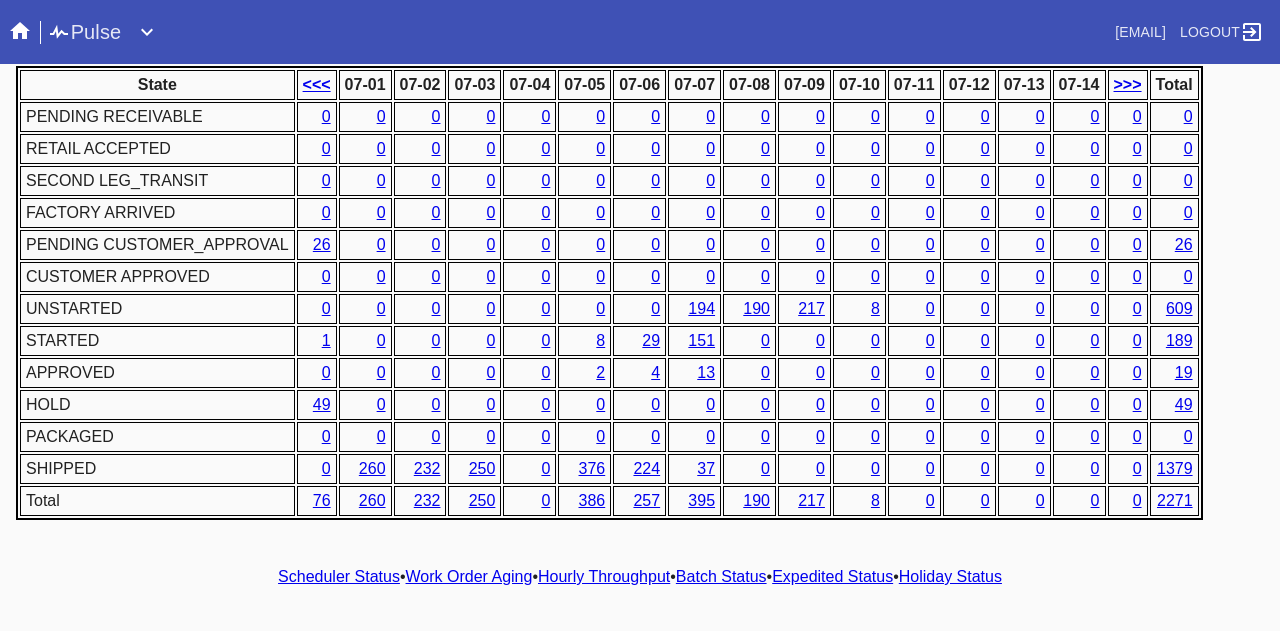 click on "1" at bounding box center (326, 340) 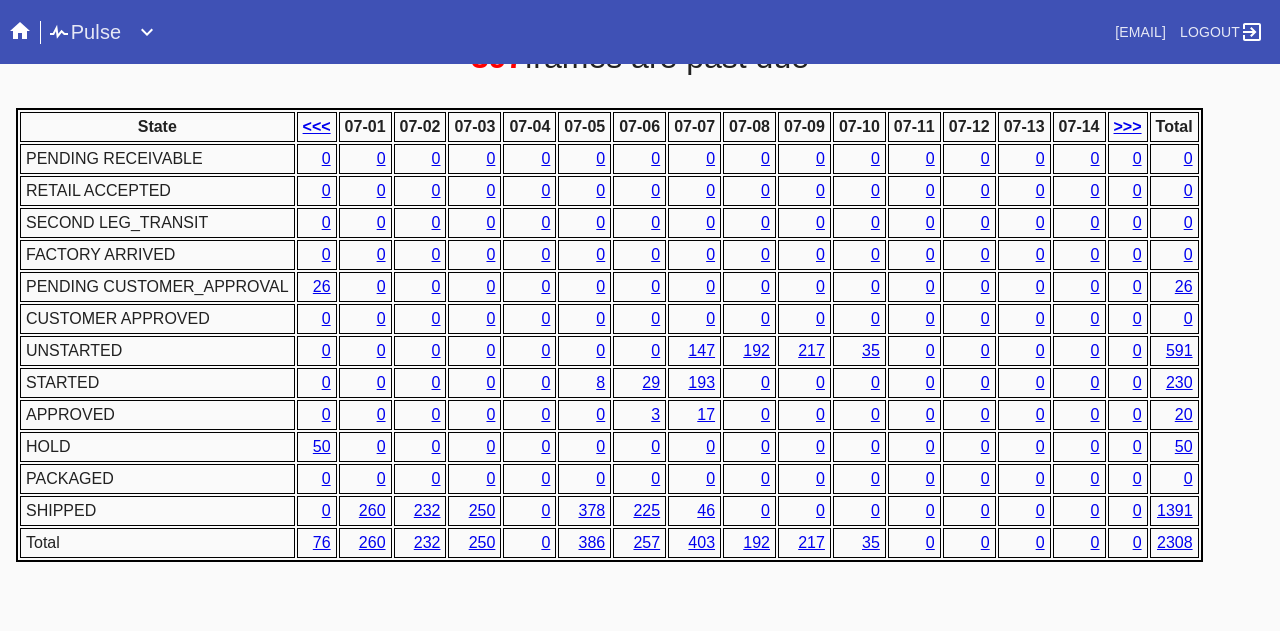 scroll, scrollTop: 1000, scrollLeft: 0, axis: vertical 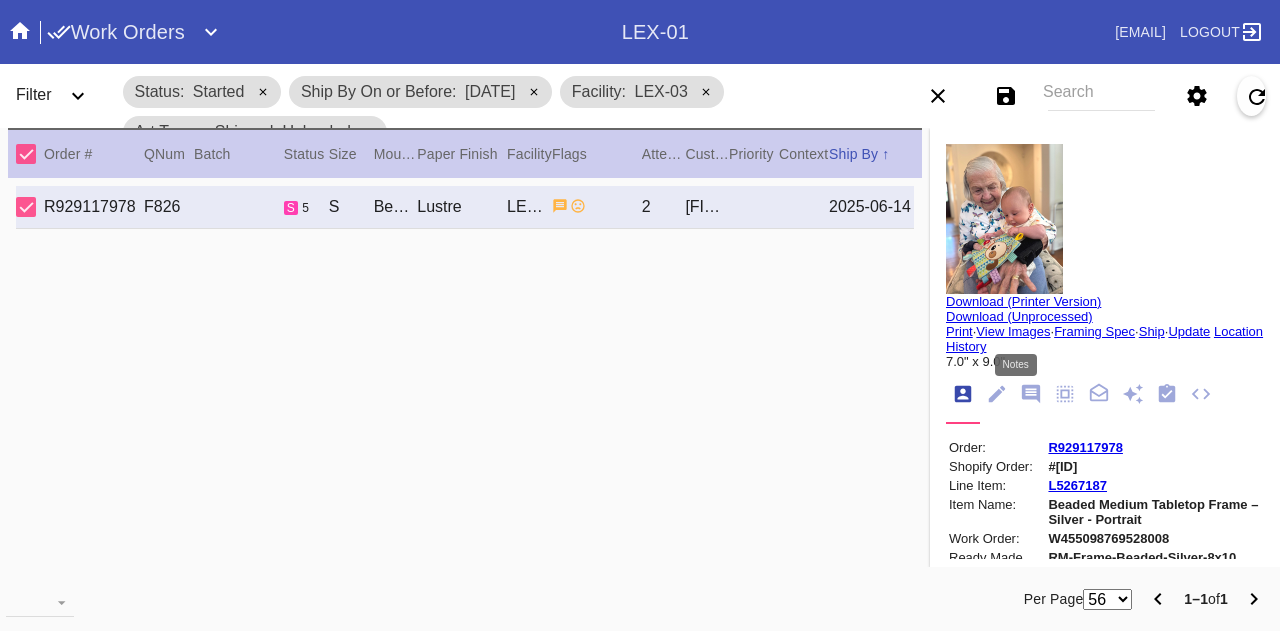 click at bounding box center [1031, 394] 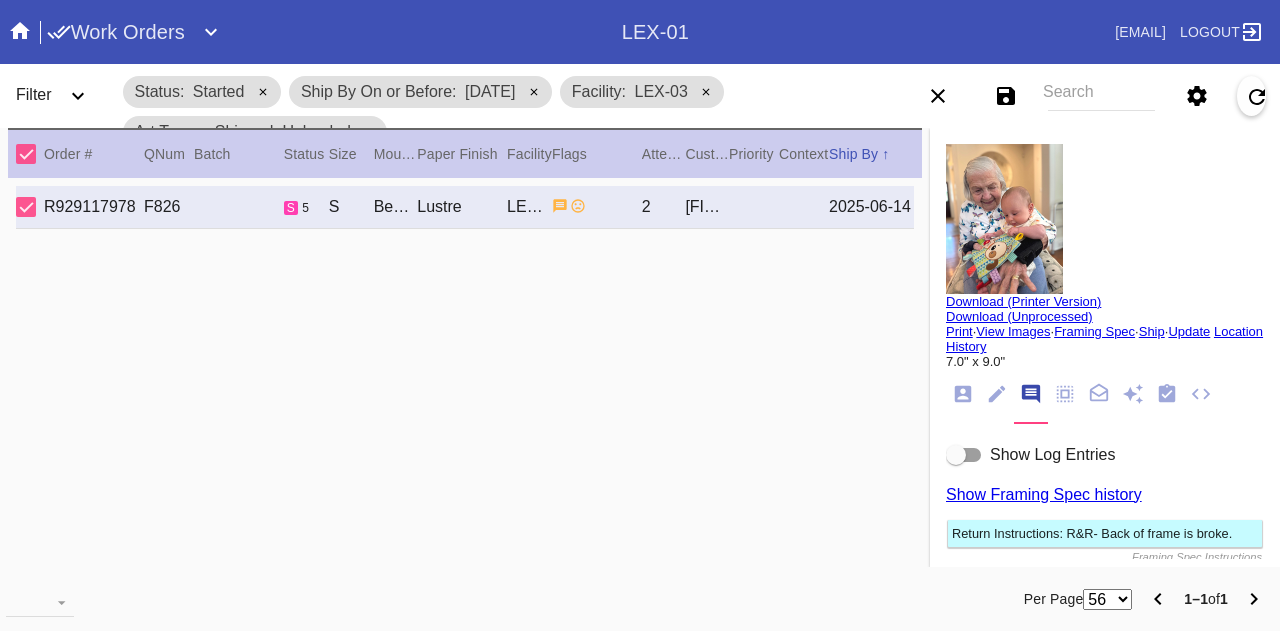 click at bounding box center [964, 455] 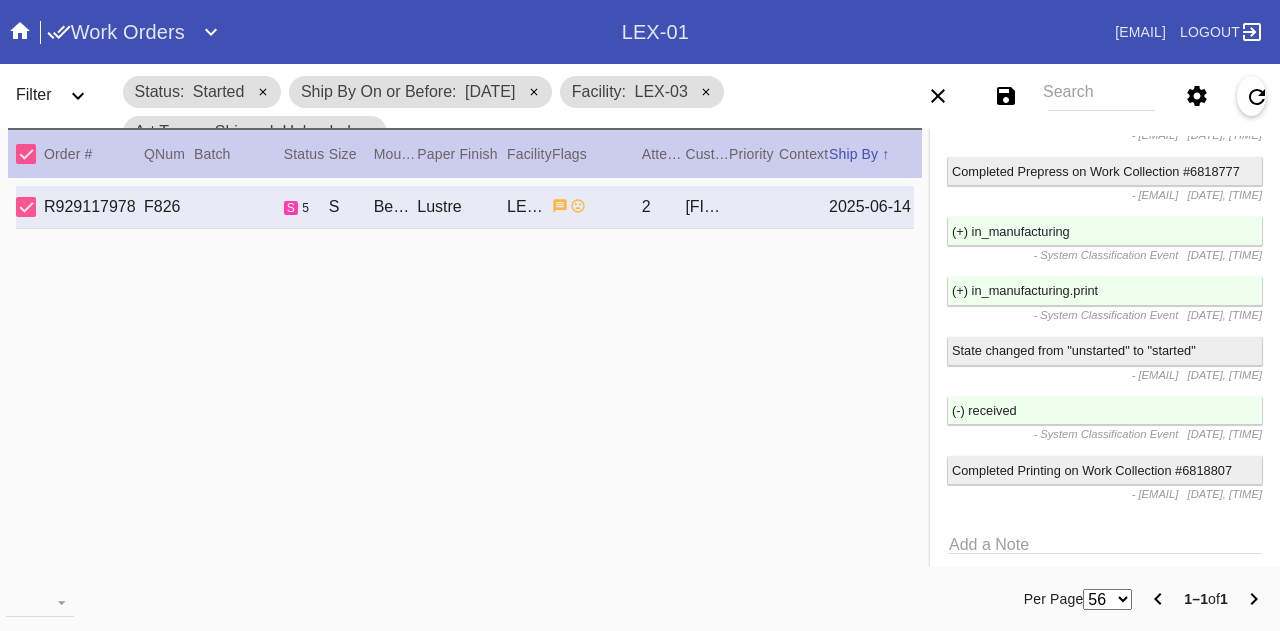 scroll, scrollTop: 1998, scrollLeft: 0, axis: vertical 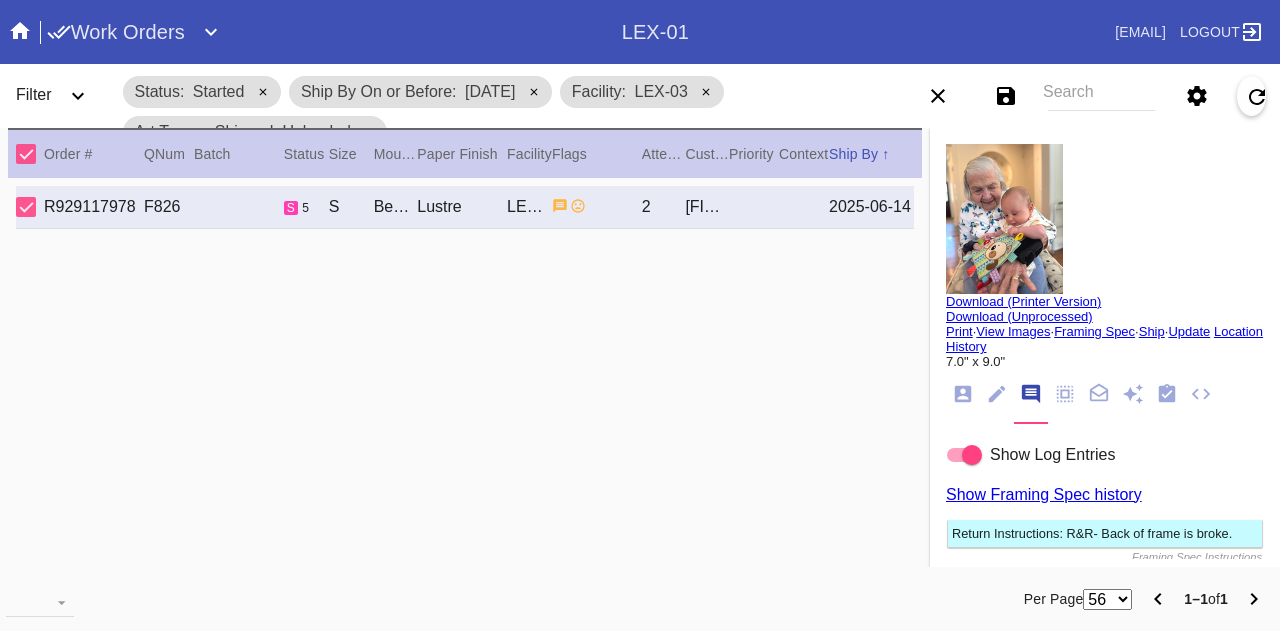 click on "Print" at bounding box center [959, 331] 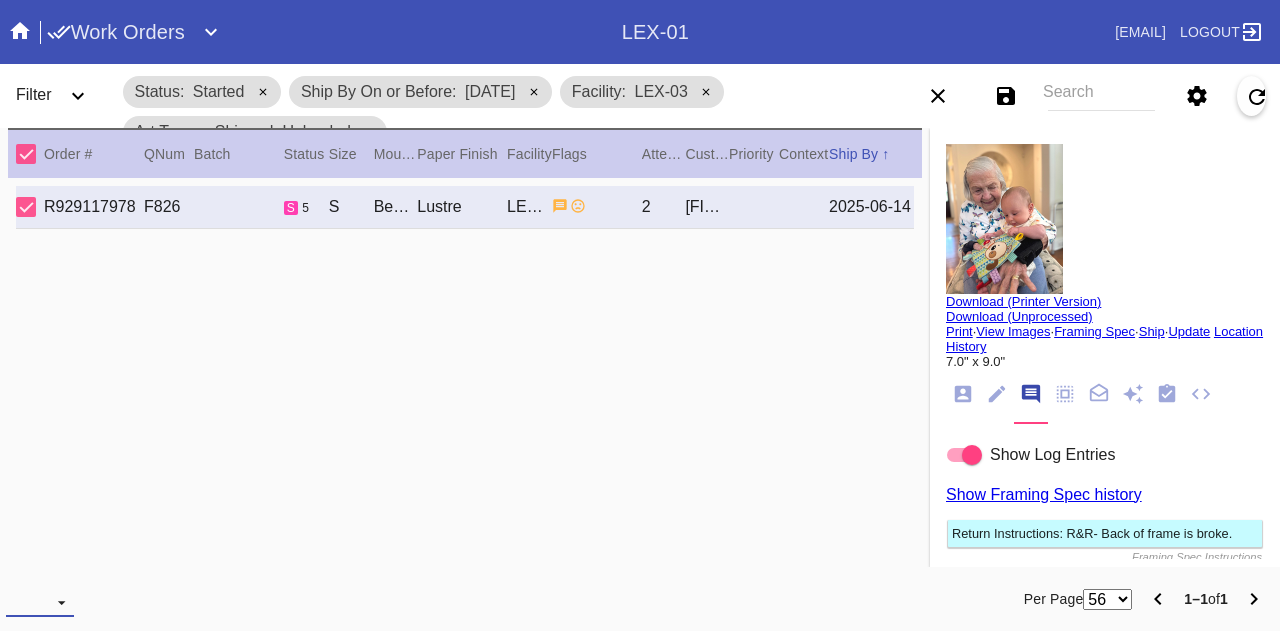click on "Download... Export Selected Items Print Work Orders Frame Labels Frame Labels v2 Mat Labels Moulding Plate Labels Acrylic Labels Foam Labels Foam Data Story Pockets Mini Story Pockets OMGA Data GUNNAR Data FastCAM Data" at bounding box center [40, 602] 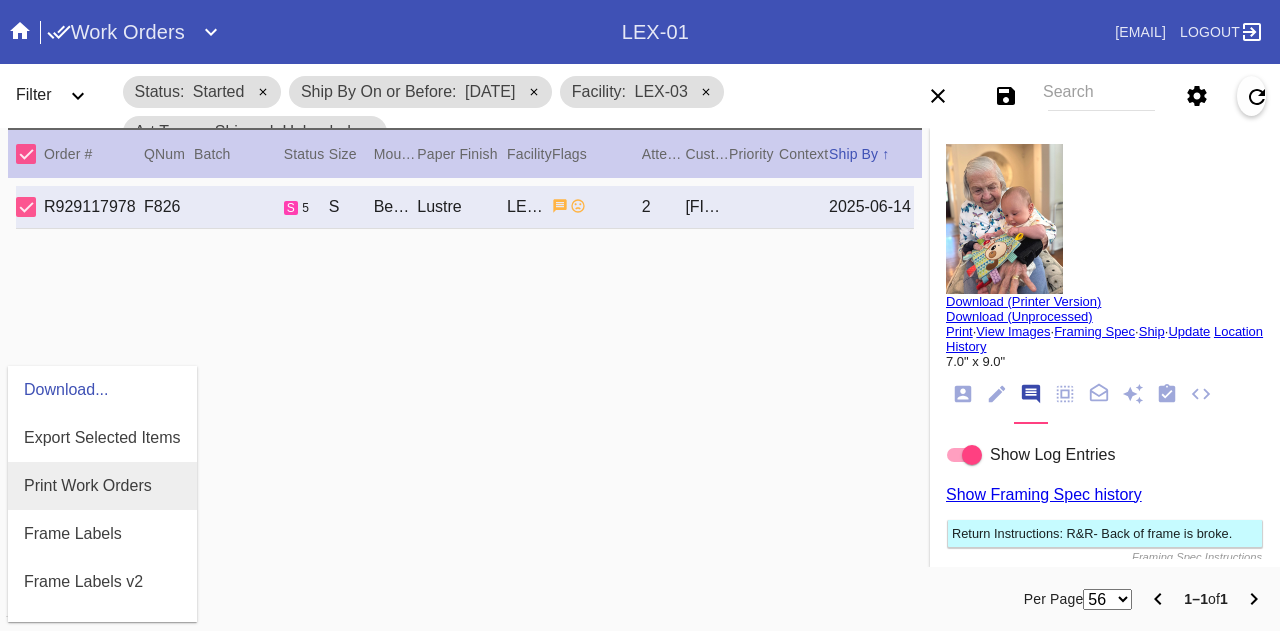 click on "Print Work Orders" at bounding box center [88, 486] 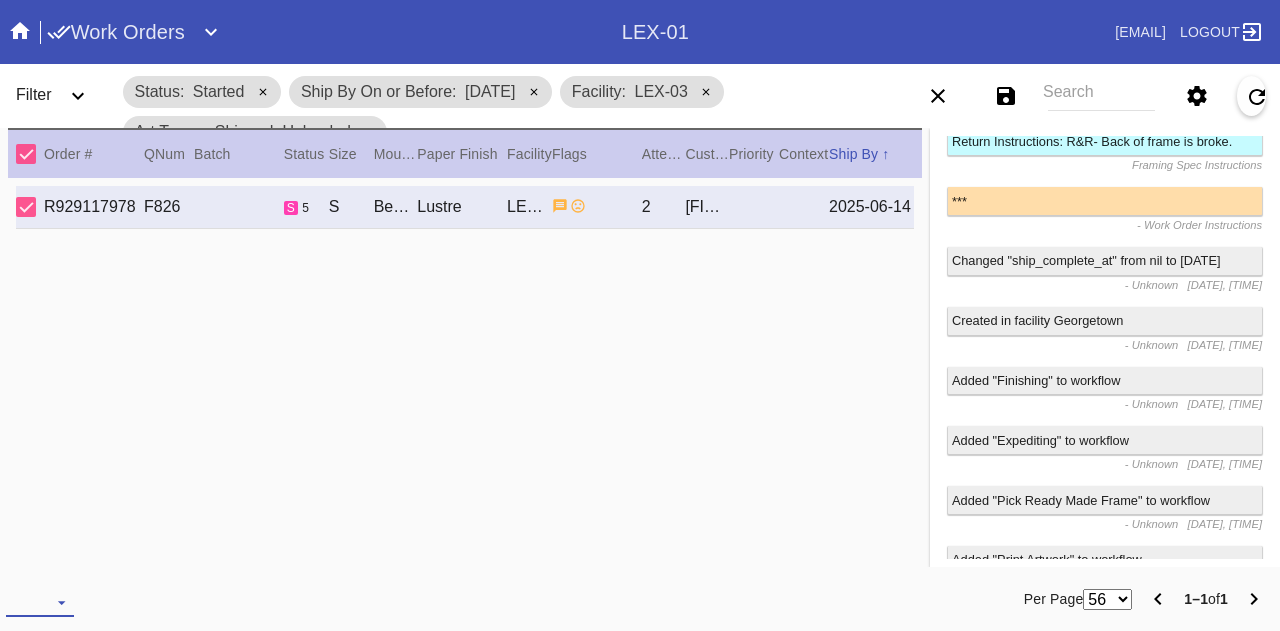 scroll, scrollTop: 400, scrollLeft: 0, axis: vertical 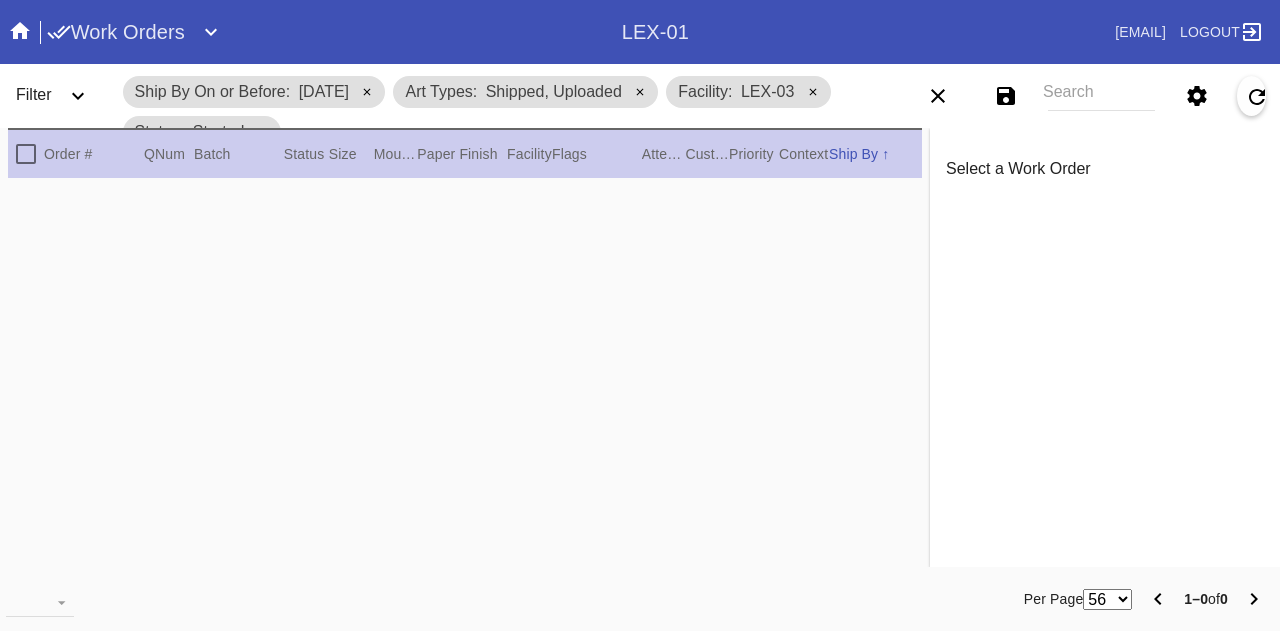 click on "Search" at bounding box center (1101, 96) 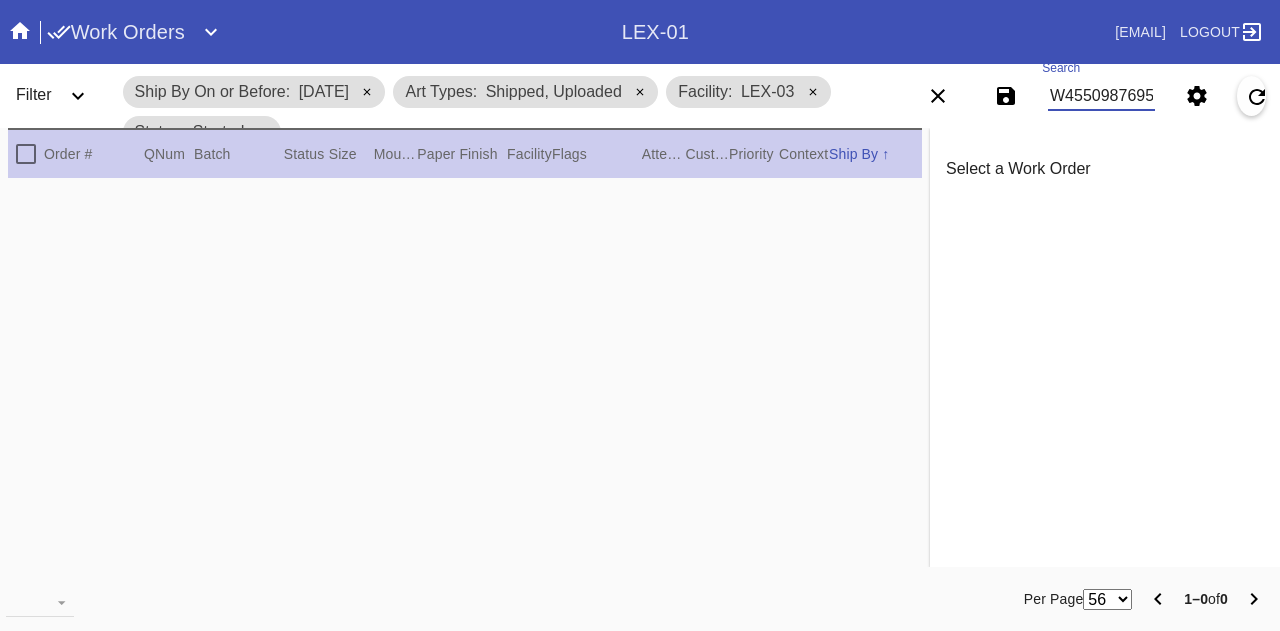 type on "W455098769528008" 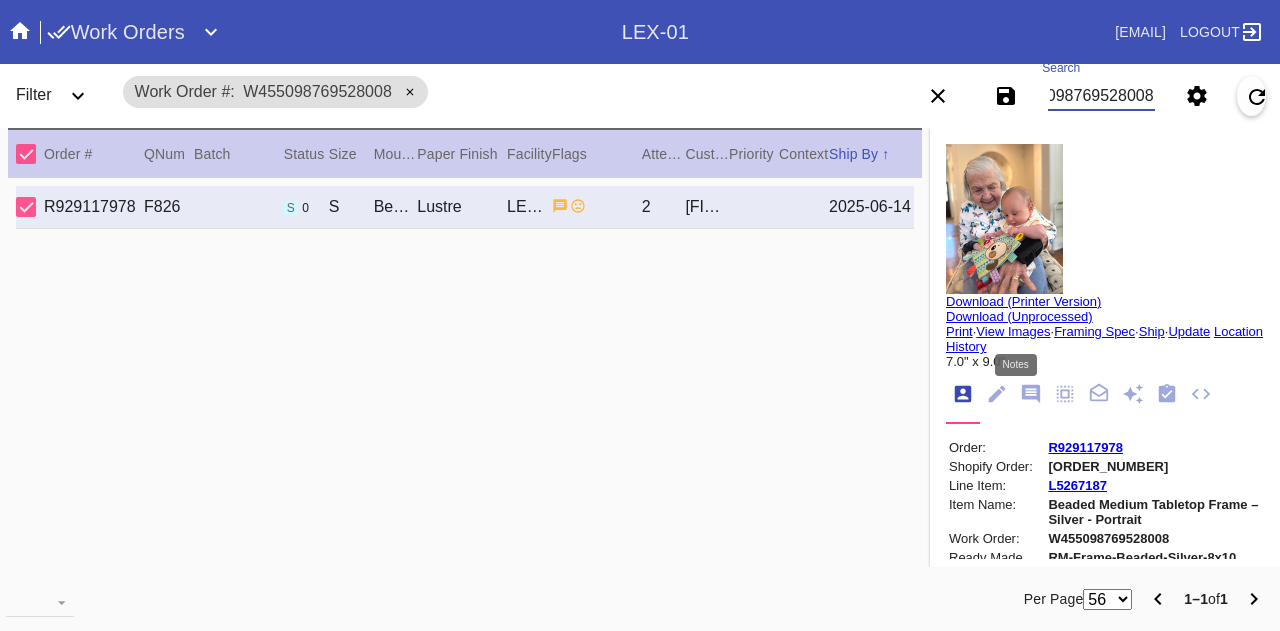 scroll, scrollTop: 0, scrollLeft: 0, axis: both 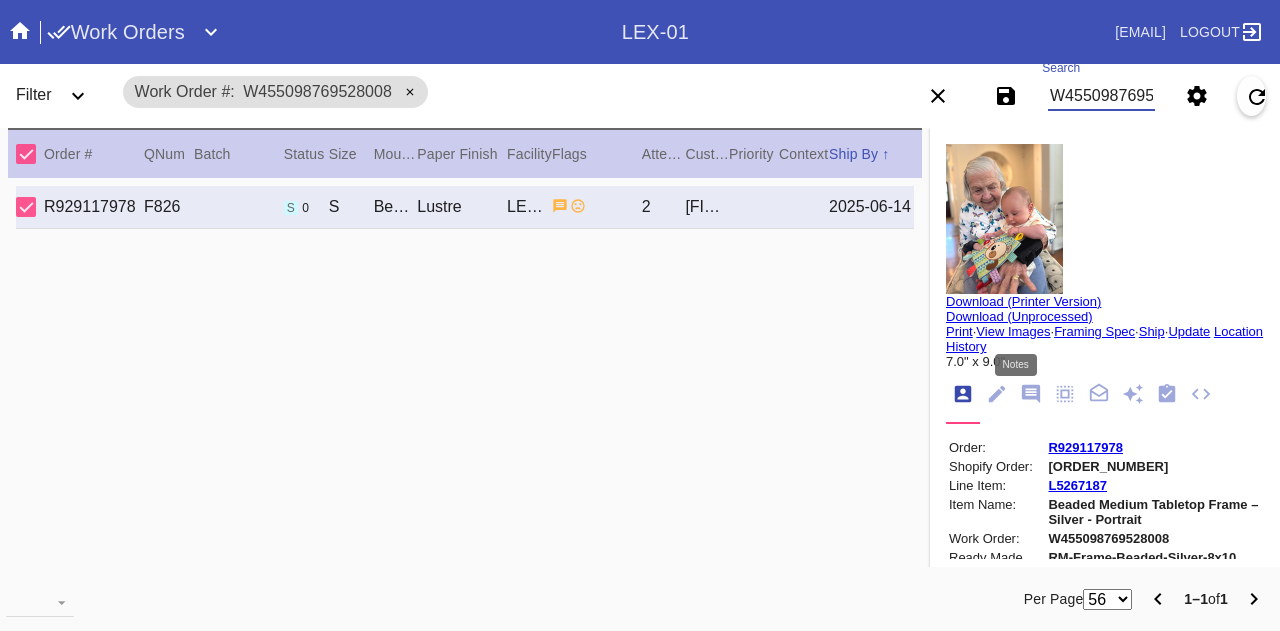 click at bounding box center (1031, 394) 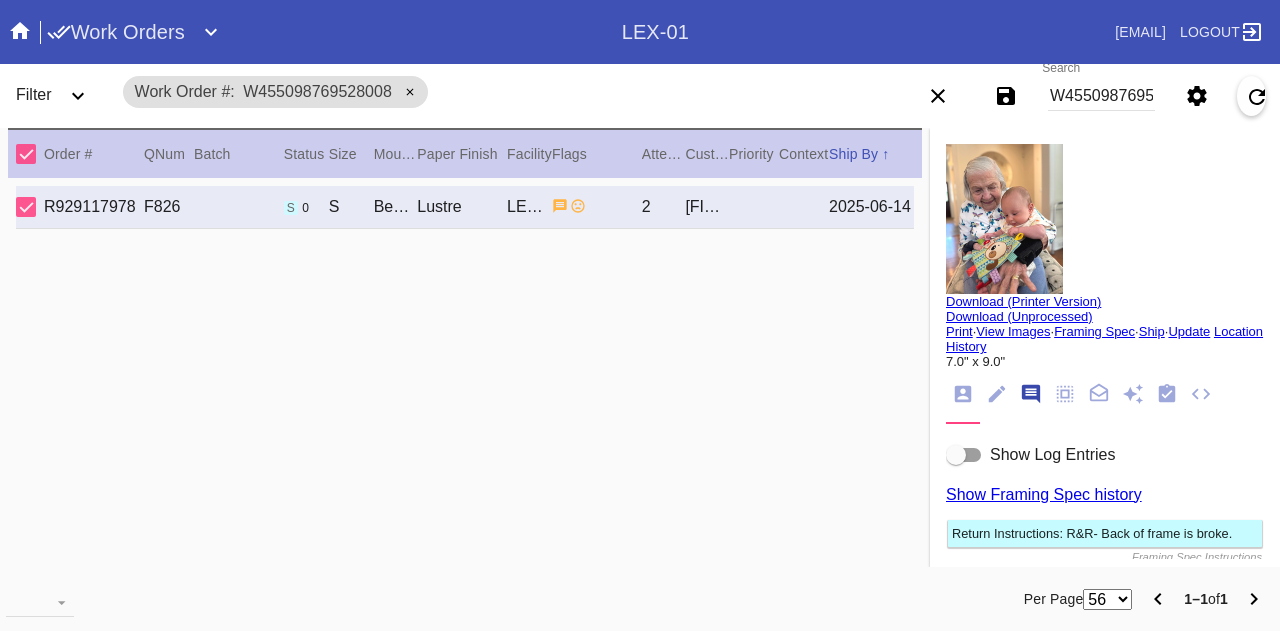 scroll, scrollTop: 122, scrollLeft: 0, axis: vertical 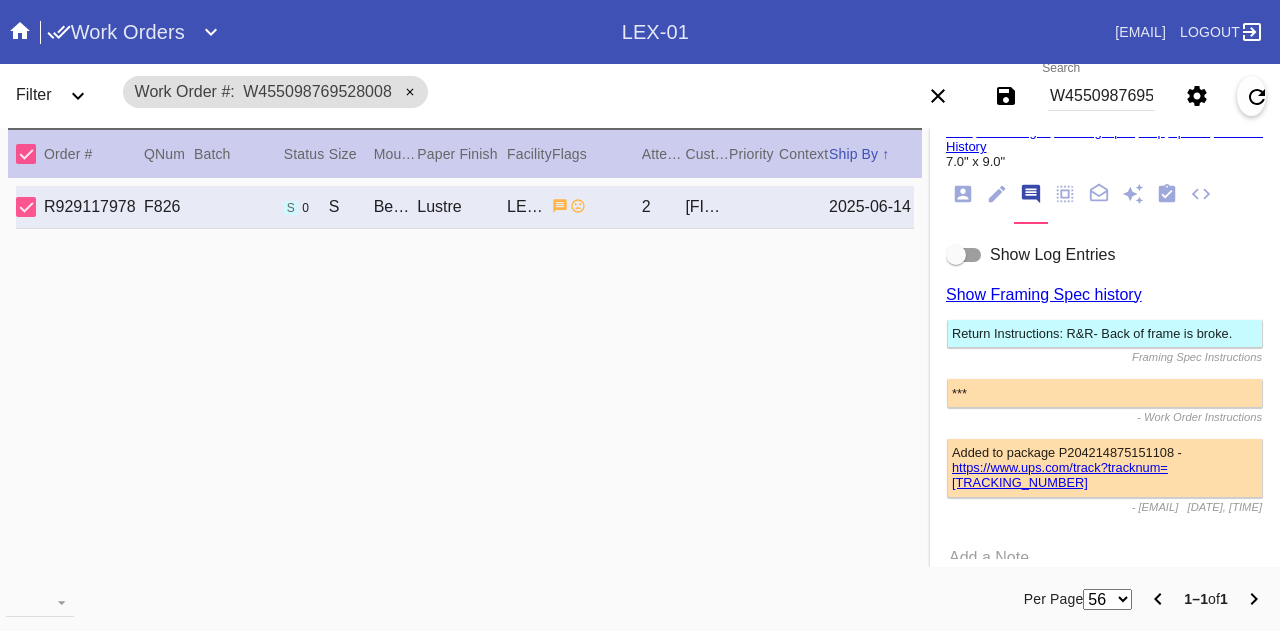 click at bounding box center (964, 255) 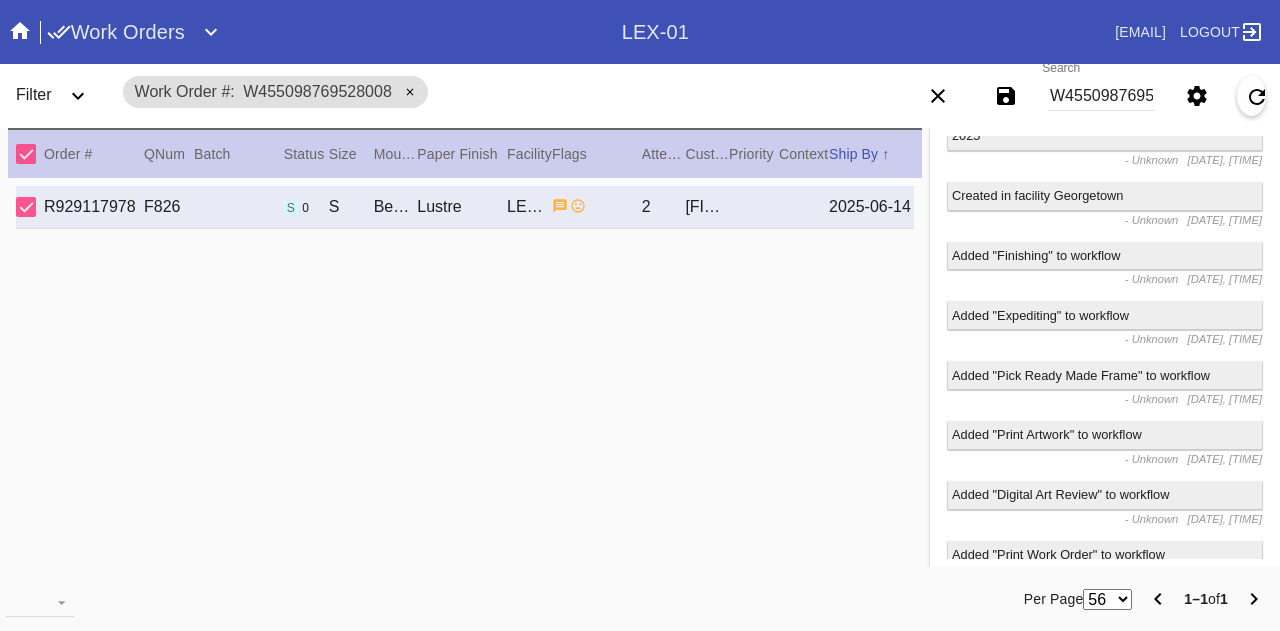 scroll, scrollTop: 500, scrollLeft: 0, axis: vertical 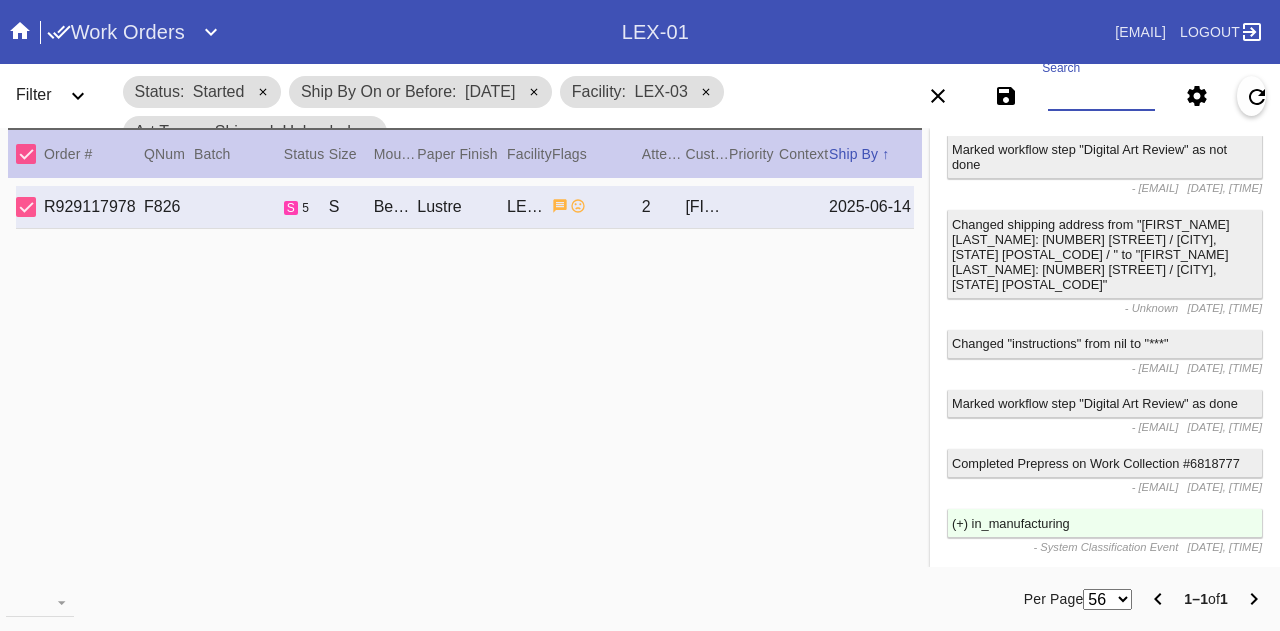 click on "Search" at bounding box center (1101, 96) 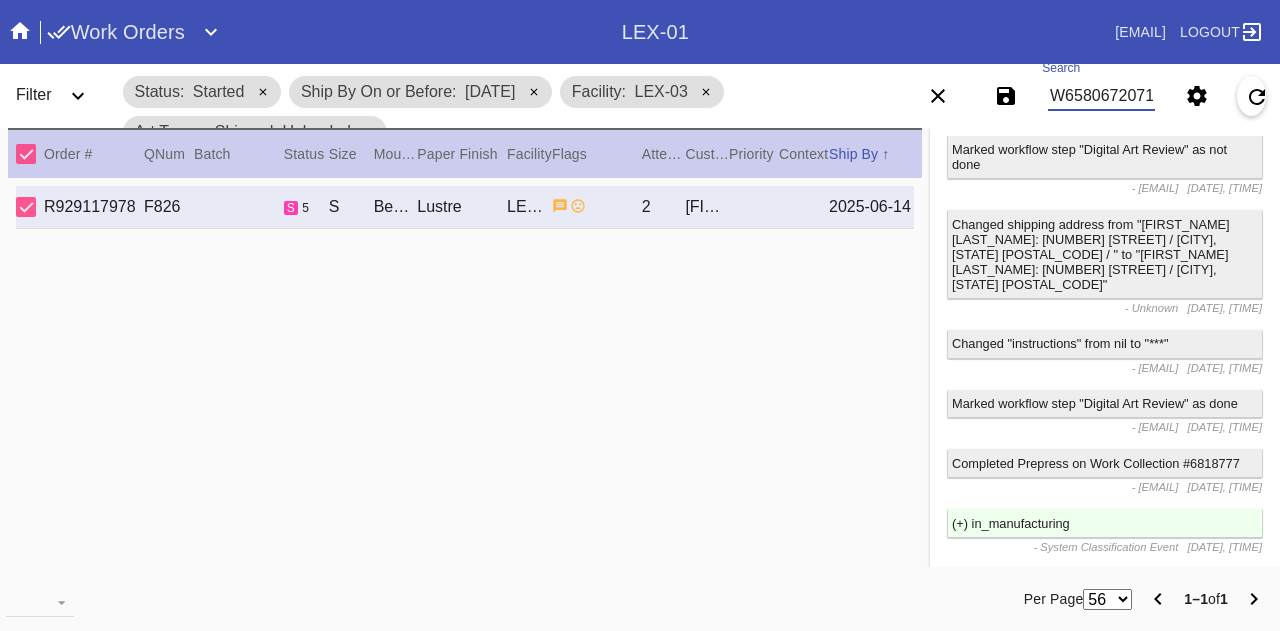 scroll, scrollTop: 0, scrollLeft: 45, axis: horizontal 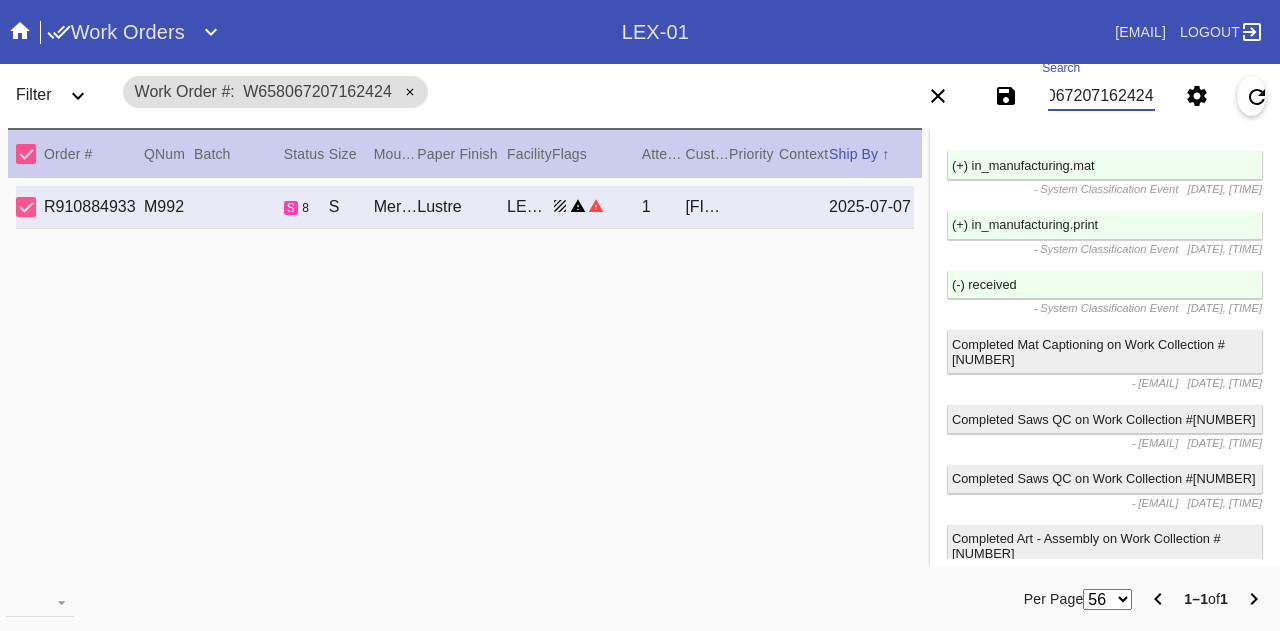 click on "W658067207162424" at bounding box center (1101, 96) 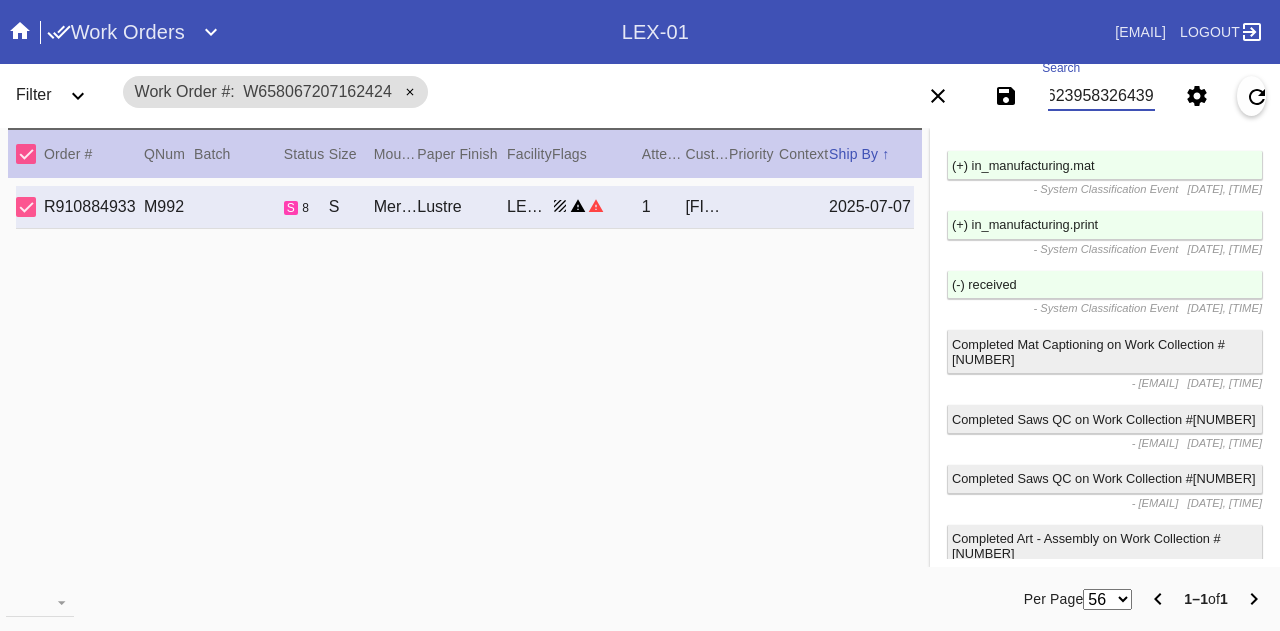 scroll, scrollTop: 0, scrollLeft: 45, axis: horizontal 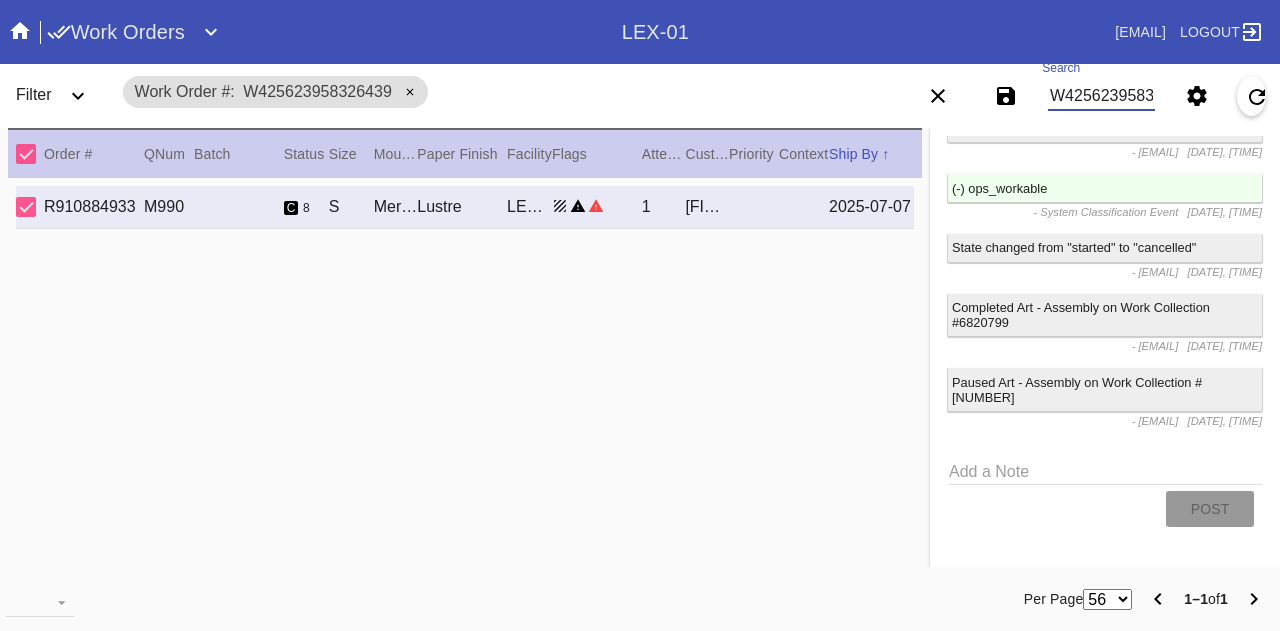 click on "W425623958326439" at bounding box center [1101, 96] 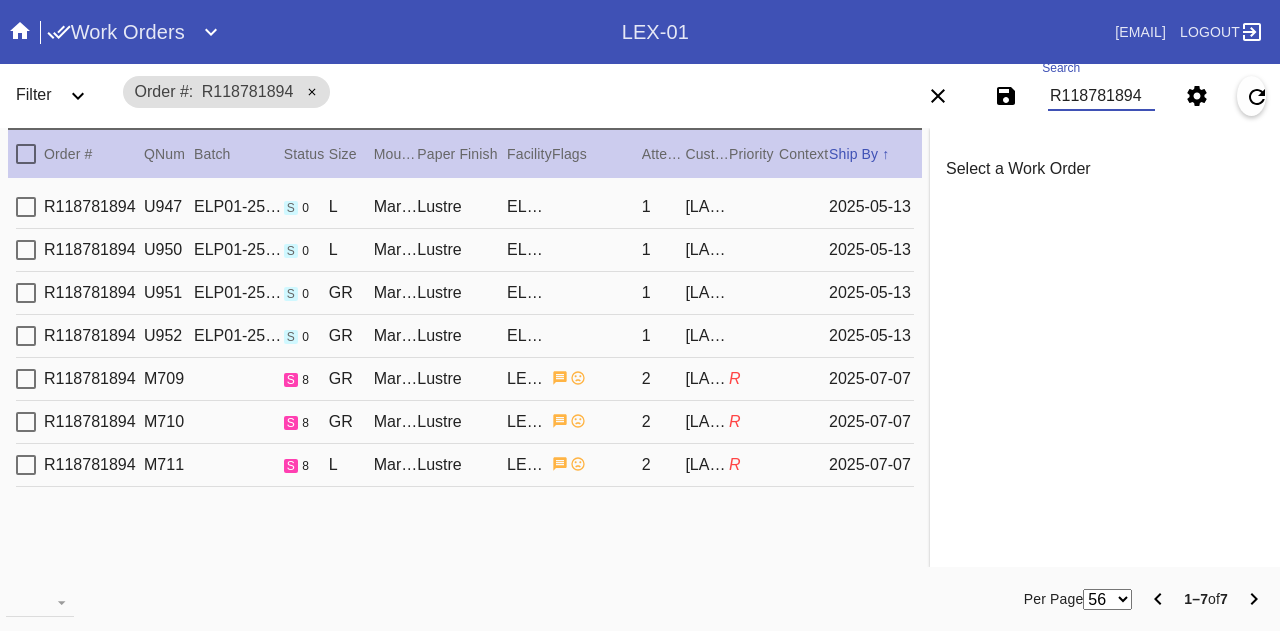 scroll, scrollTop: 0, scrollLeft: 0, axis: both 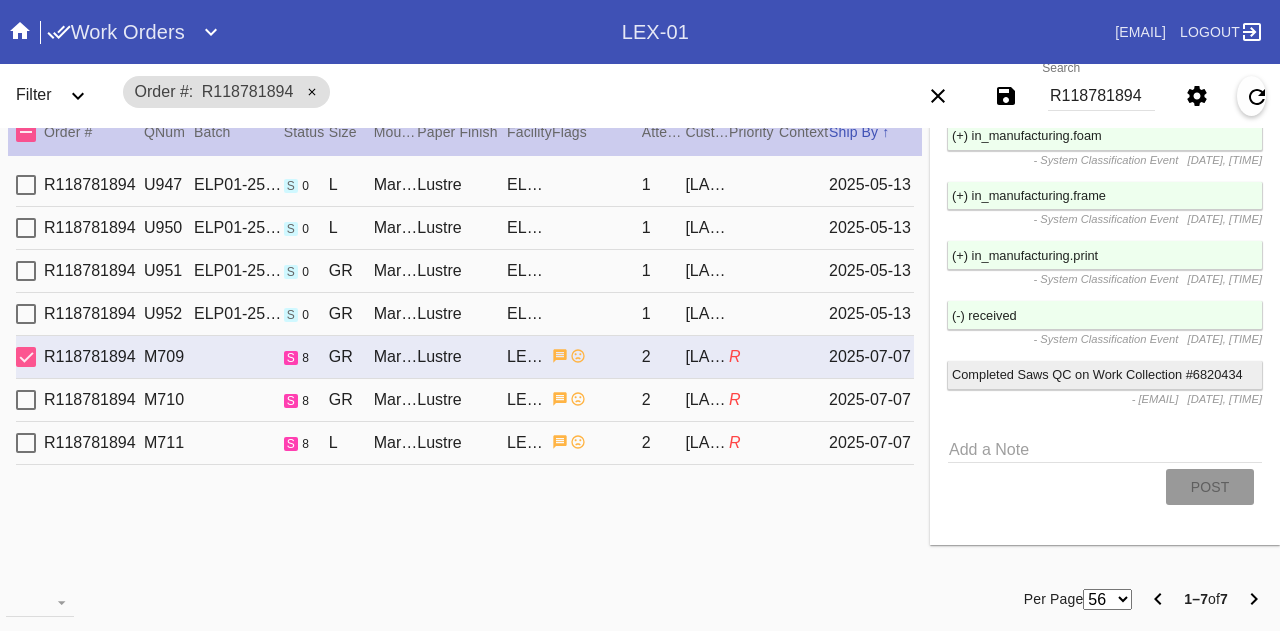 click on "Lustre" at bounding box center [462, 185] 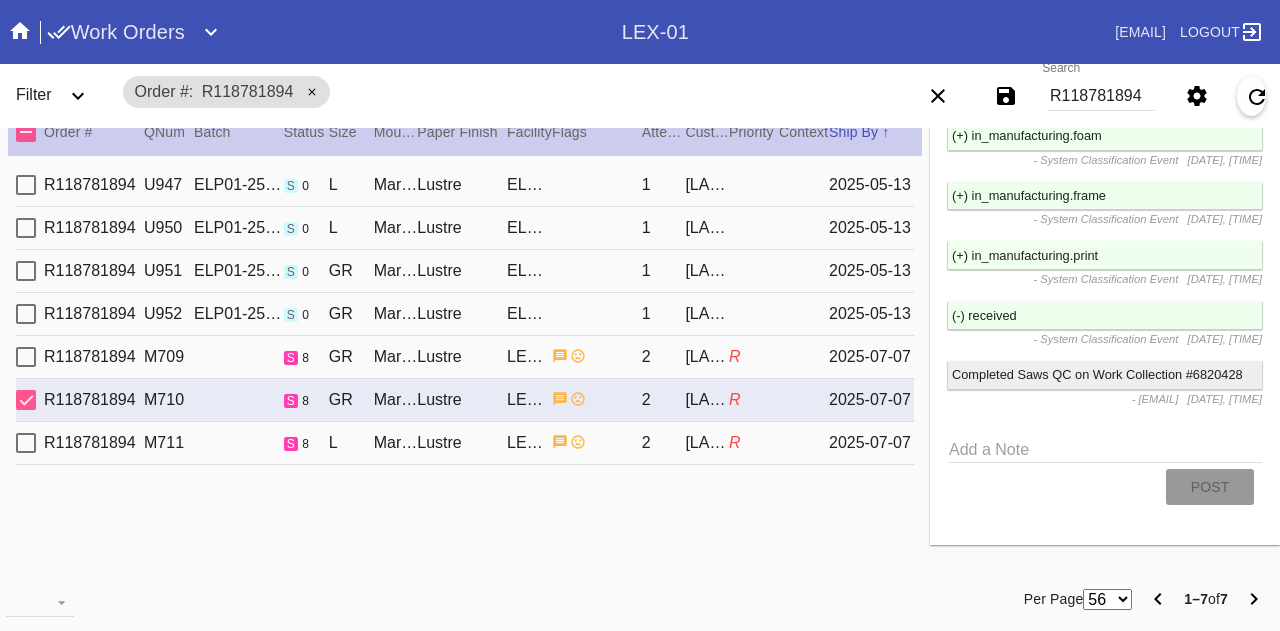 scroll, scrollTop: 2642, scrollLeft: 0, axis: vertical 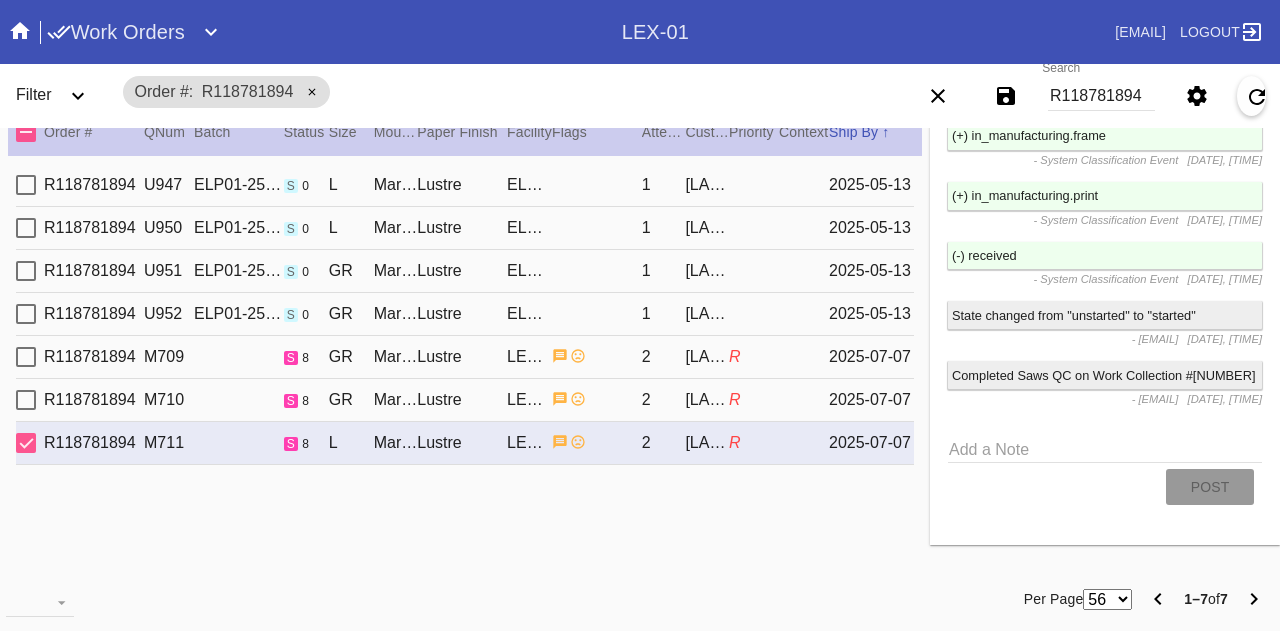 click on "R118781894" at bounding box center [1101, 96] 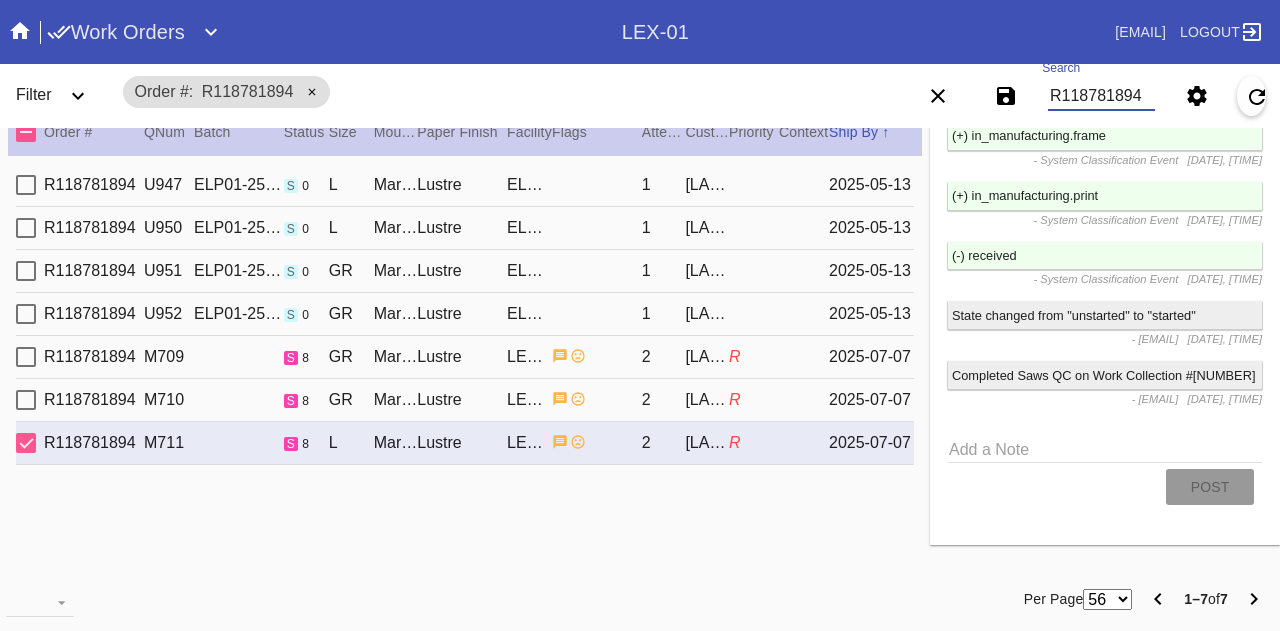 click on "R118781894" at bounding box center [1101, 96] 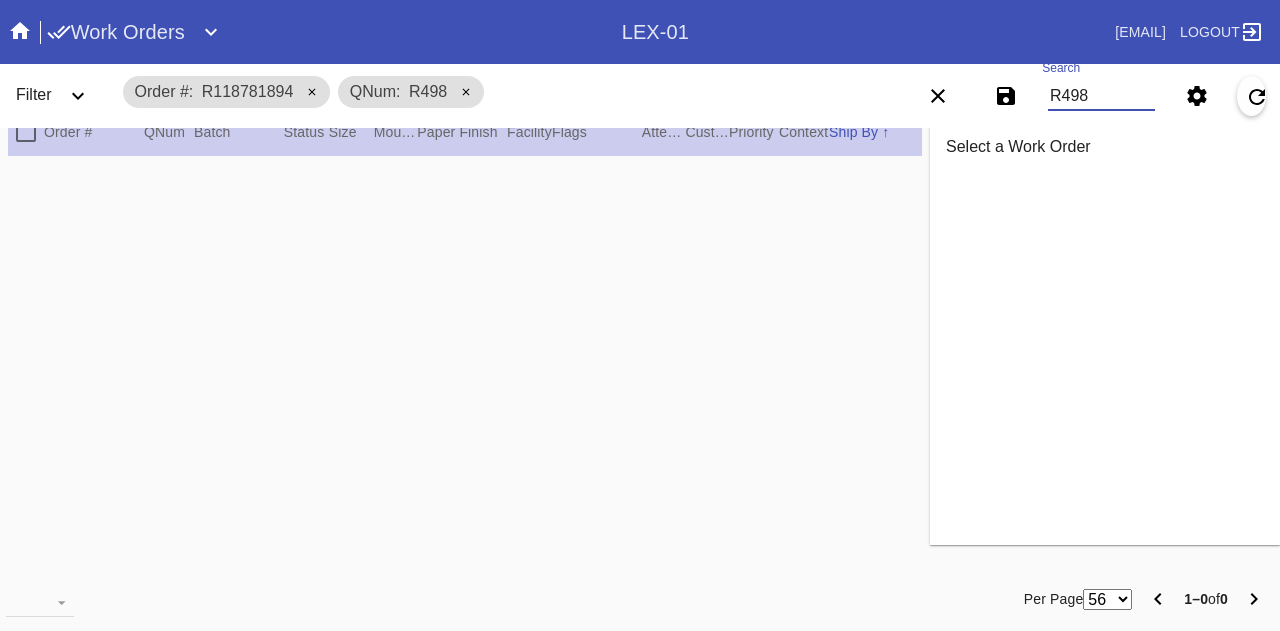 scroll, scrollTop: 0, scrollLeft: 0, axis: both 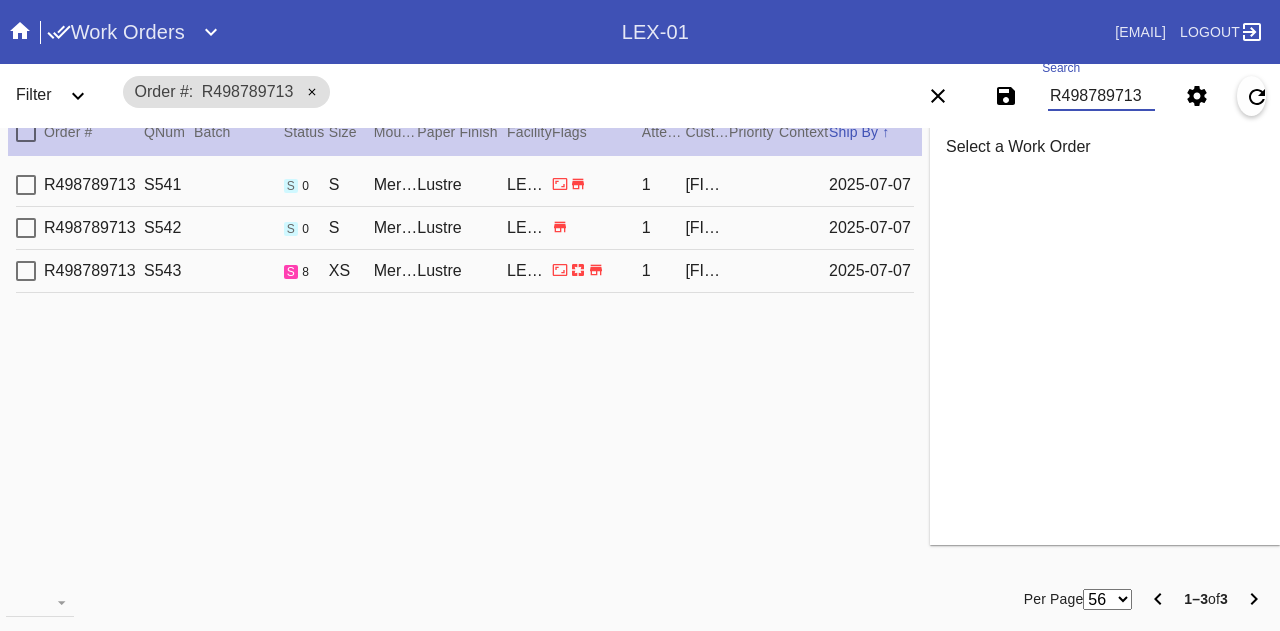 type on "R498789713" 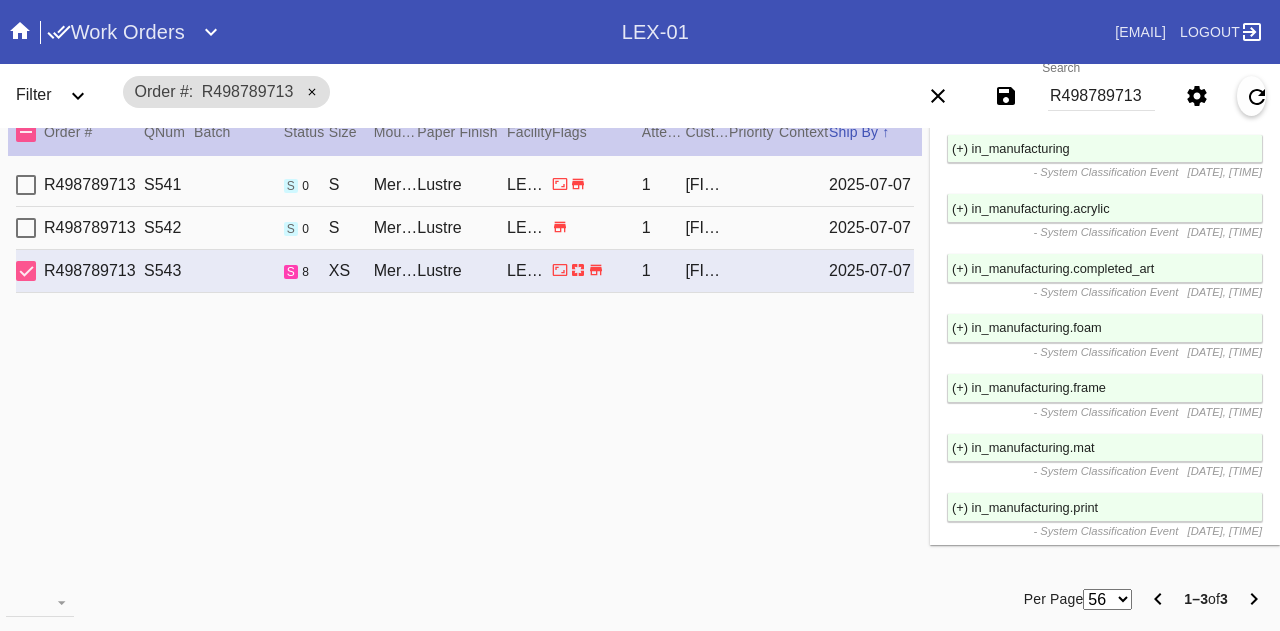 scroll, scrollTop: 1474, scrollLeft: 0, axis: vertical 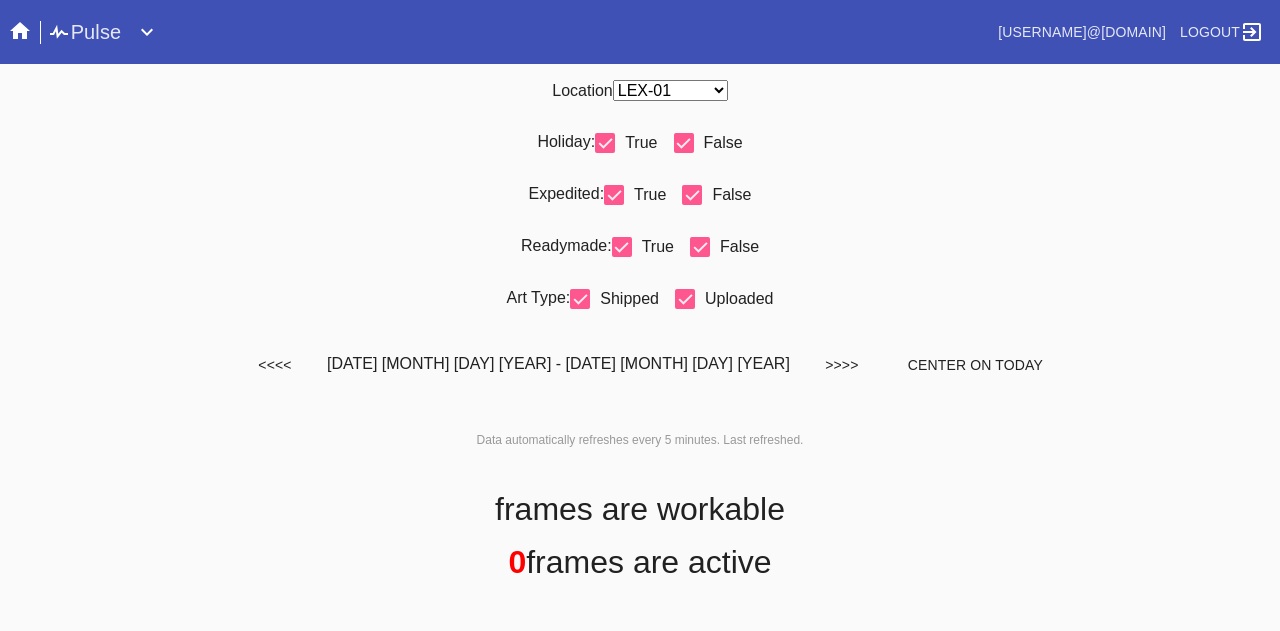 click on "Any Location DCA-05 ELP-01 LAS-01 LEX-01 LEX-03" at bounding box center [670, 90] 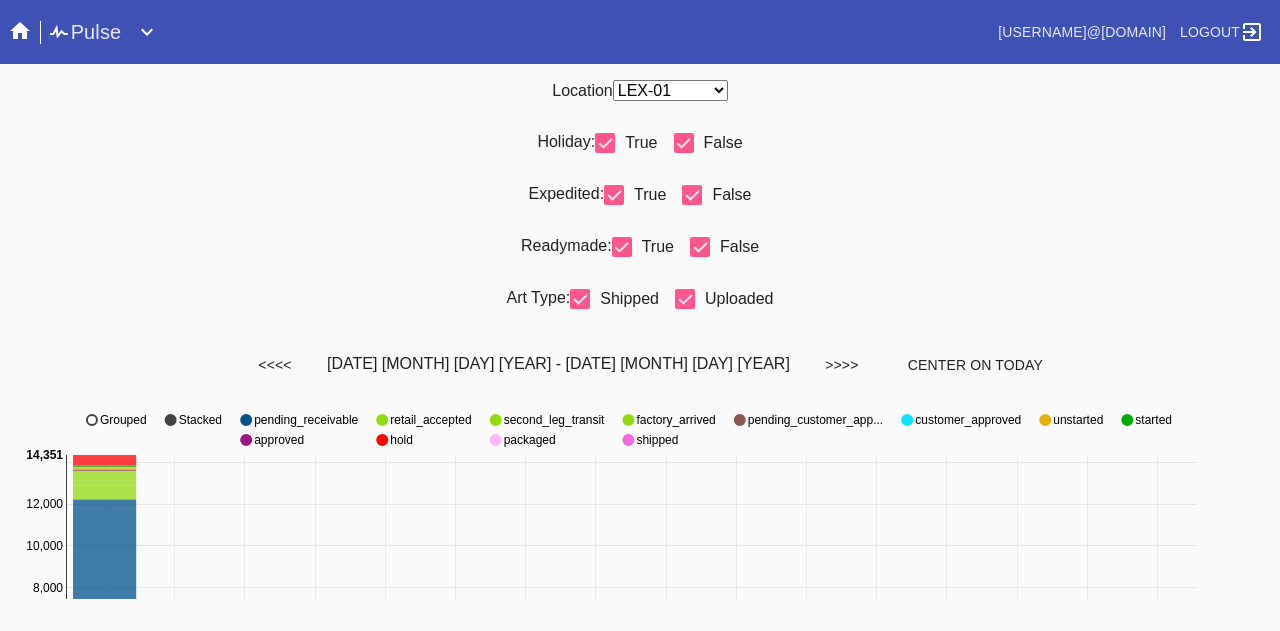 select on "number:31" 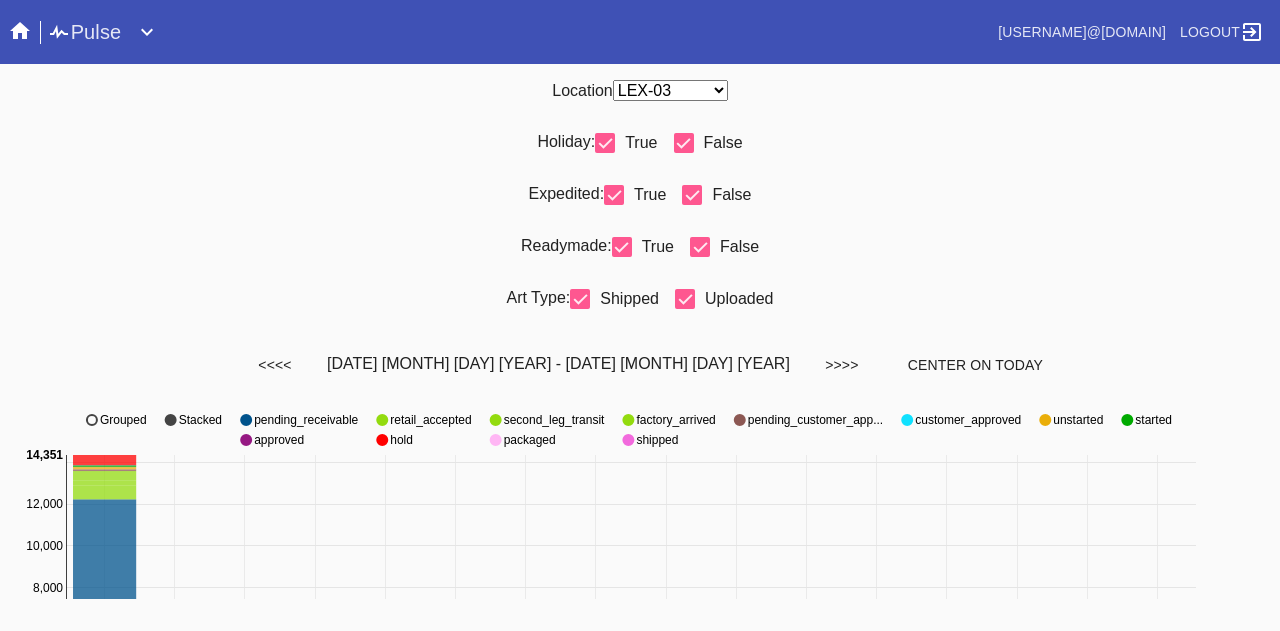 click on "Any Location DCA-05 ELP-01 LAS-01 LEX-01 LEX-03" at bounding box center (670, 90) 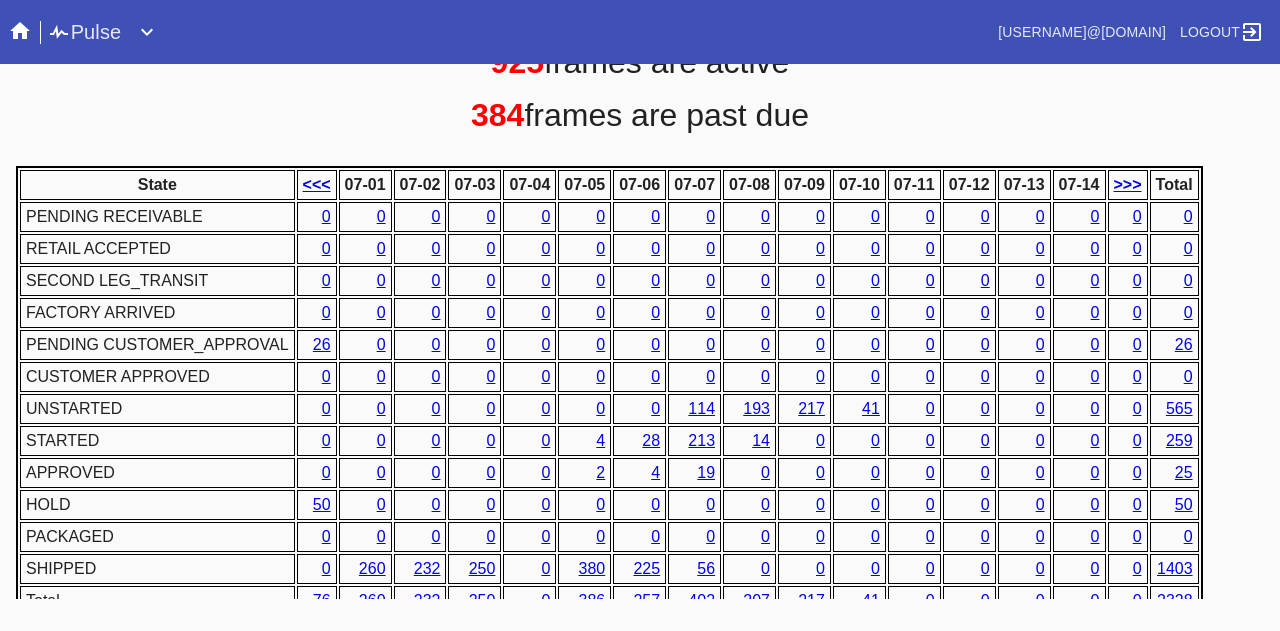 scroll, scrollTop: 1000, scrollLeft: 0, axis: vertical 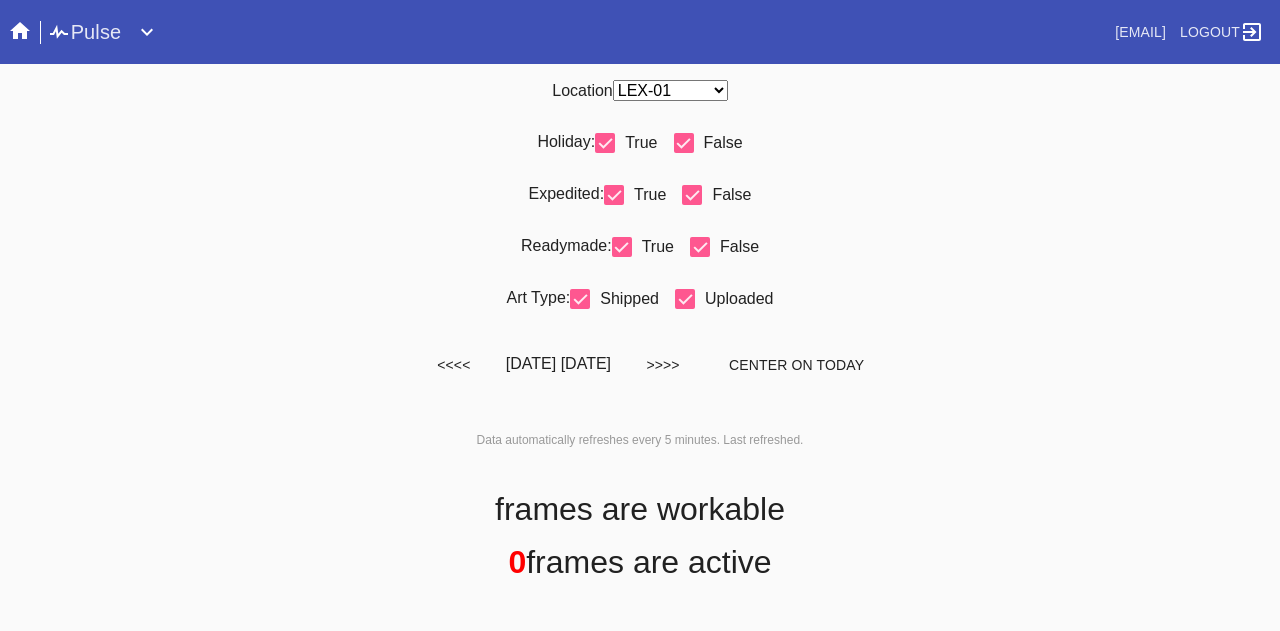 click on "Any Location DCA-05 ELP-01 LAS-01 LEX-01 LEX-03" at bounding box center (670, 90) 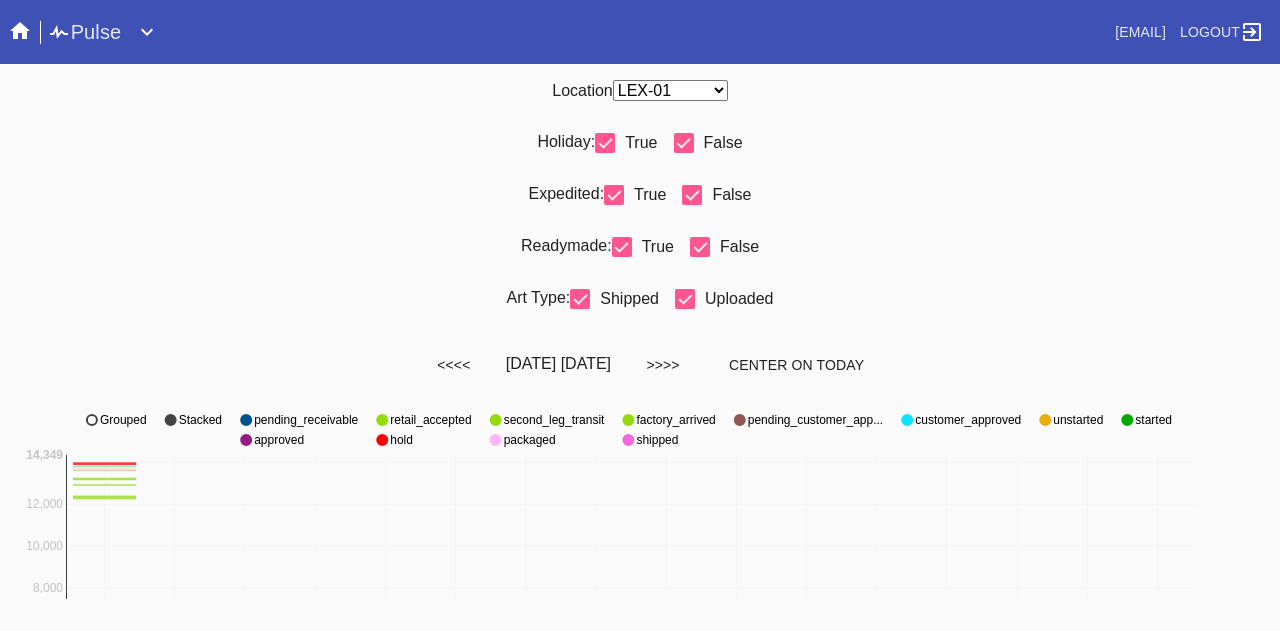 select on "number:31" 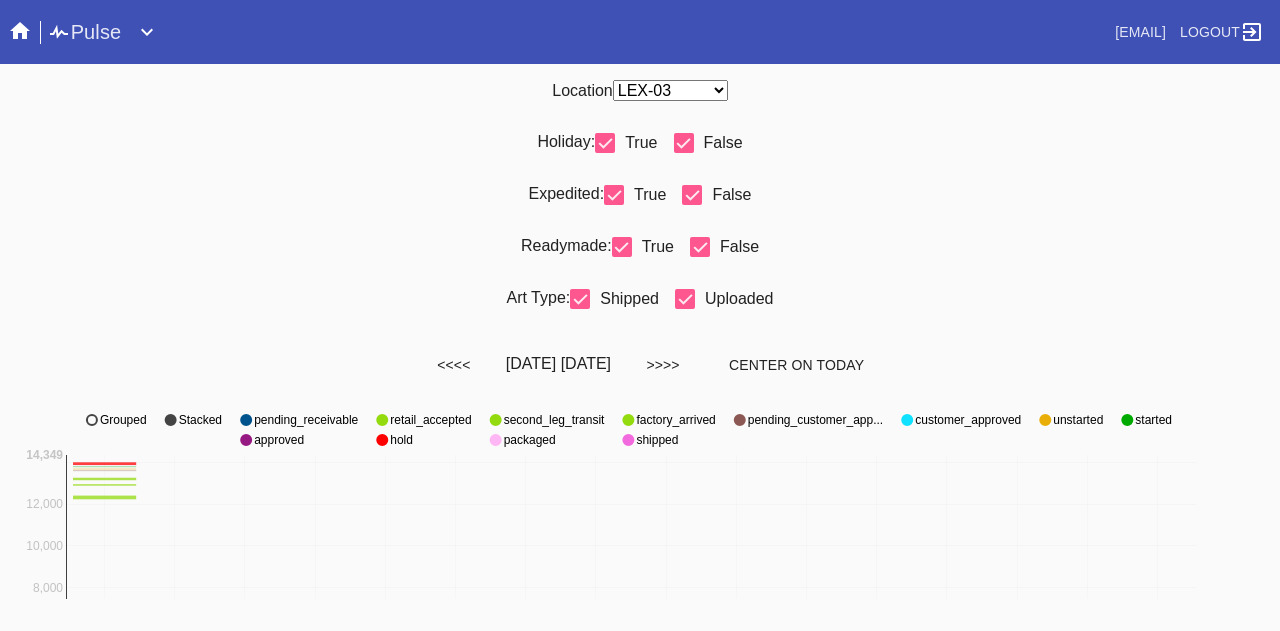 click on "Any Location DCA-05 ELP-01 LAS-01 LEX-01 LEX-03" at bounding box center (670, 90) 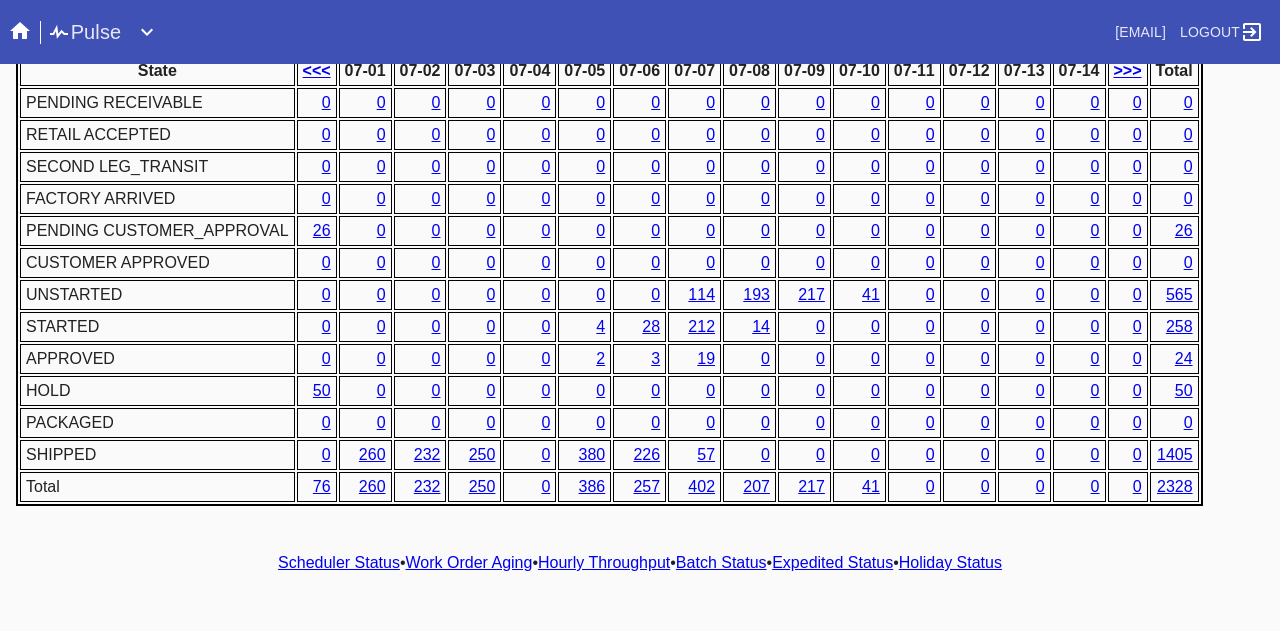scroll, scrollTop: 1018, scrollLeft: 0, axis: vertical 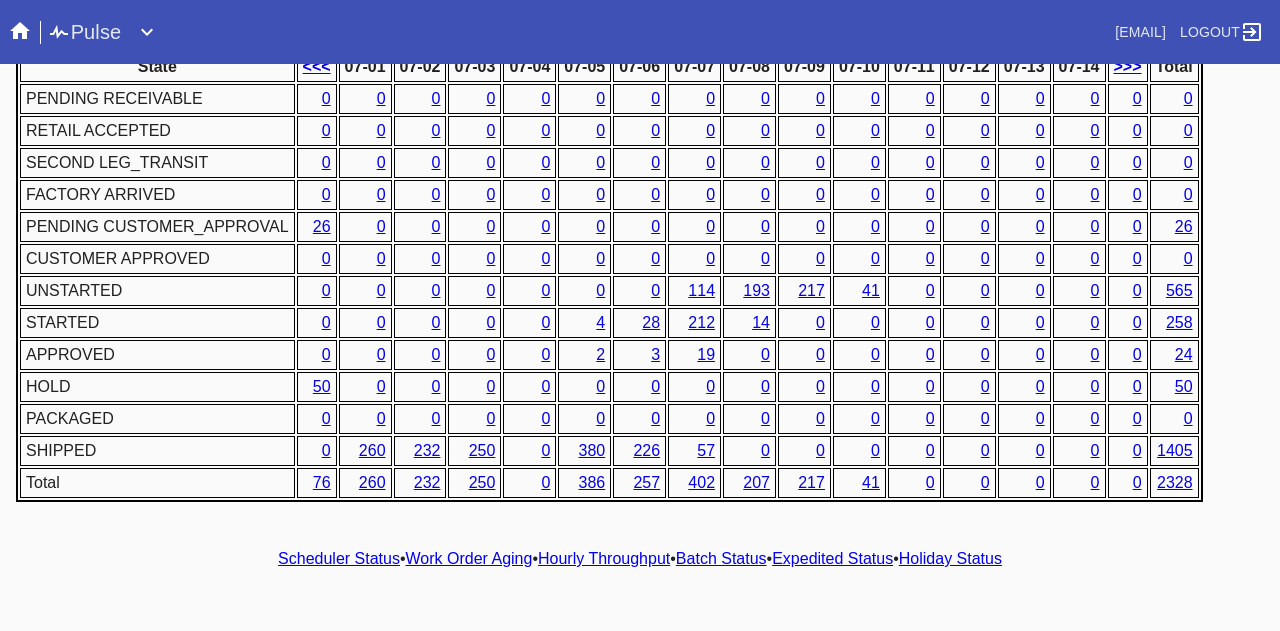 click on "Hourly Throughput" at bounding box center (604, 558) 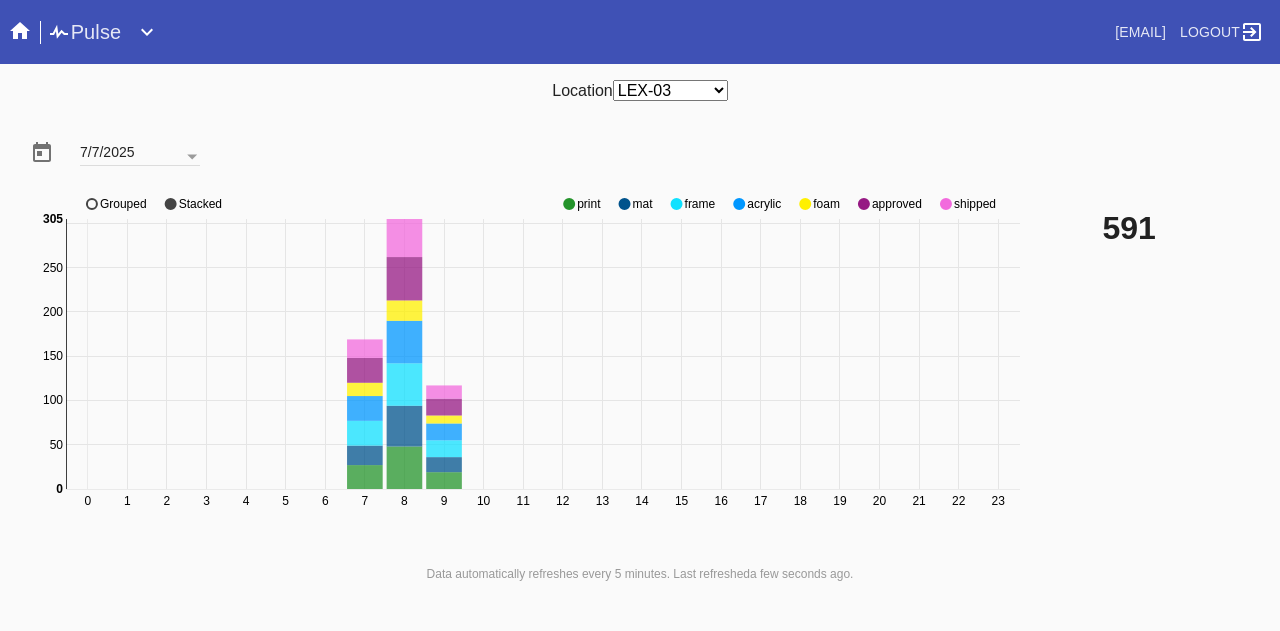 click on "approved" at bounding box center (589, 204) 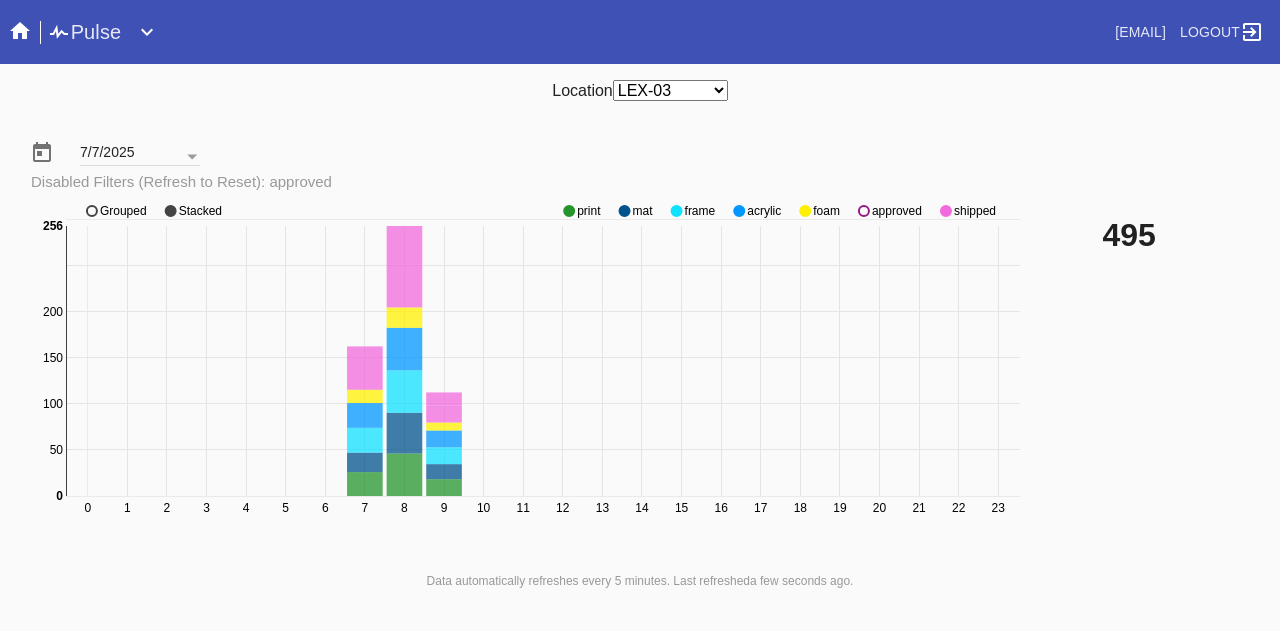 click on "0 1 2 3 4 5 6 7 8 9 10 11 12 13 14 15 16 17 18 19 20 21 22 23 0 50 100 150 200 250 300 0 256 print mat frame acrylic foam approved shipped Grouped Stacked" at bounding box center (528, 371) 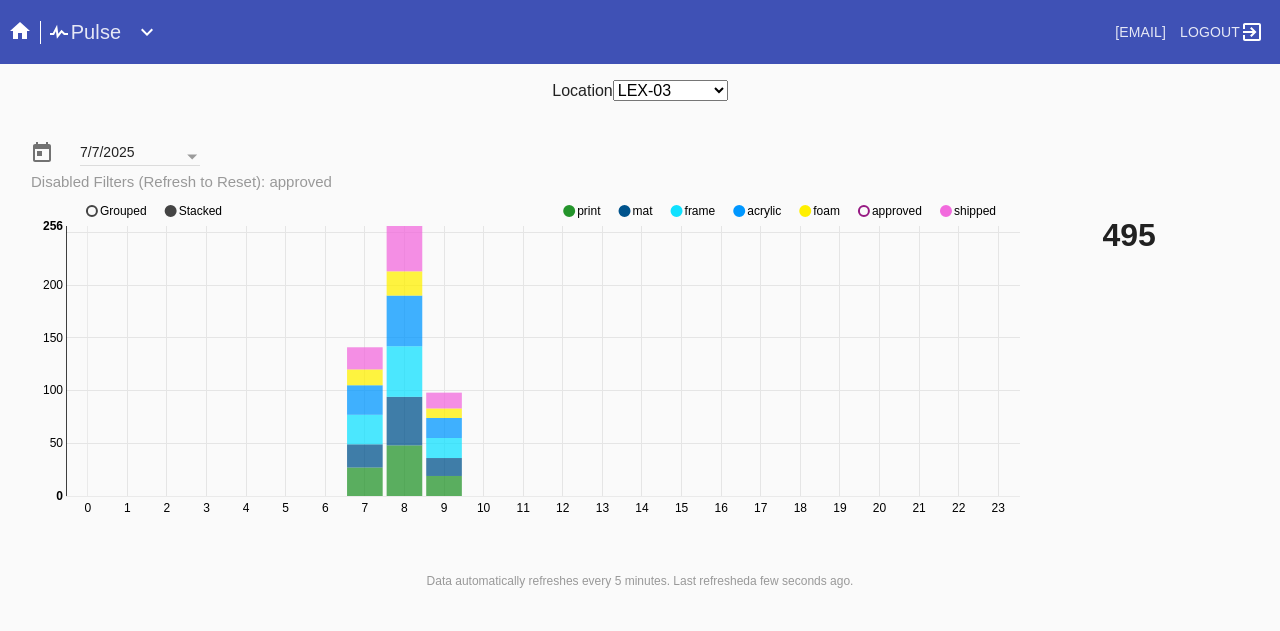 click on "approved" at bounding box center [589, 211] 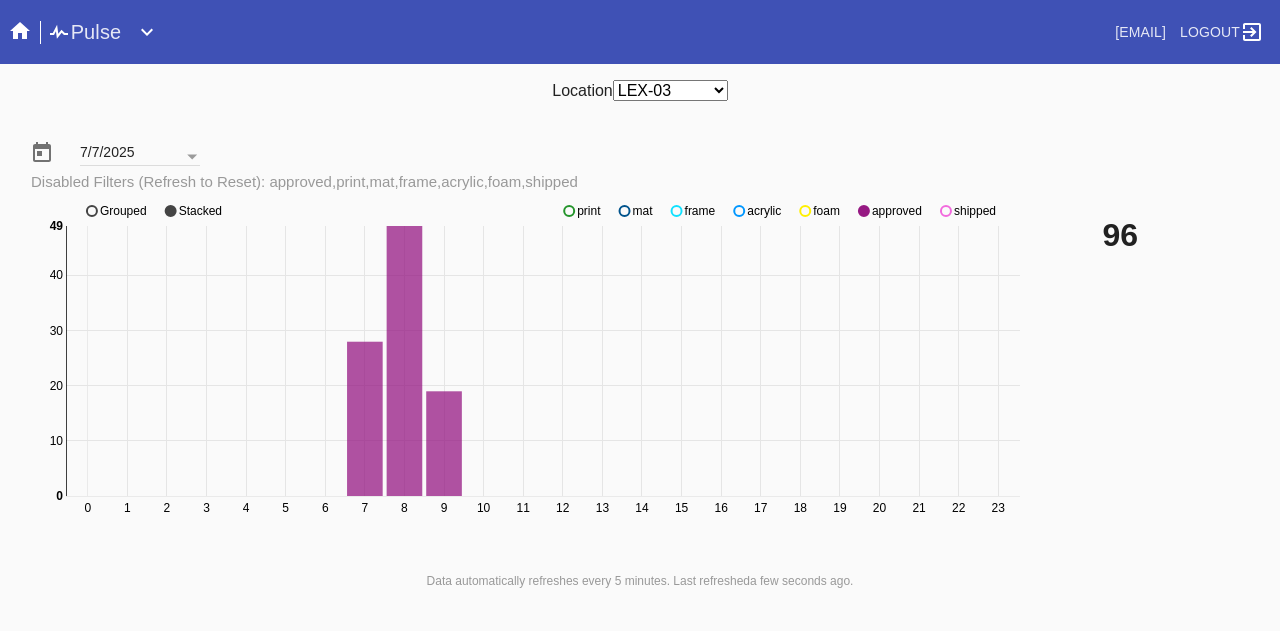 click on "shipped" at bounding box center (589, 211) 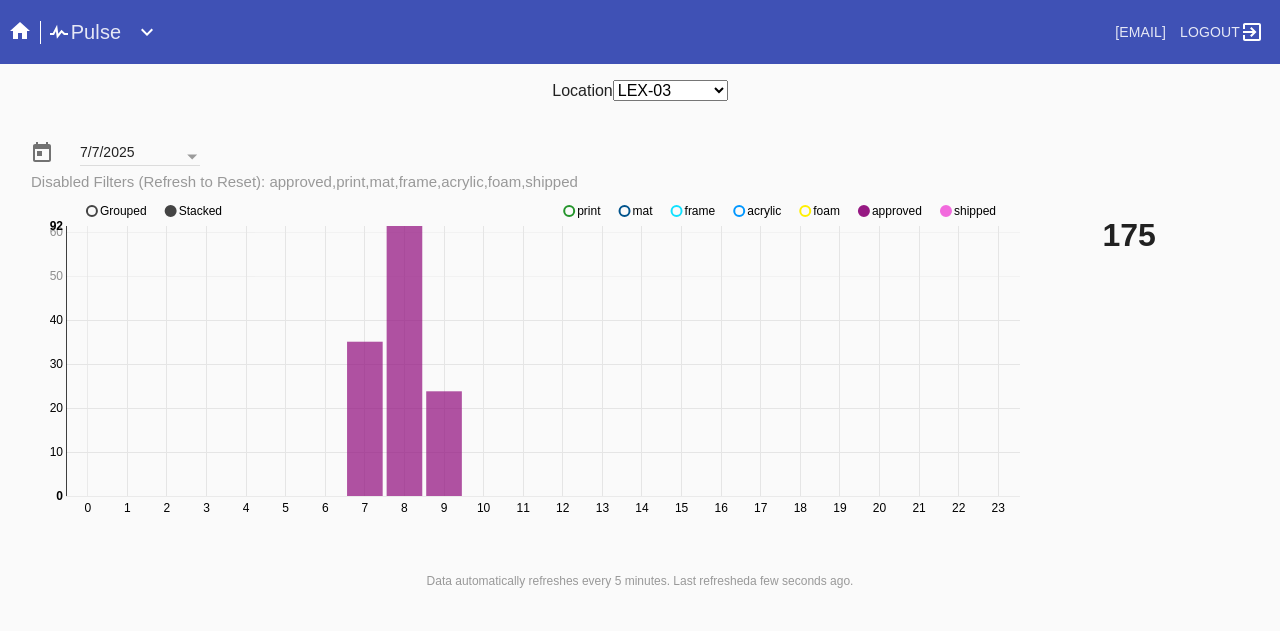 click on "shipped" at bounding box center (589, 211) 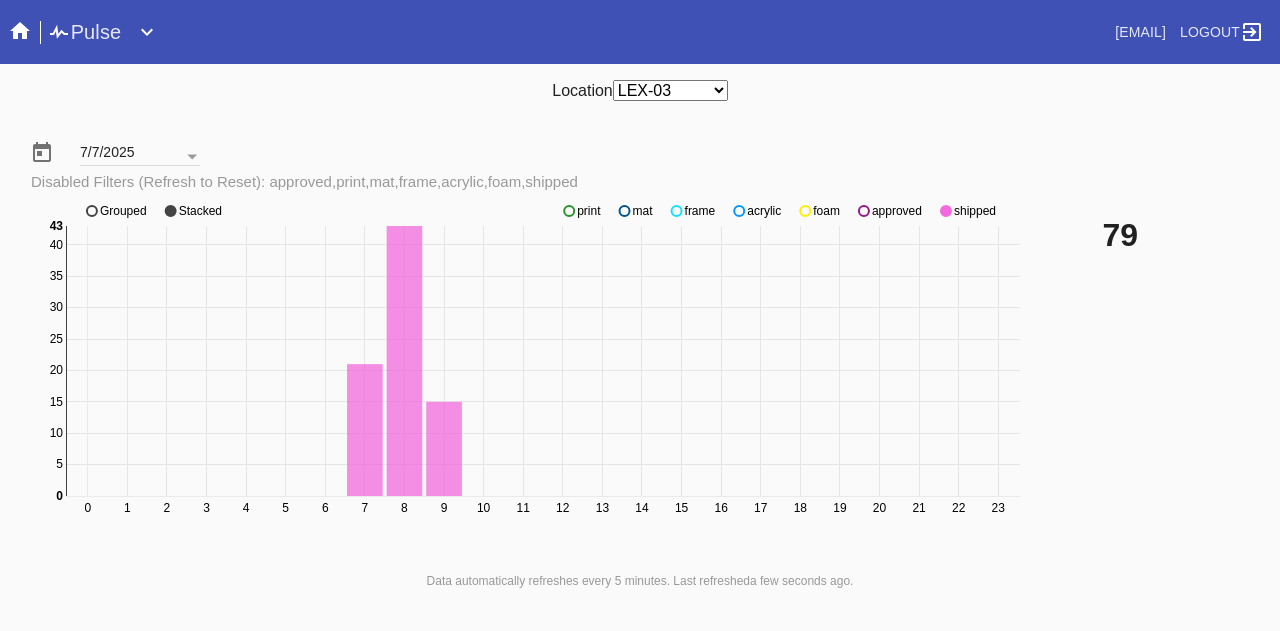 click on "0 1 2 3 4 5 6 7 8 9 10 11 12 13 14 15 16 17 18 19 20 21 22 23 0 5 10 15 20 25 30 35 40 0 43 print mat frame acrylic foam approved shipped Grouped Stacked" at bounding box center [528, 371] 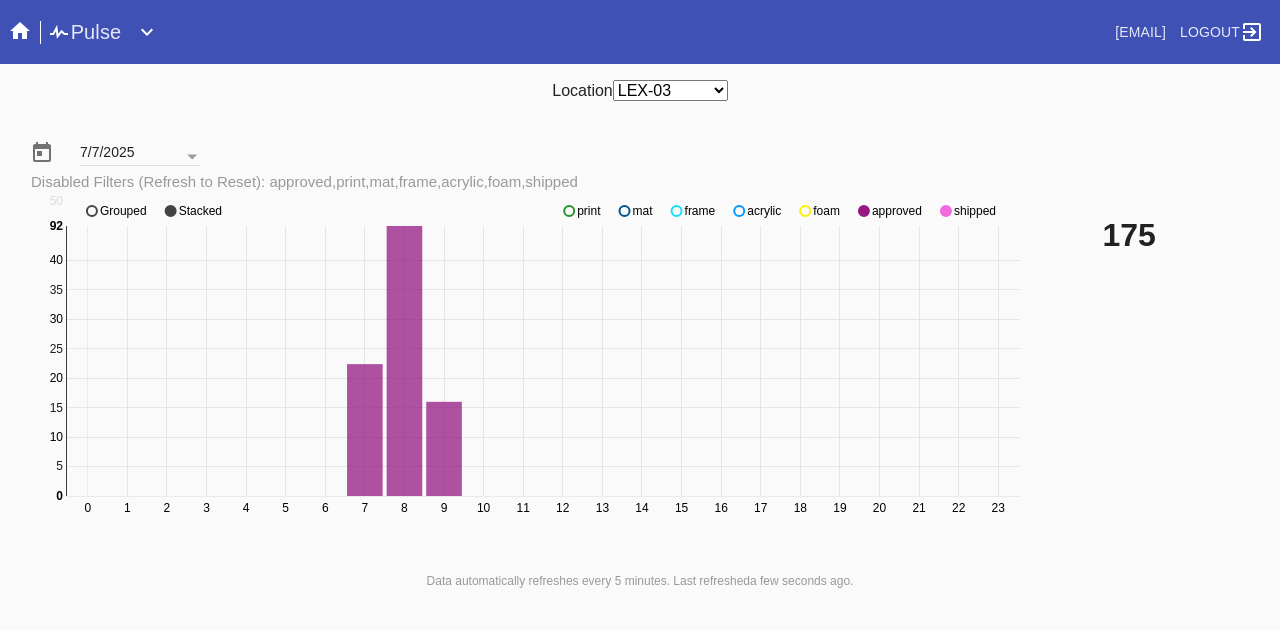 click on "approved" at bounding box center [589, 211] 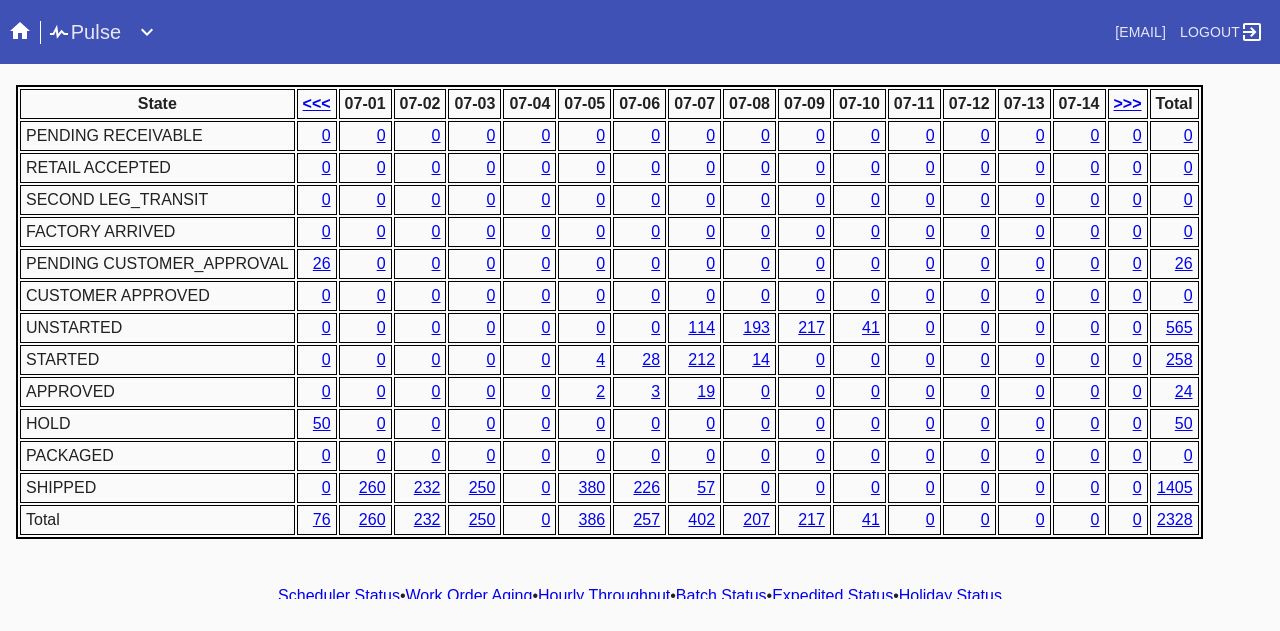 scroll, scrollTop: 1018, scrollLeft: 0, axis: vertical 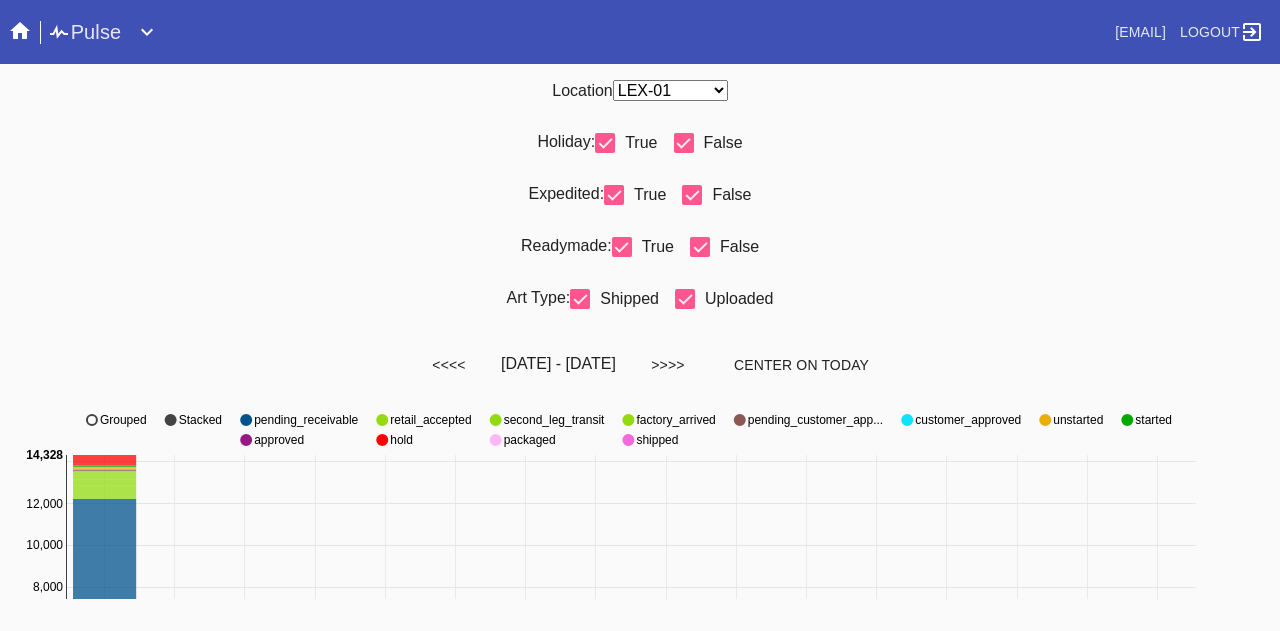 click on "Any Location DCA-05 ELP-01 LAS-01 LEX-01 LEX-03" at bounding box center (670, 90) 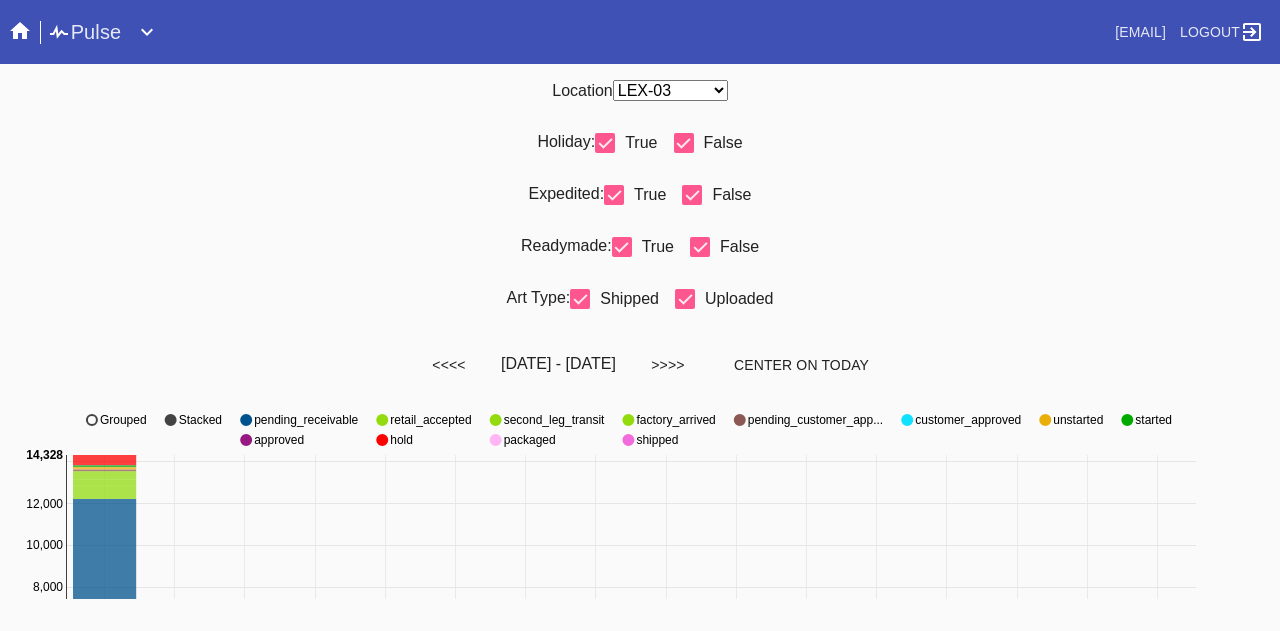 click on "Any Location DCA-05 ELP-01 LAS-01 LEX-01 LEX-03" at bounding box center (670, 90) 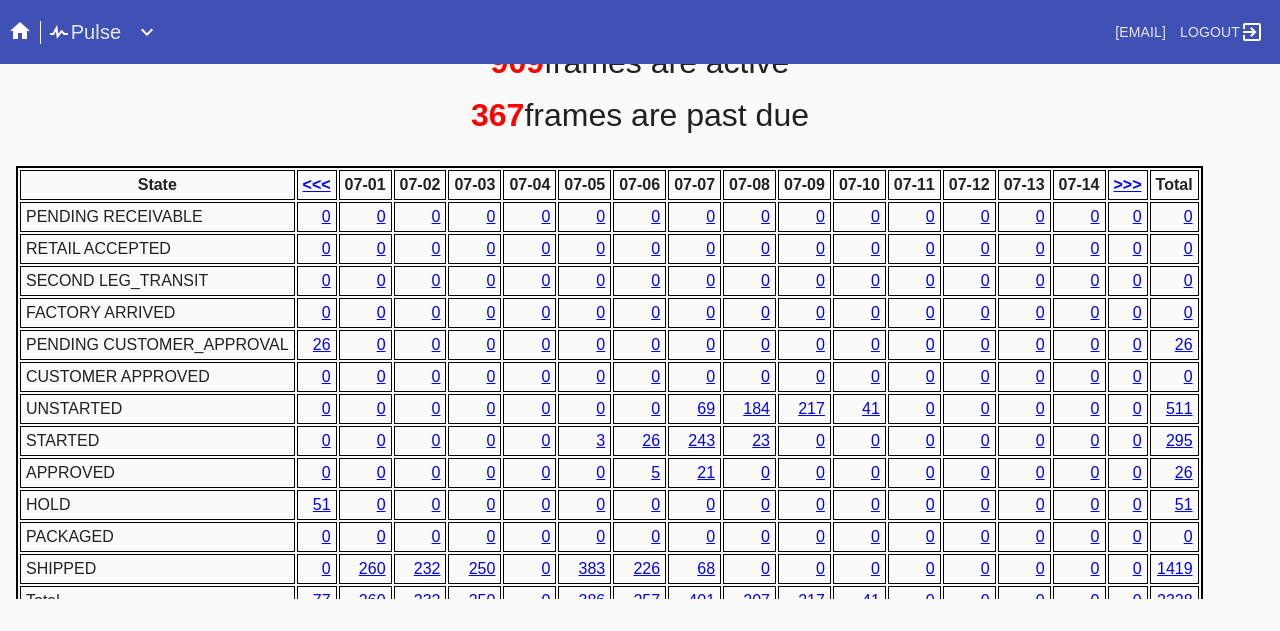 scroll, scrollTop: 1000, scrollLeft: 0, axis: vertical 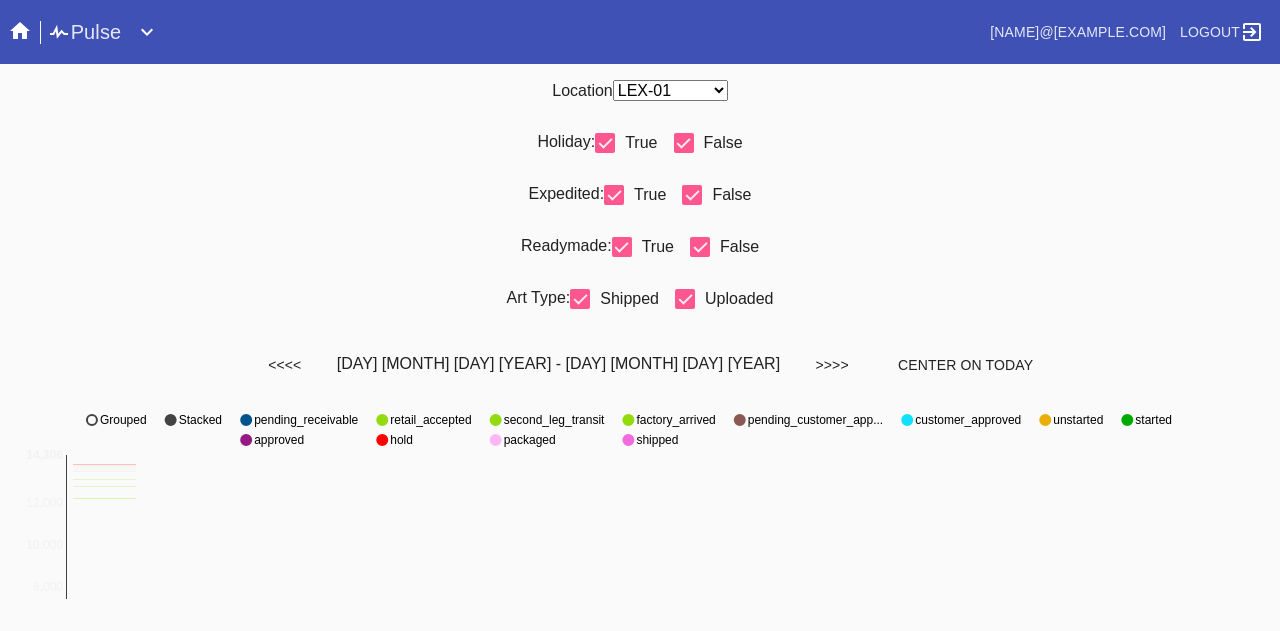 click on "Any Location DCA-05 ELP-01 LAS-01 LEX-01 LEX-03" at bounding box center (670, 90) 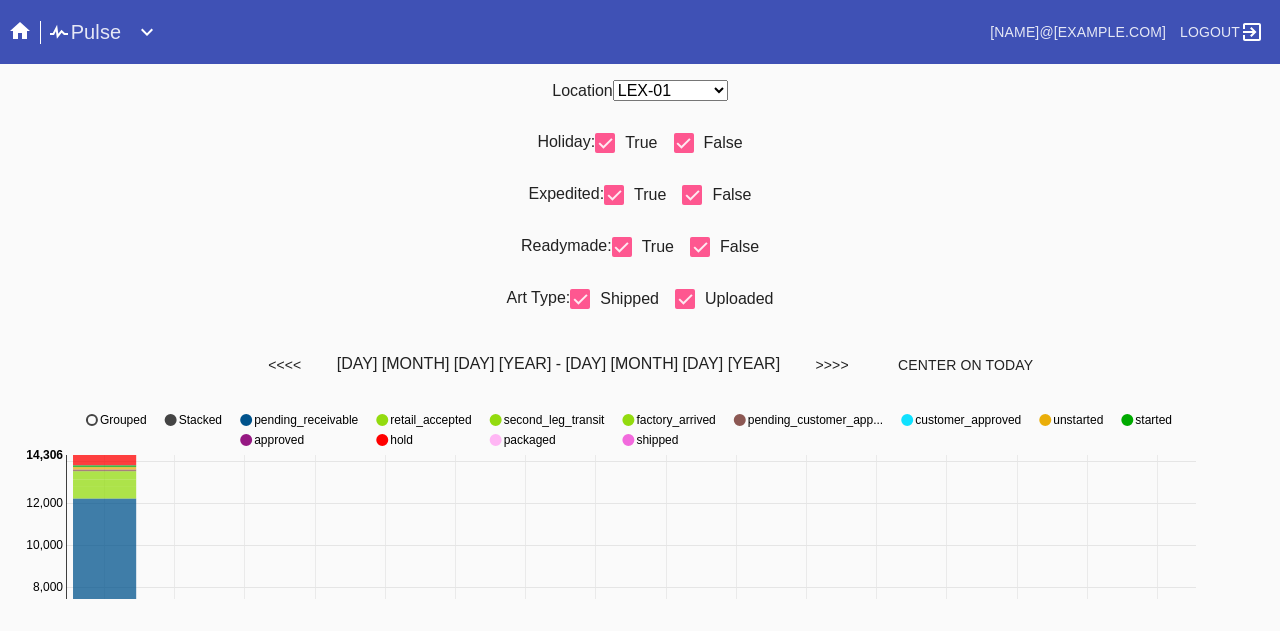 select on "number:31" 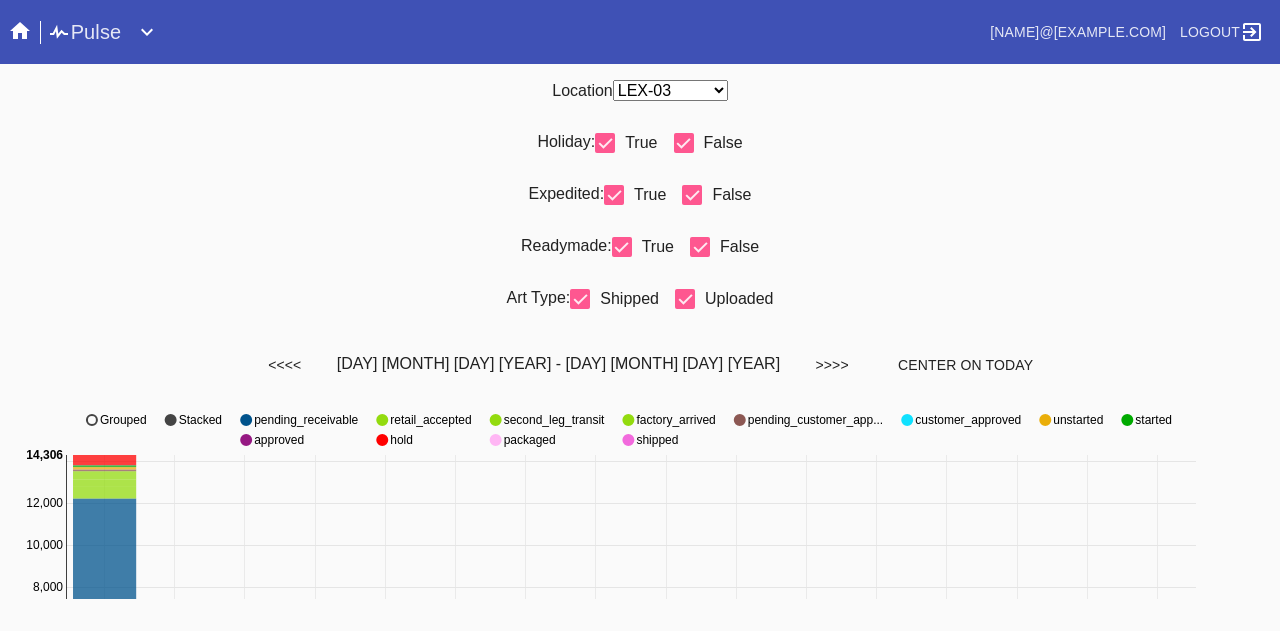 click on "Any Location DCA-05 ELP-01 LAS-01 LEX-01 LEX-03" at bounding box center [670, 90] 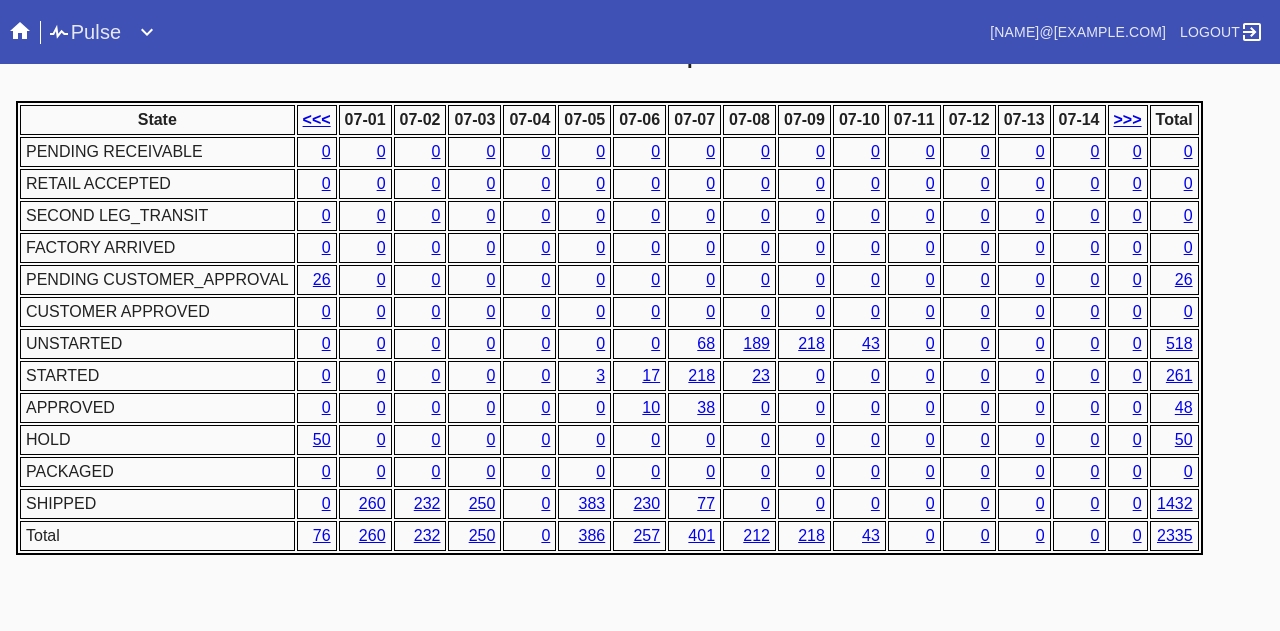 scroll, scrollTop: 1018, scrollLeft: 0, axis: vertical 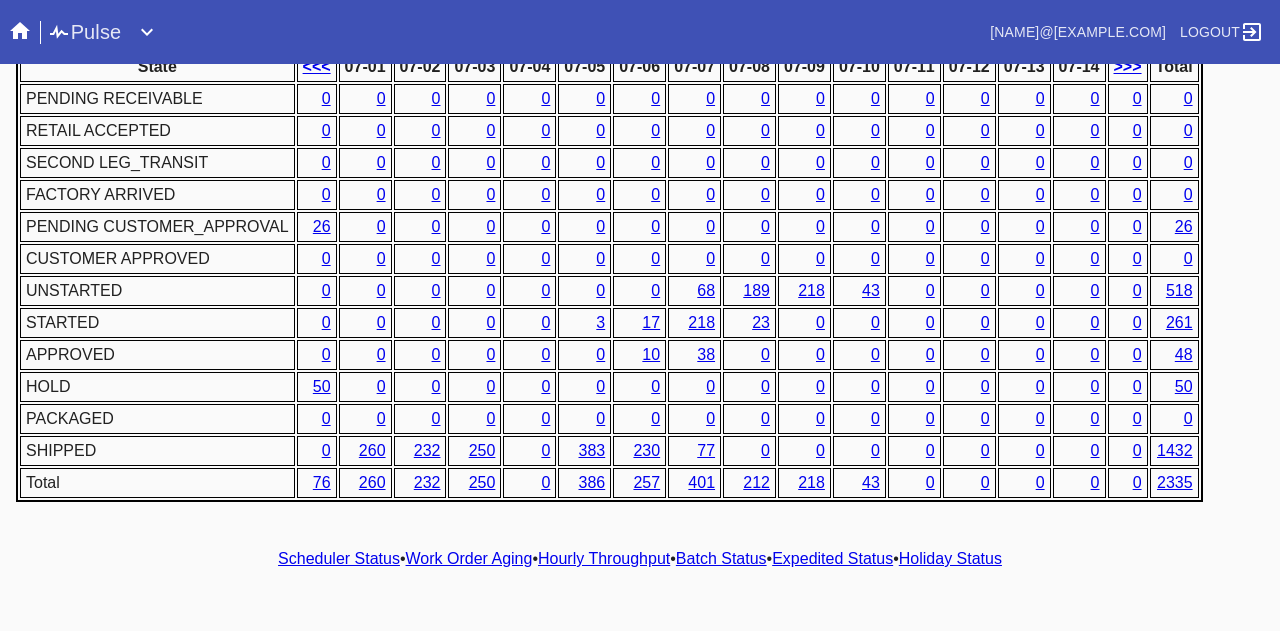 click on "3" at bounding box center [600, 322] 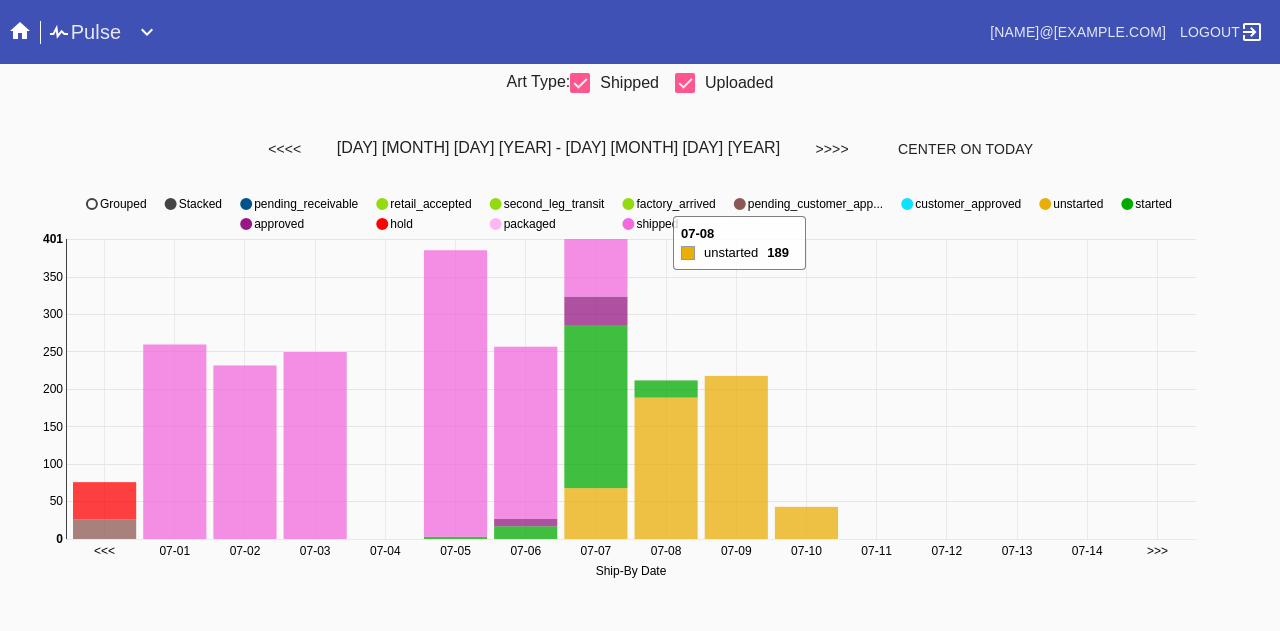 scroll, scrollTop: 0, scrollLeft: 0, axis: both 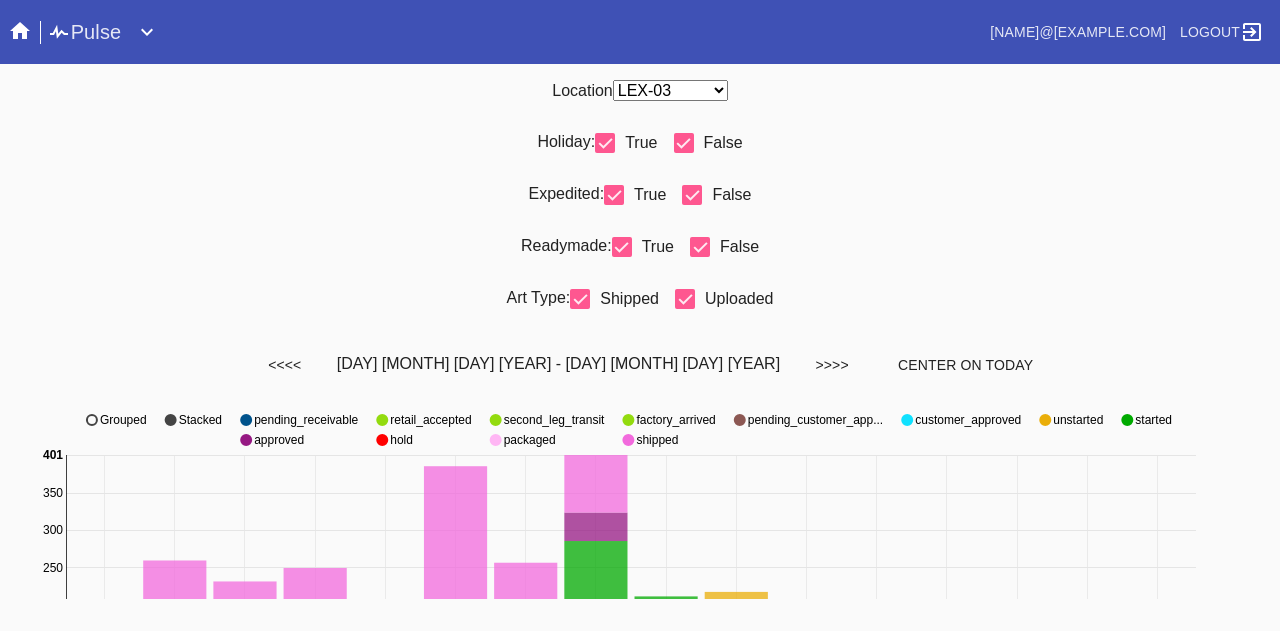 click at bounding box center [684, 143] 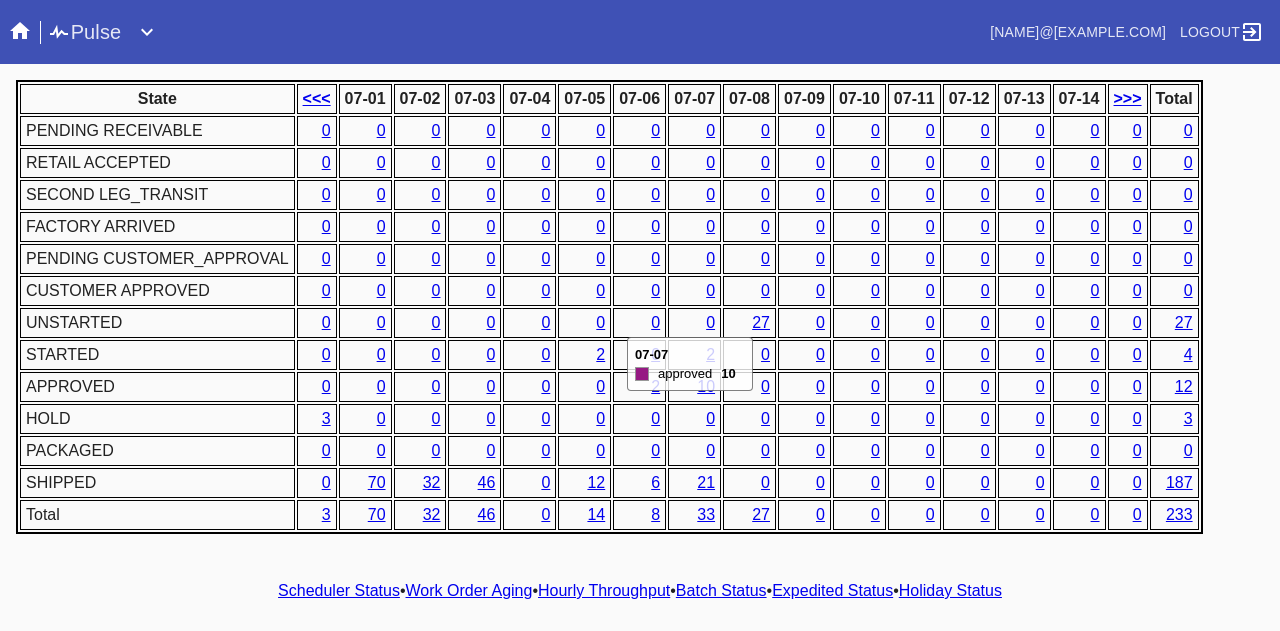scroll, scrollTop: 1000, scrollLeft: 0, axis: vertical 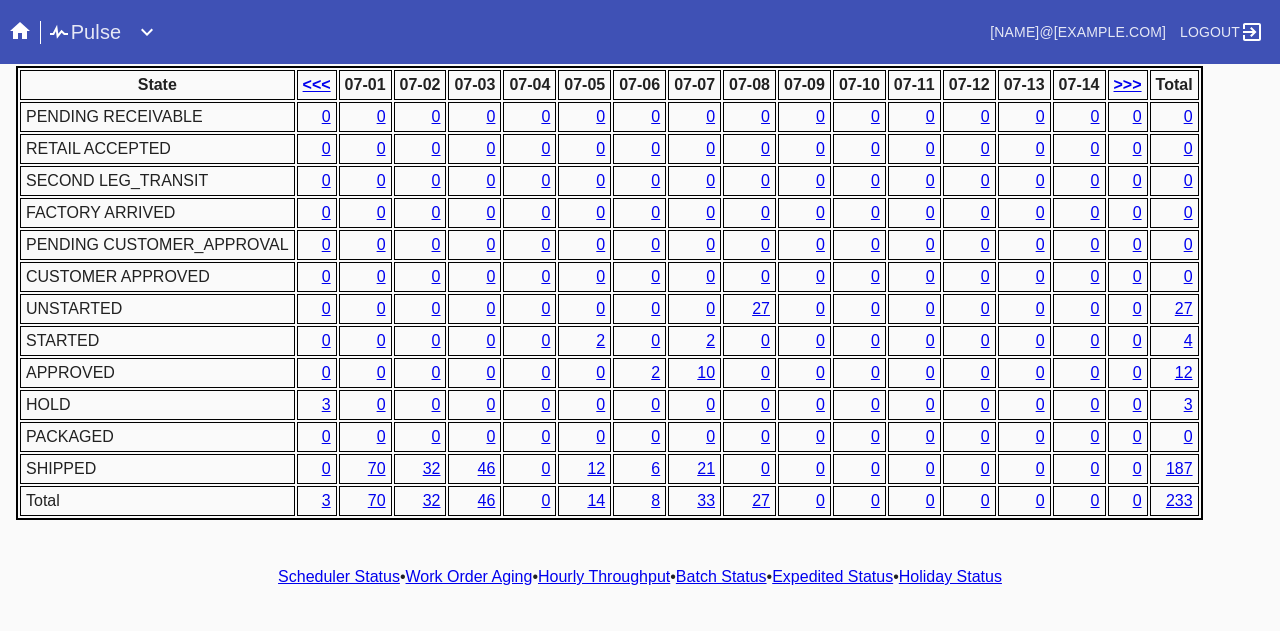 click on "4" at bounding box center [1188, 340] 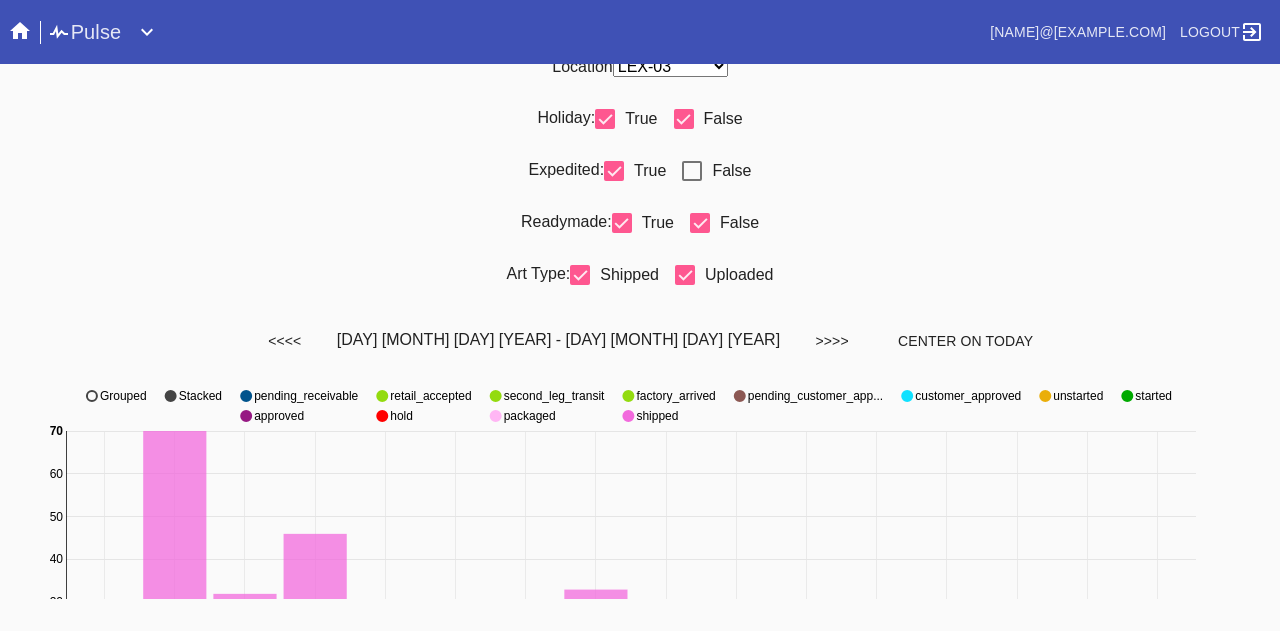 scroll, scrollTop: 0, scrollLeft: 0, axis: both 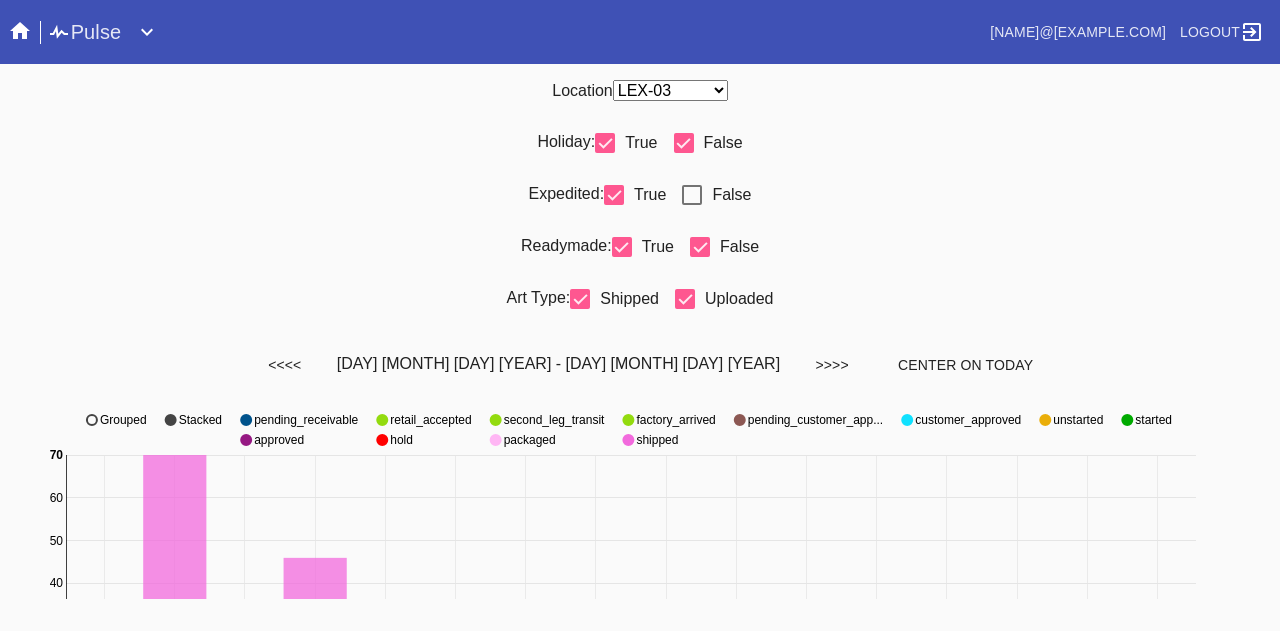 click at bounding box center (692, 195) 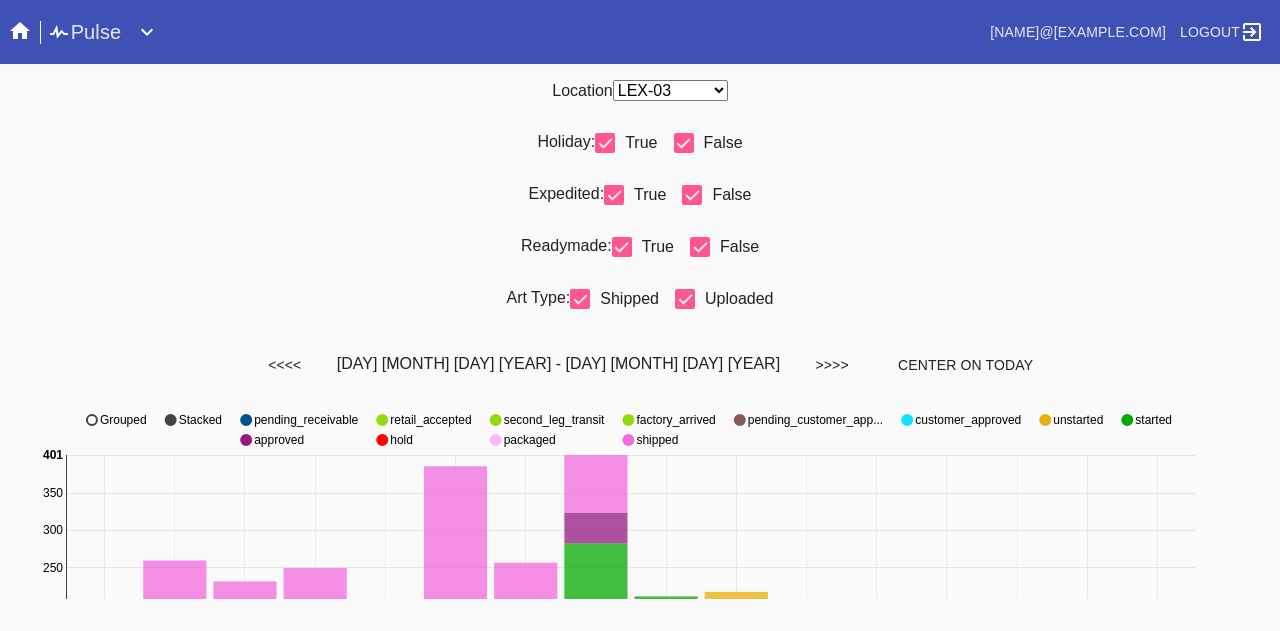click at bounding box center [684, 143] 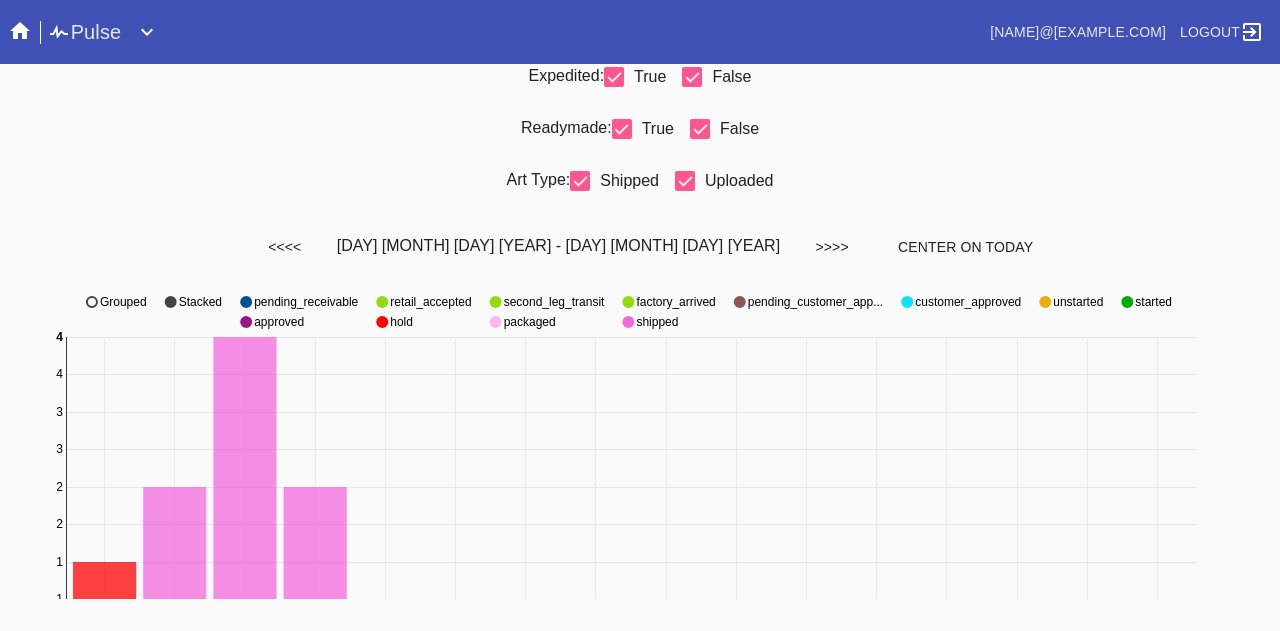 scroll, scrollTop: 0, scrollLeft: 0, axis: both 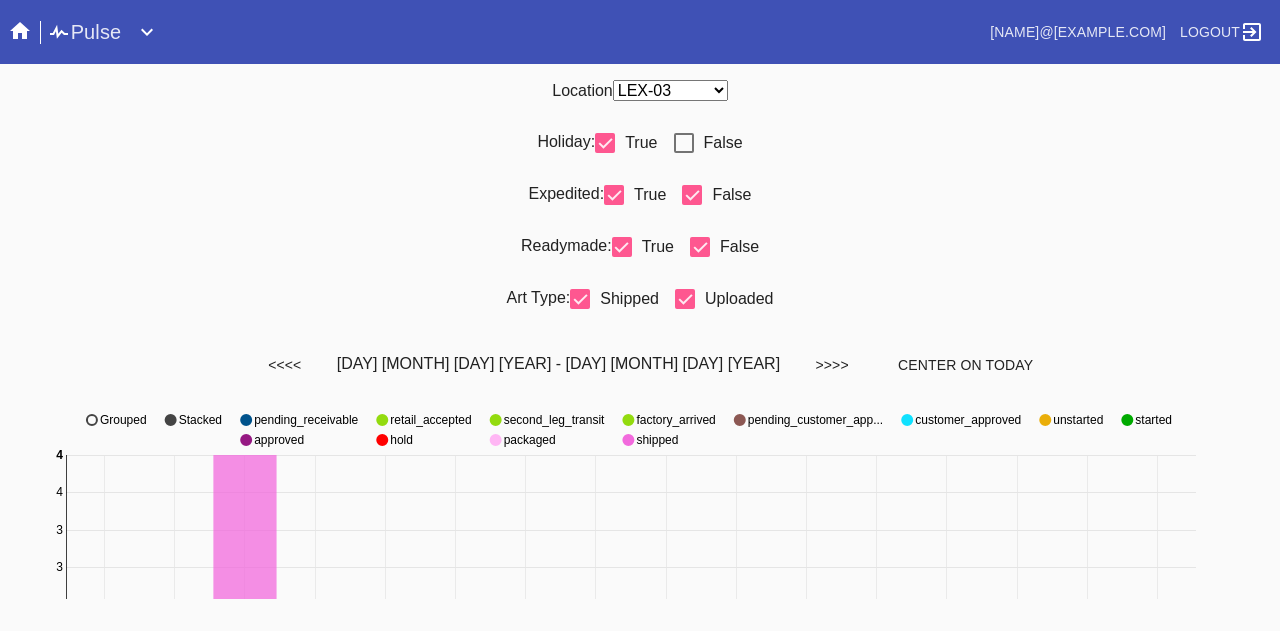 click at bounding box center (684, 143) 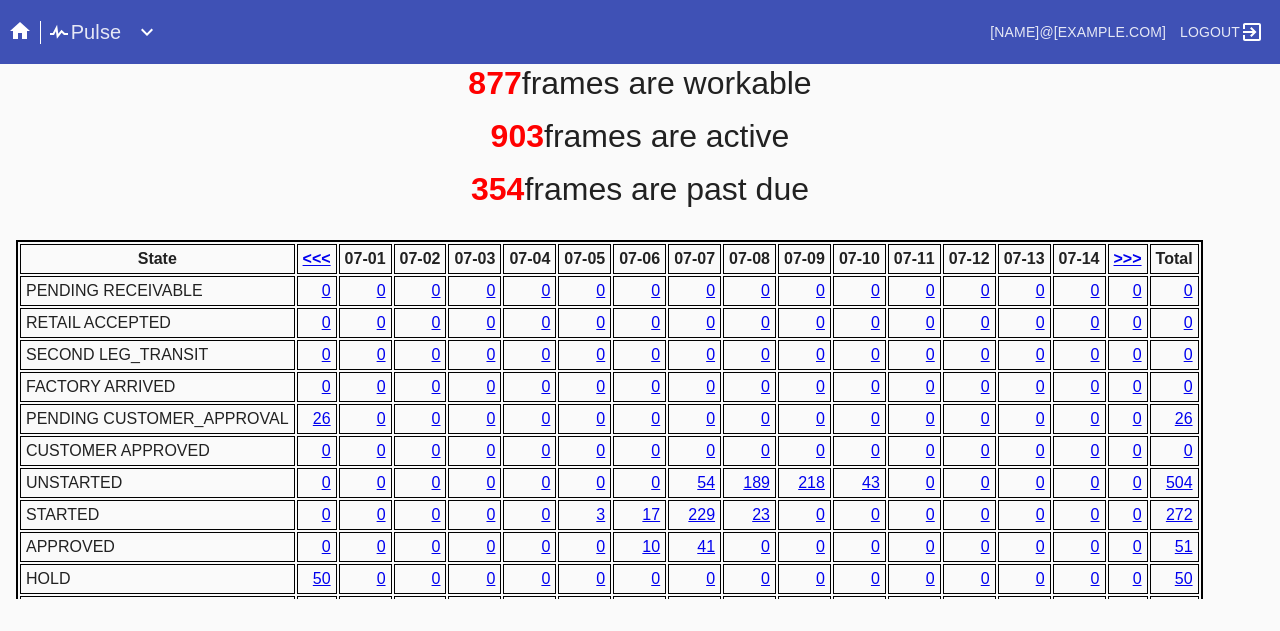 scroll, scrollTop: 1018, scrollLeft: 0, axis: vertical 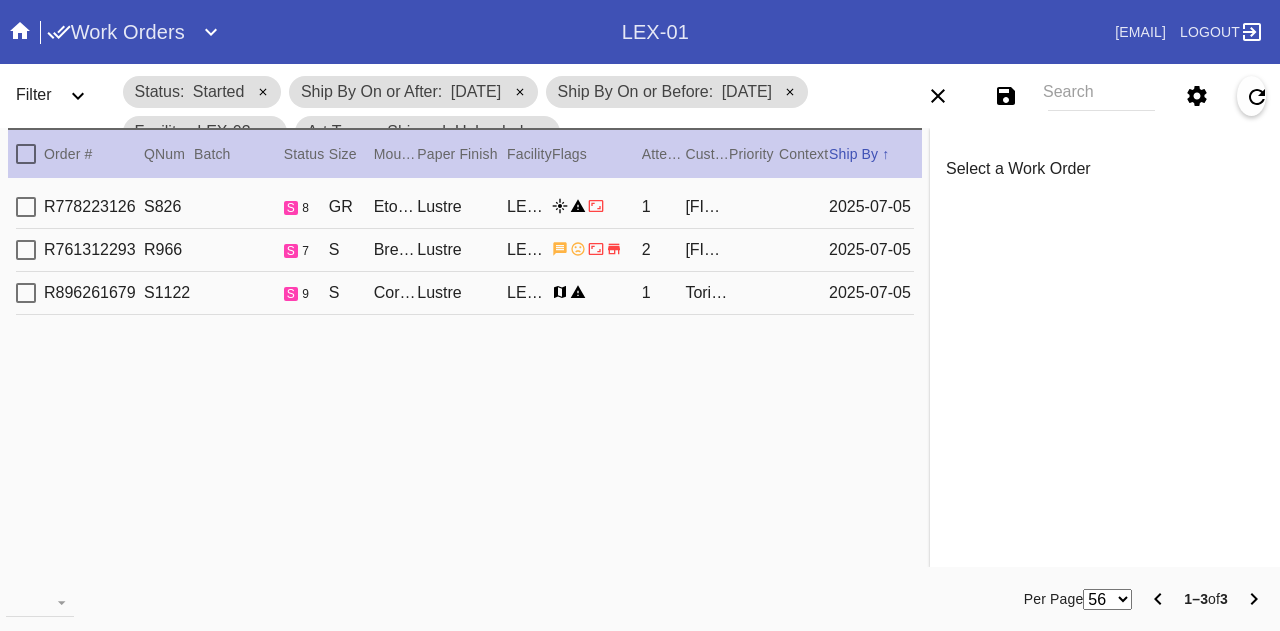 click on "Eton / No Mat" at bounding box center [396, 207] 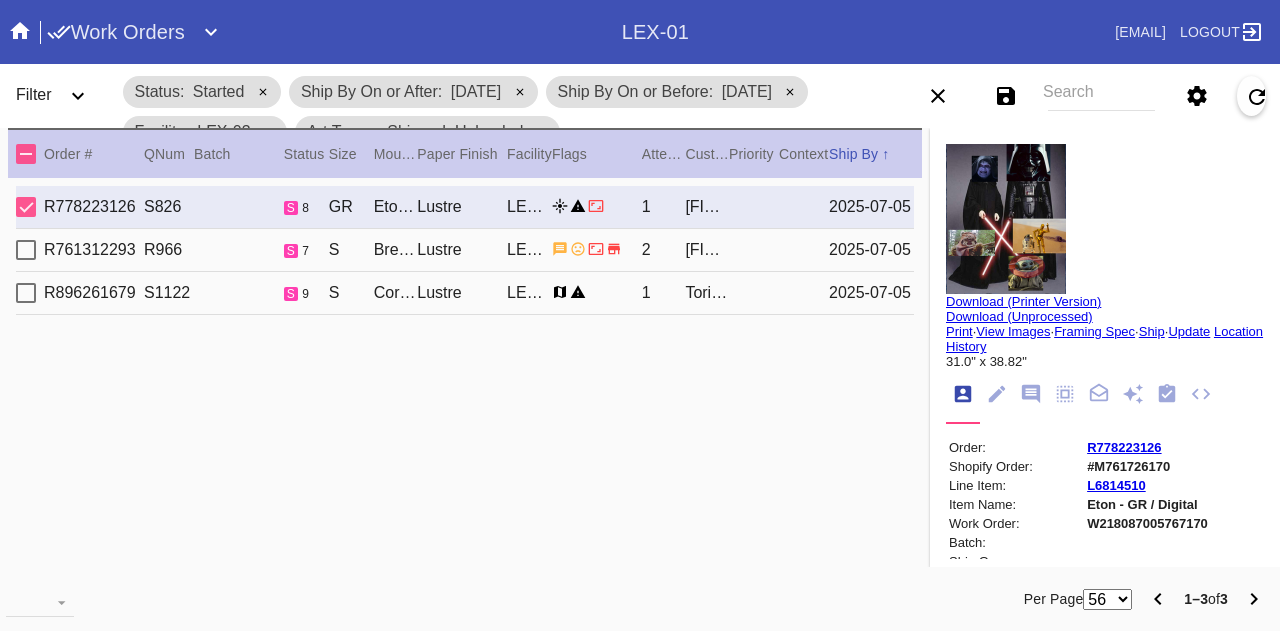 click on "Brera / No Mat" at bounding box center (396, 207) 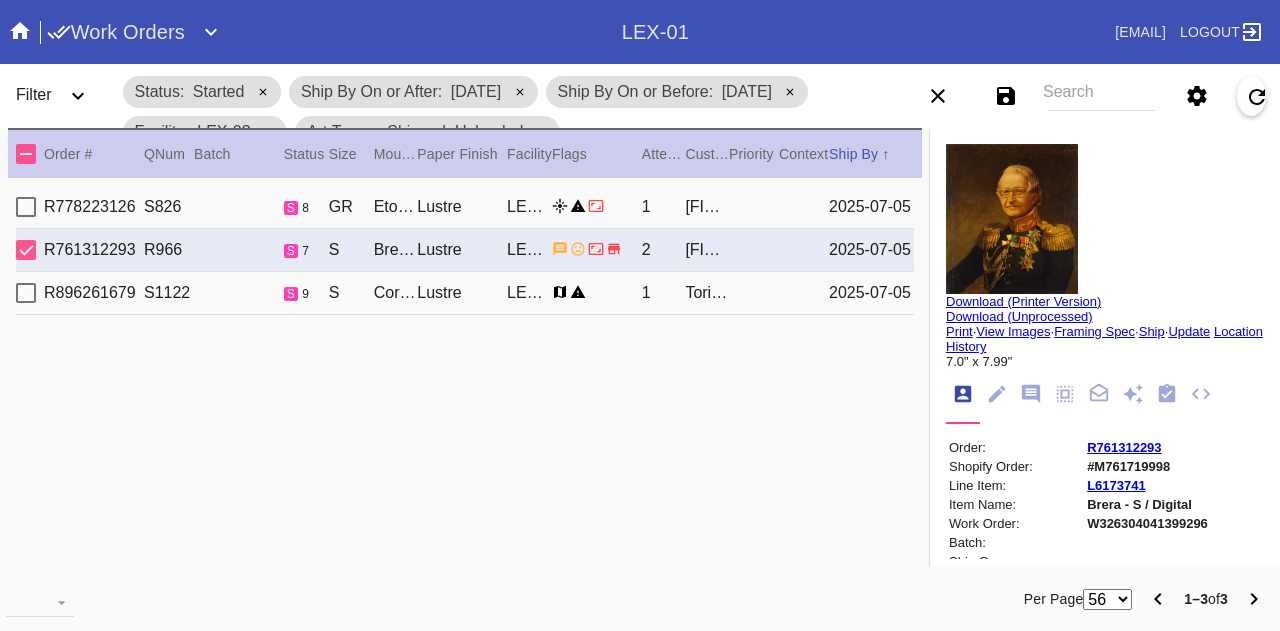 click on "S" at bounding box center (351, 207) 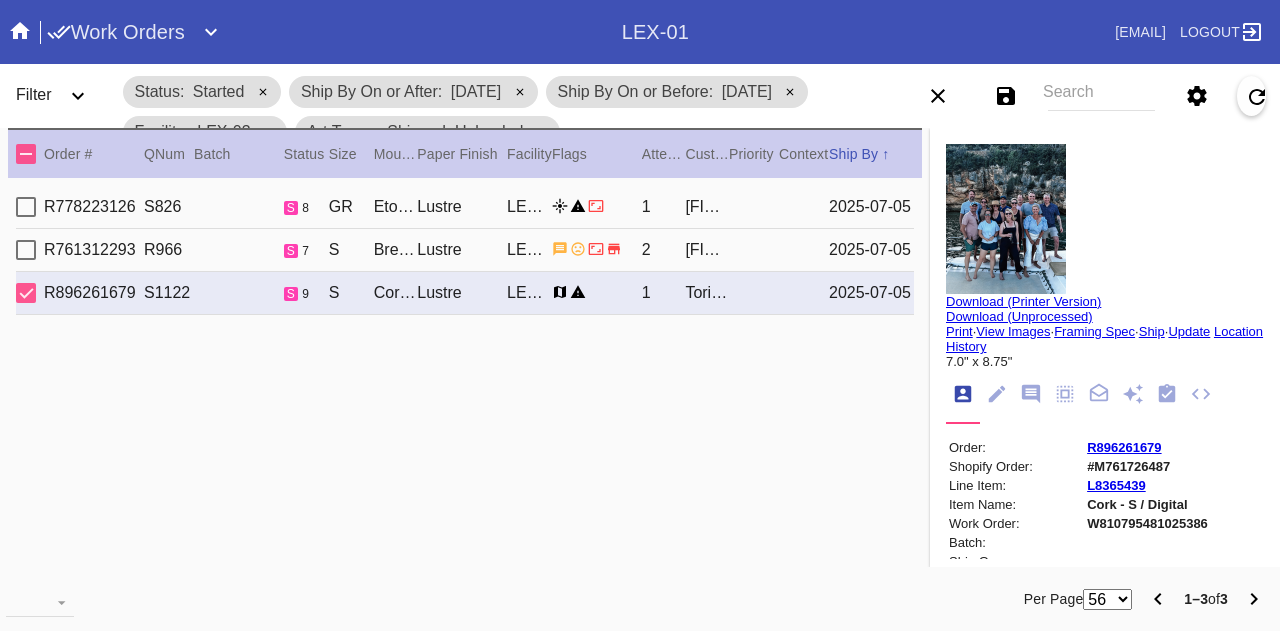 click on "GR" at bounding box center [351, 207] 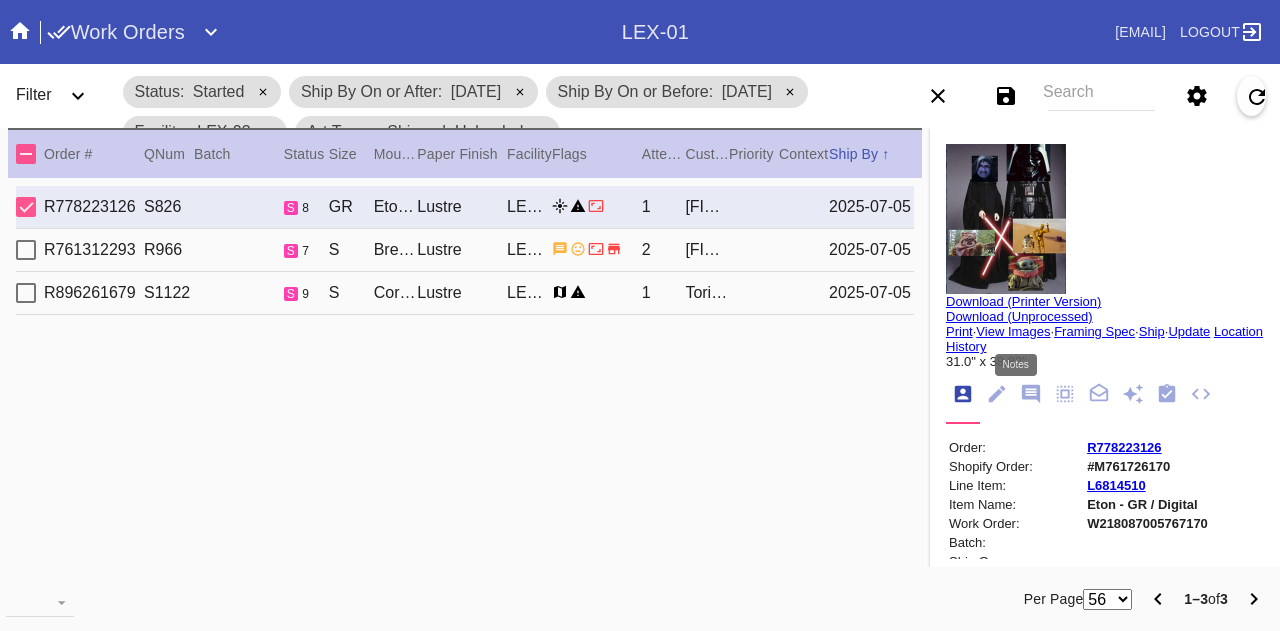 click at bounding box center (1031, 394) 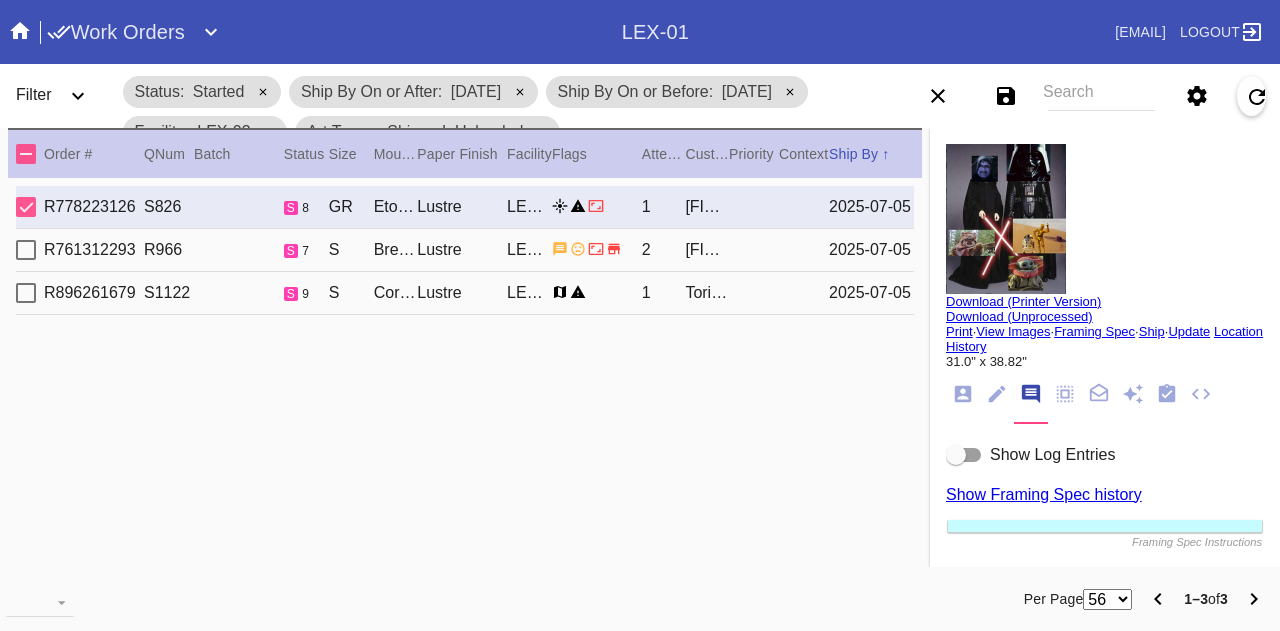 click at bounding box center [964, 455] 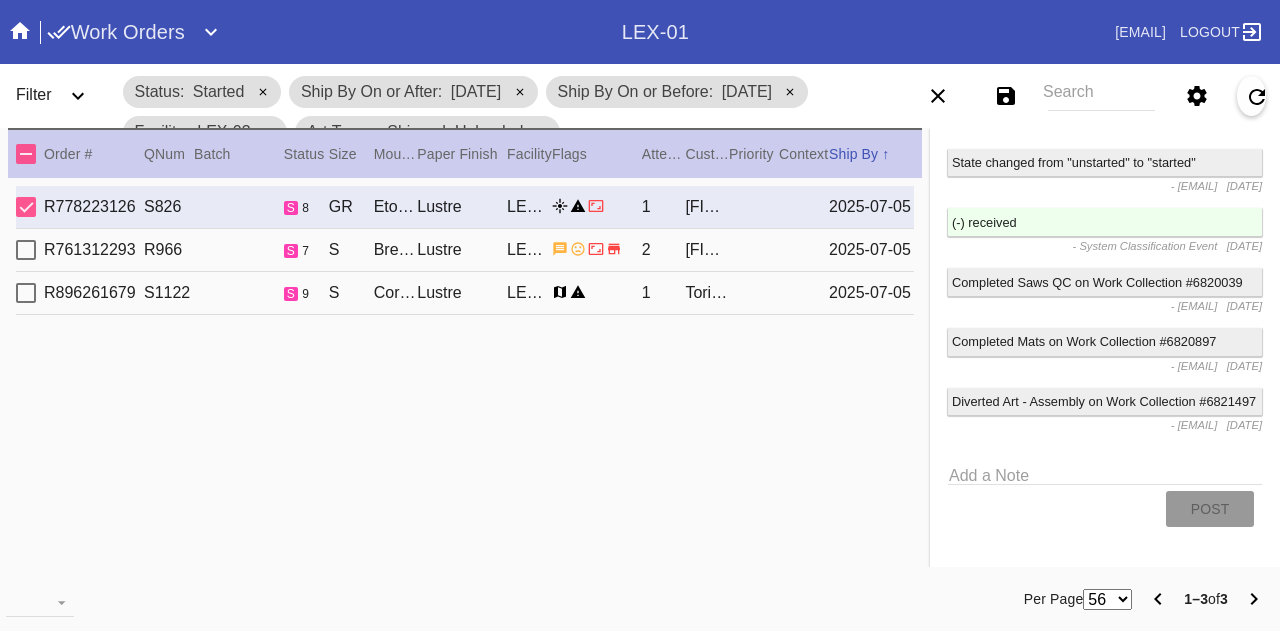 scroll, scrollTop: 1560, scrollLeft: 0, axis: vertical 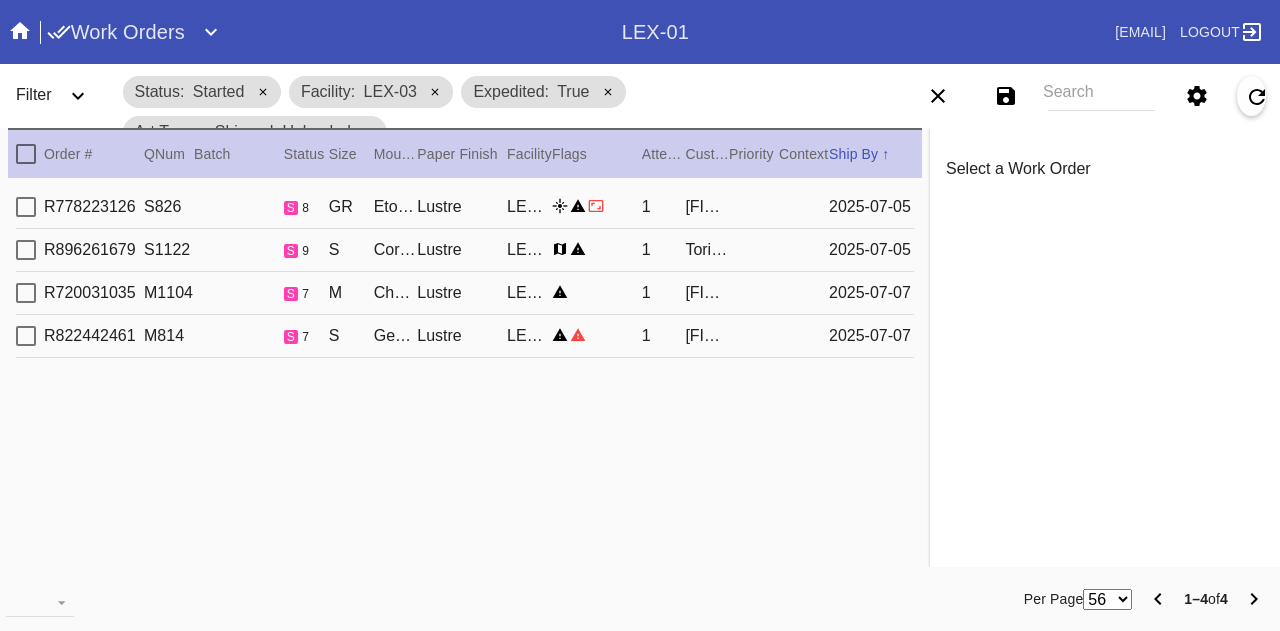 click on "GR" at bounding box center (351, 207) 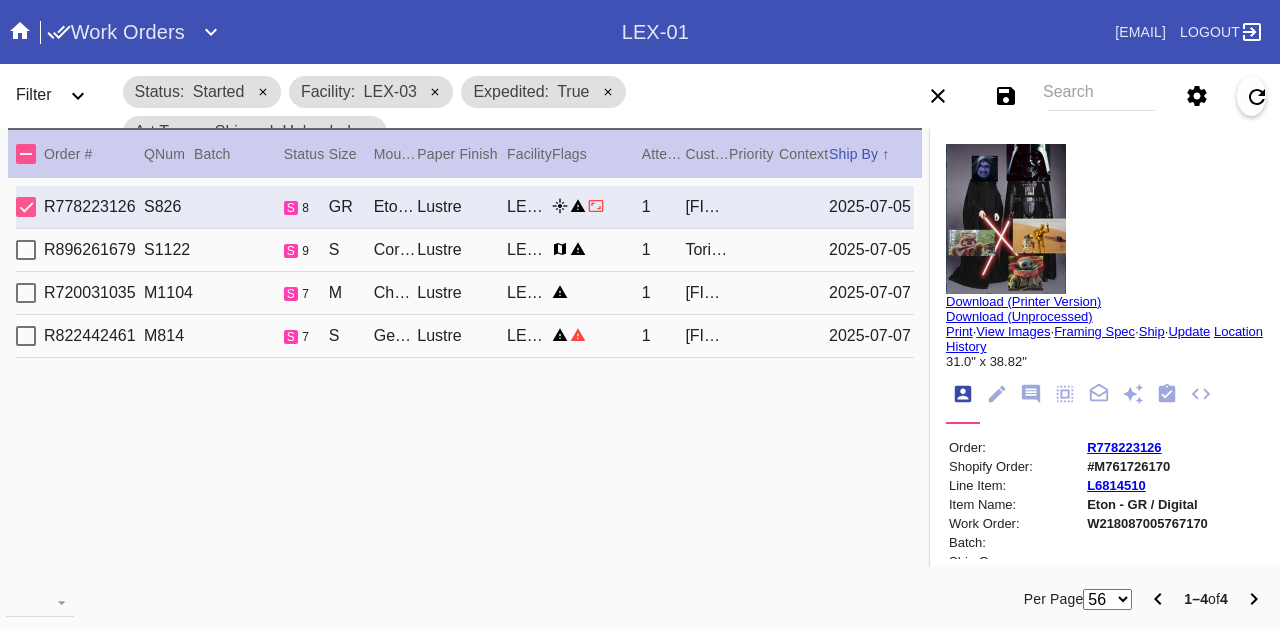 click on "R896261679 S1122 s   9 S Cork / Dove White Lustre LEX-03 1 [FIRST] [LAST]
[DATE]" at bounding box center [465, 250] 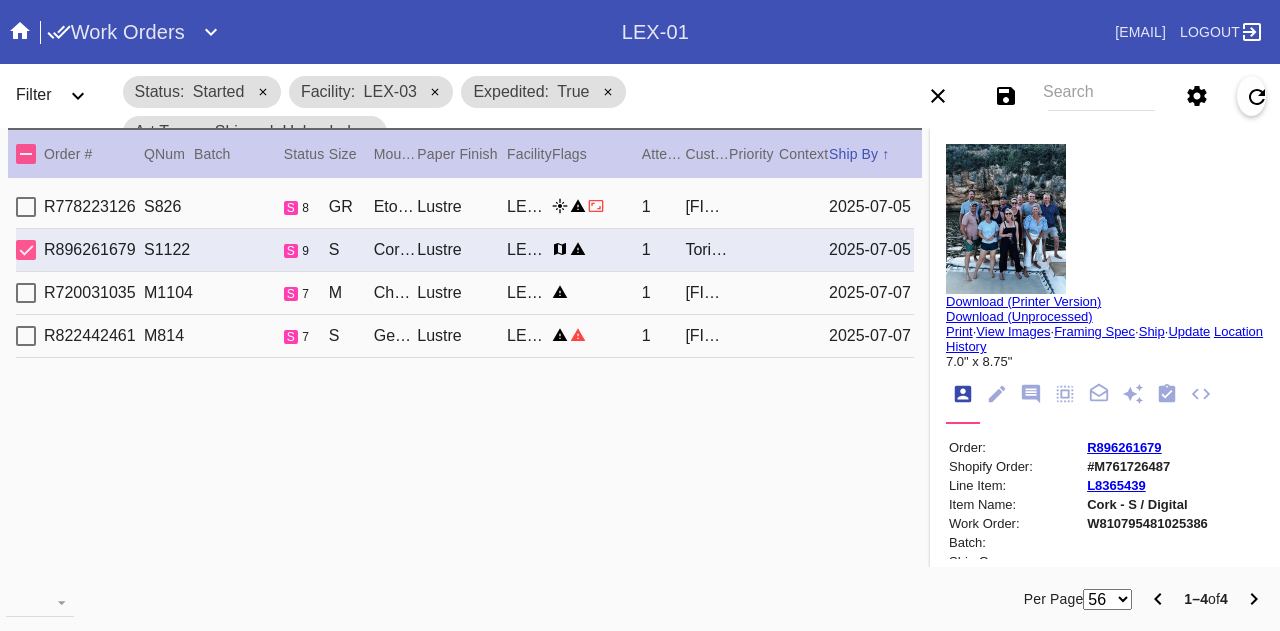 click on "Chelsea / Fabric White" at bounding box center [396, 207] 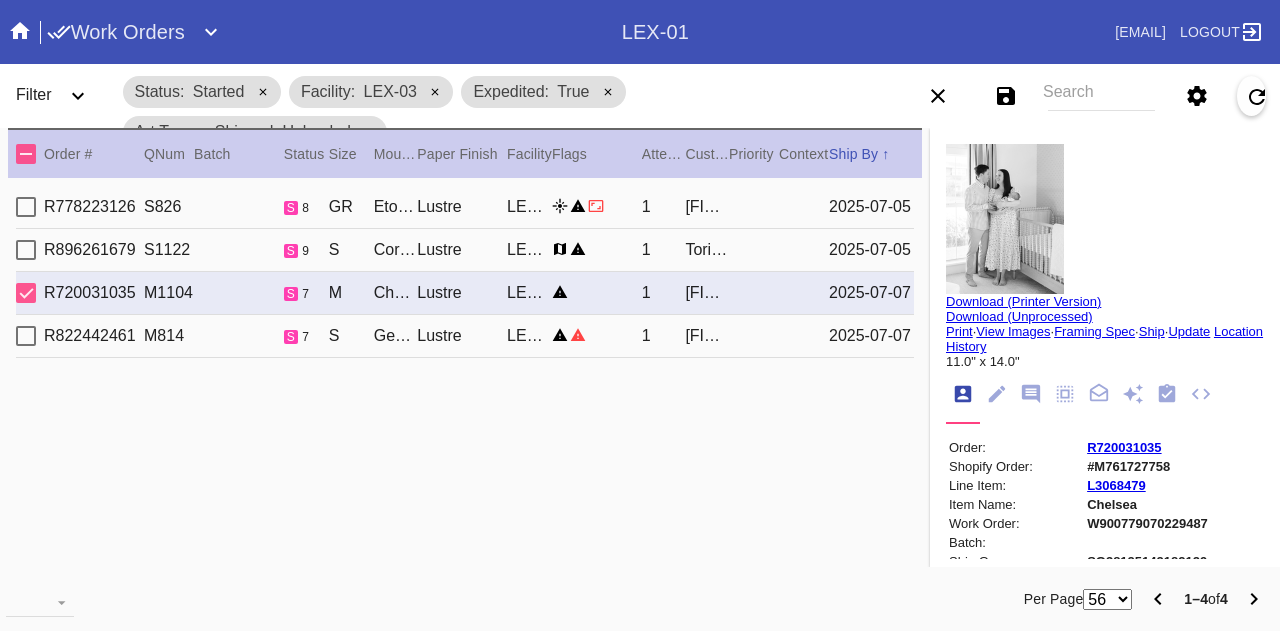 click on "Georgetown / Pale Green - Silk" at bounding box center (396, 207) 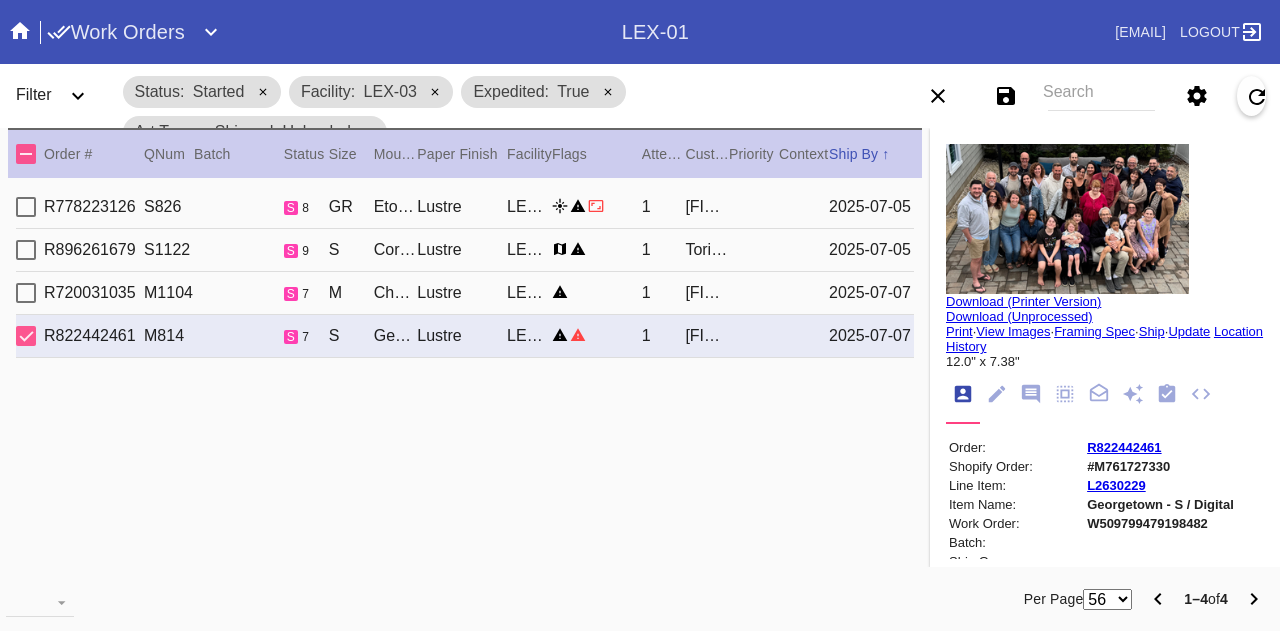 click on "M" at bounding box center [351, 207] 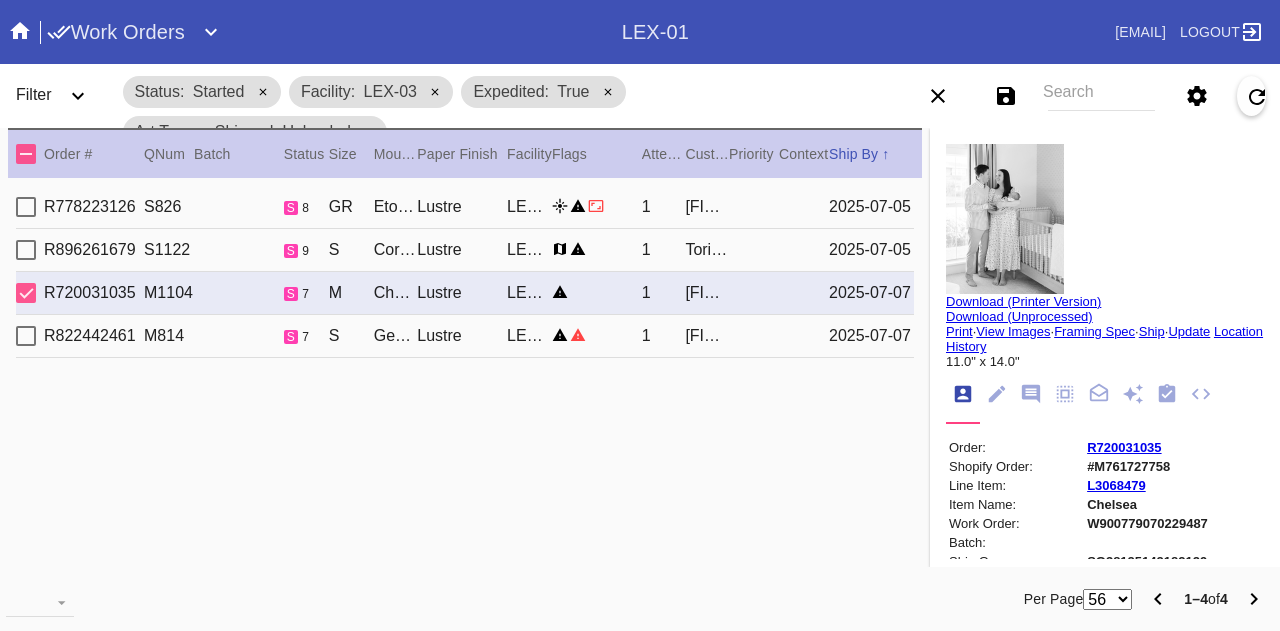click on "Georgetown / Pale Green - Silk" at bounding box center (396, 207) 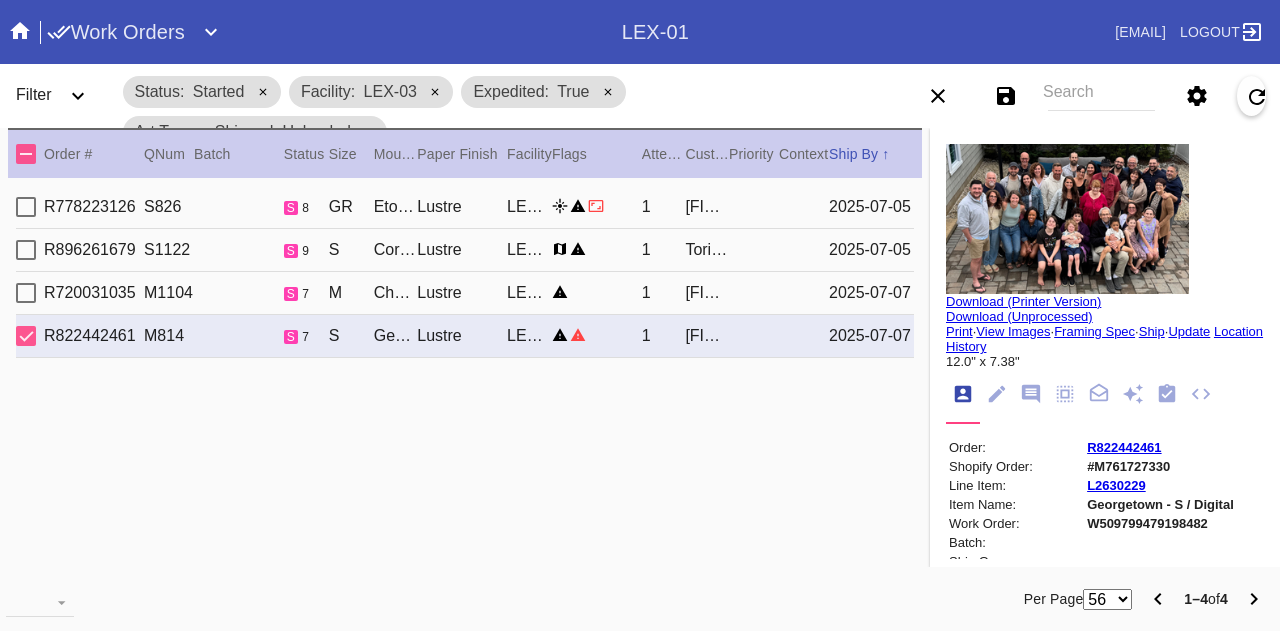 click on "M" at bounding box center [351, 207] 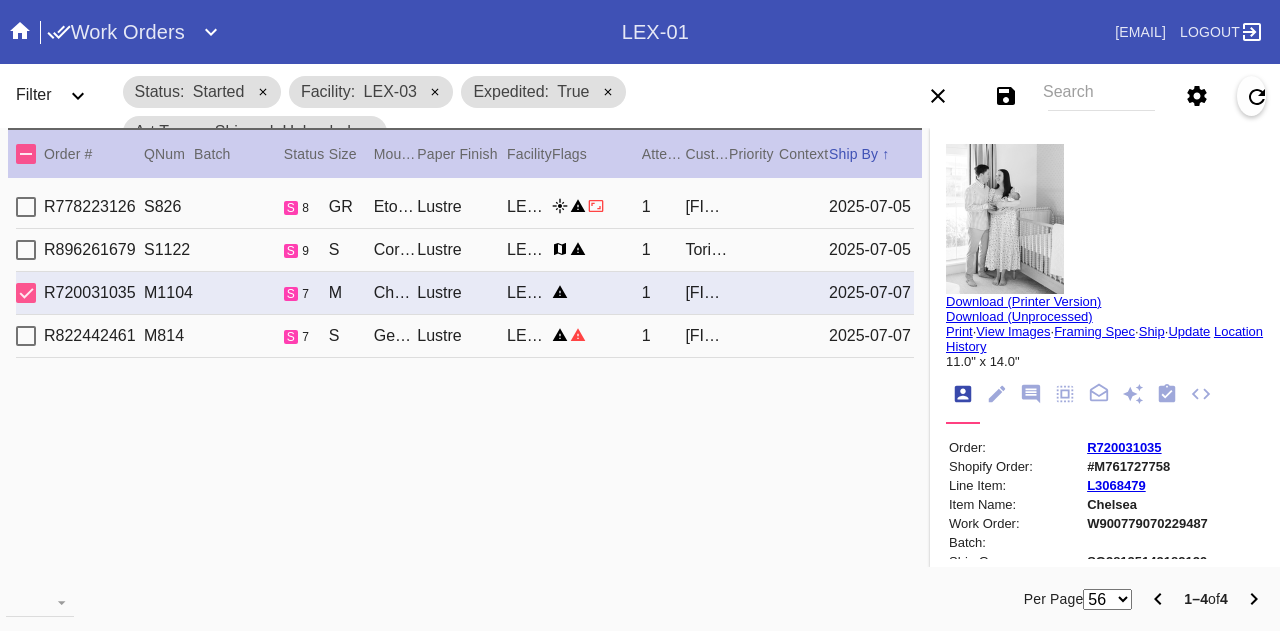 click on "S" at bounding box center [351, 207] 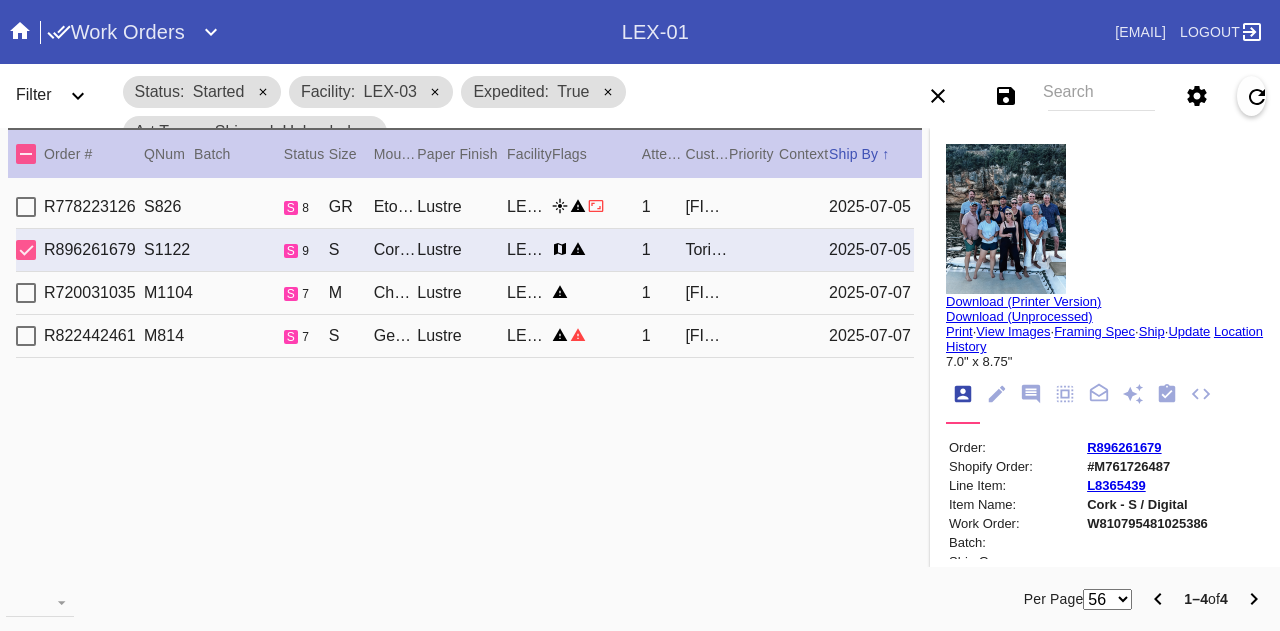 click on "s   8" at bounding box center [306, 207] 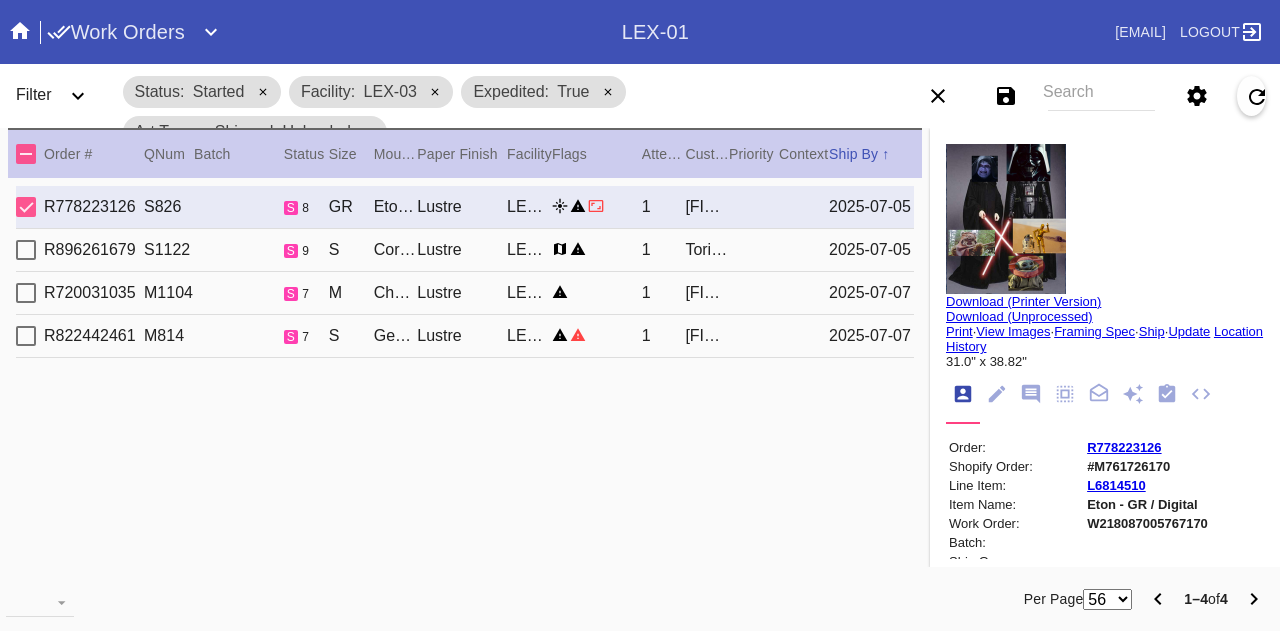 click on "S" at bounding box center [351, 207] 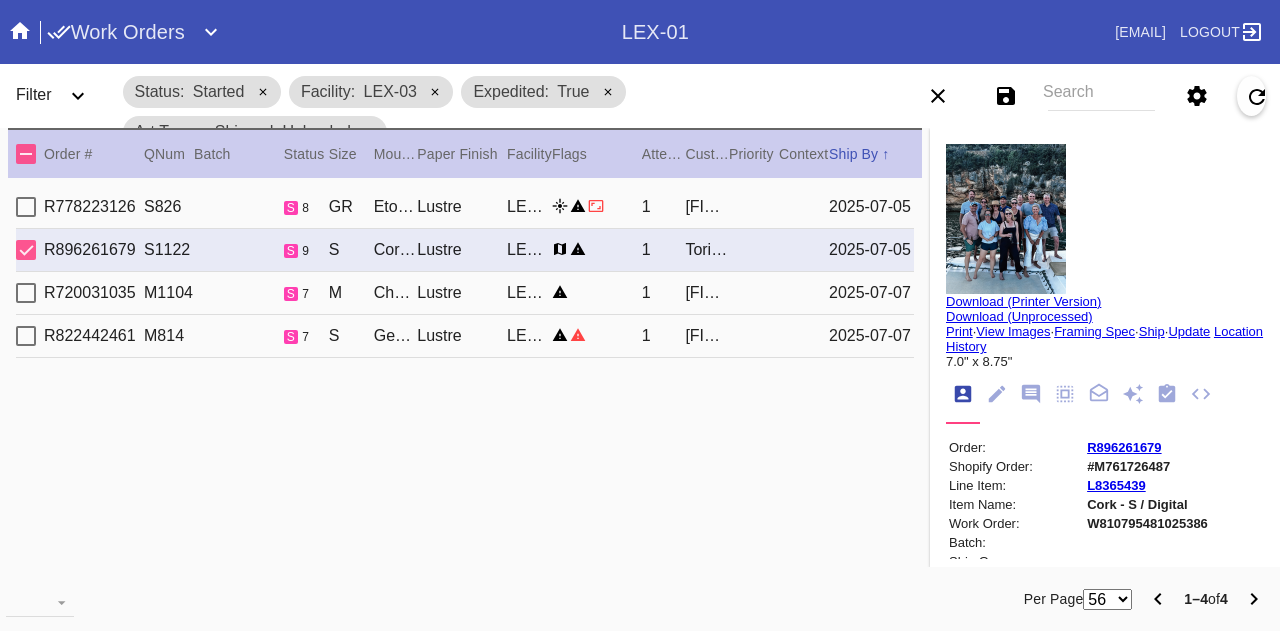 click at bounding box center [1006, 219] 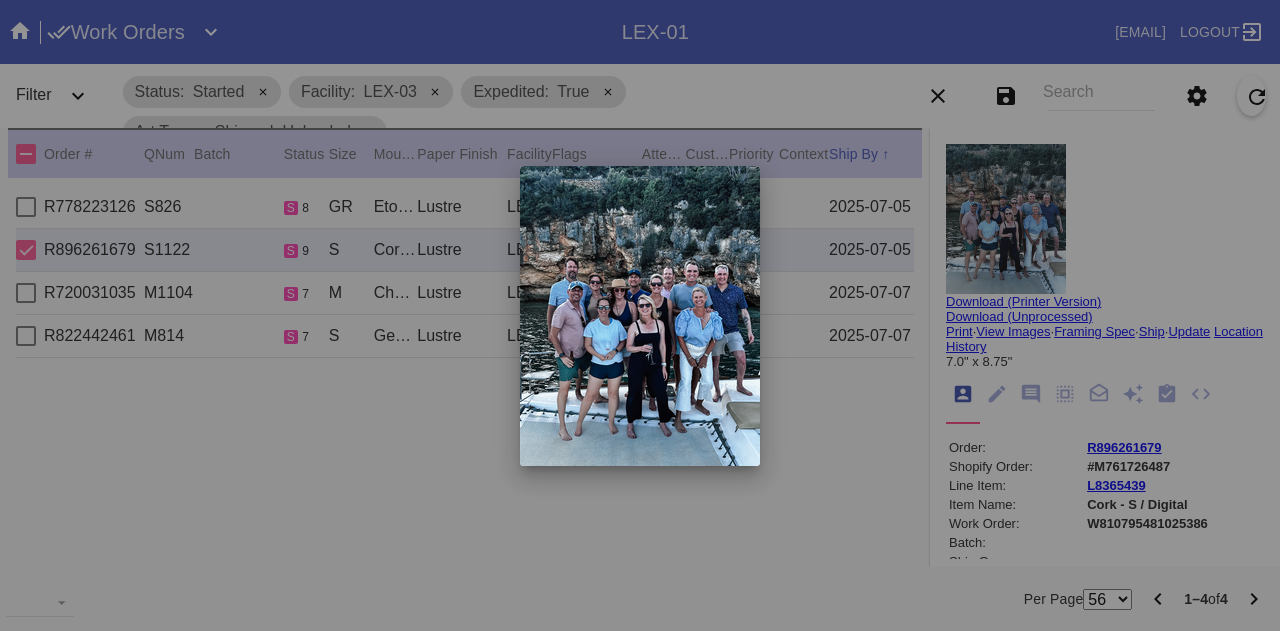 click at bounding box center (640, 315) 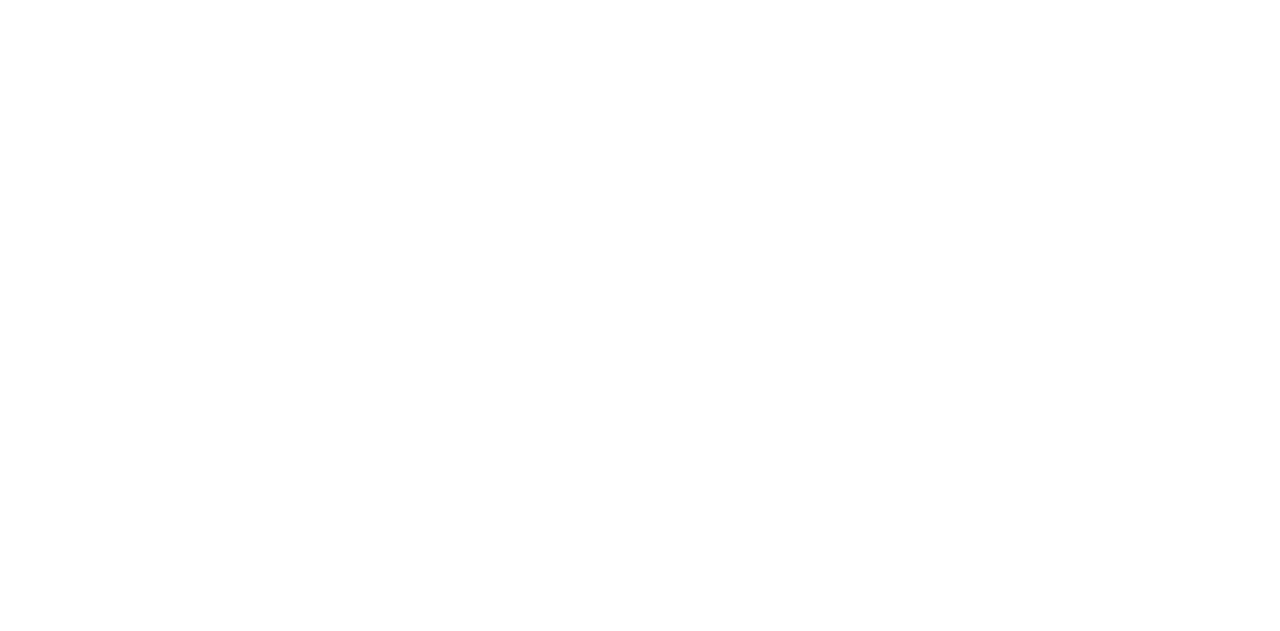 scroll, scrollTop: 0, scrollLeft: 0, axis: both 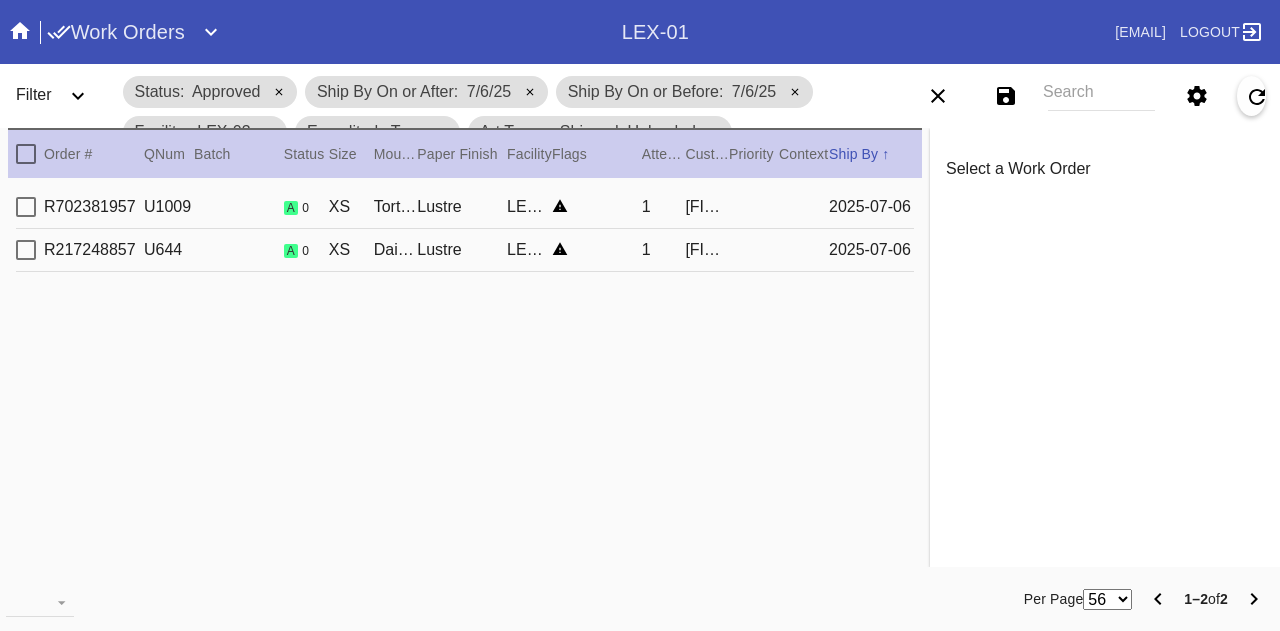 click on "Lustre" at bounding box center [462, 207] 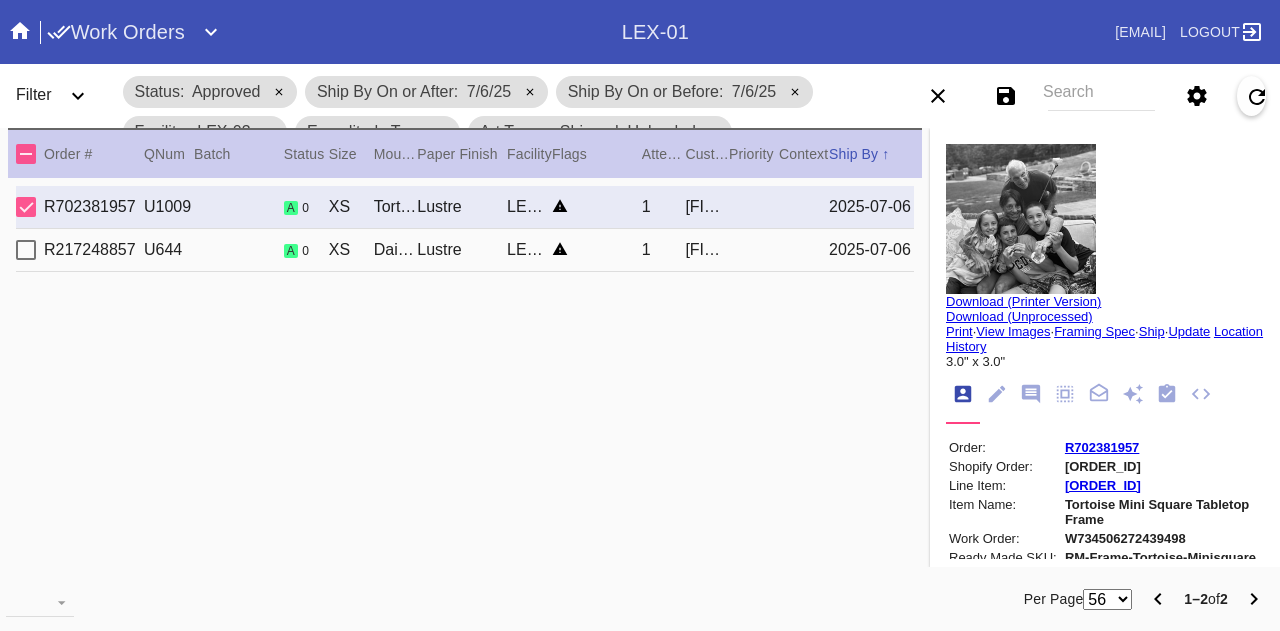 scroll, scrollTop: 100, scrollLeft: 0, axis: vertical 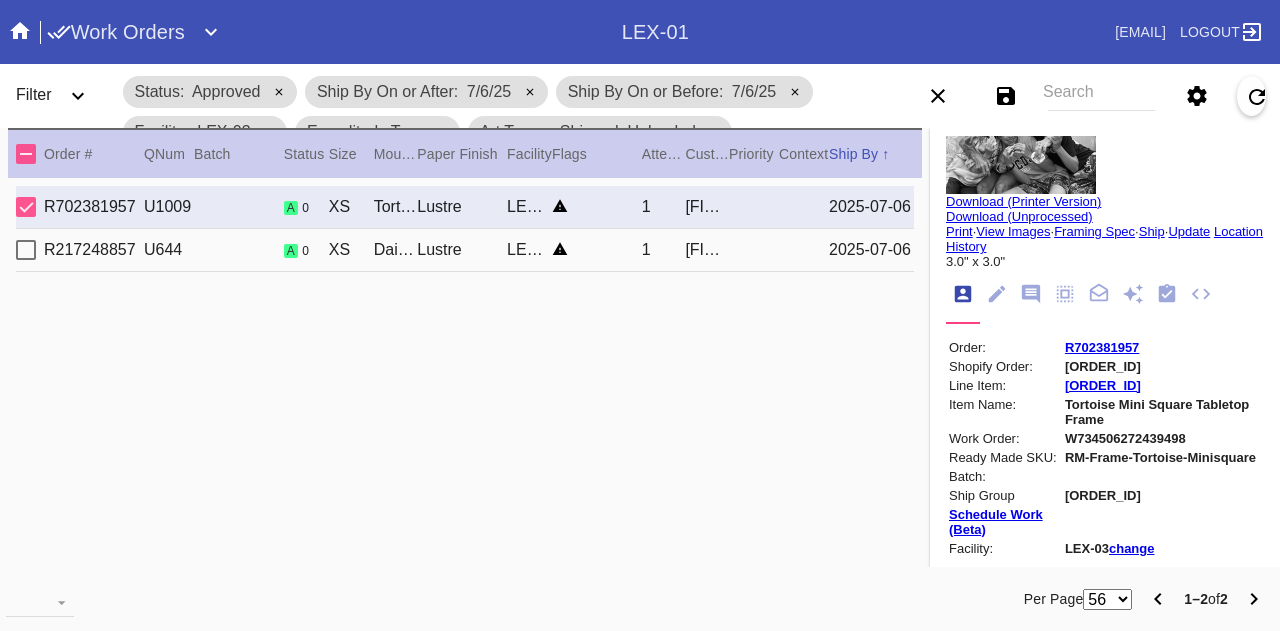 click at bounding box center (597, 206) 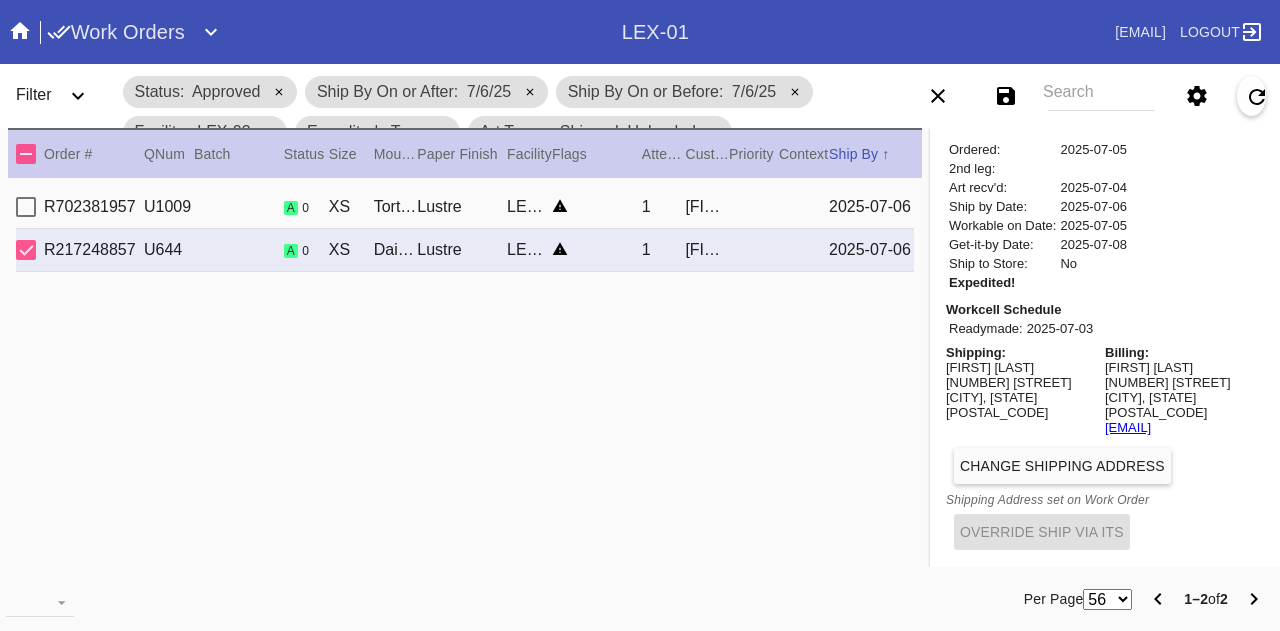 scroll, scrollTop: 766, scrollLeft: 0, axis: vertical 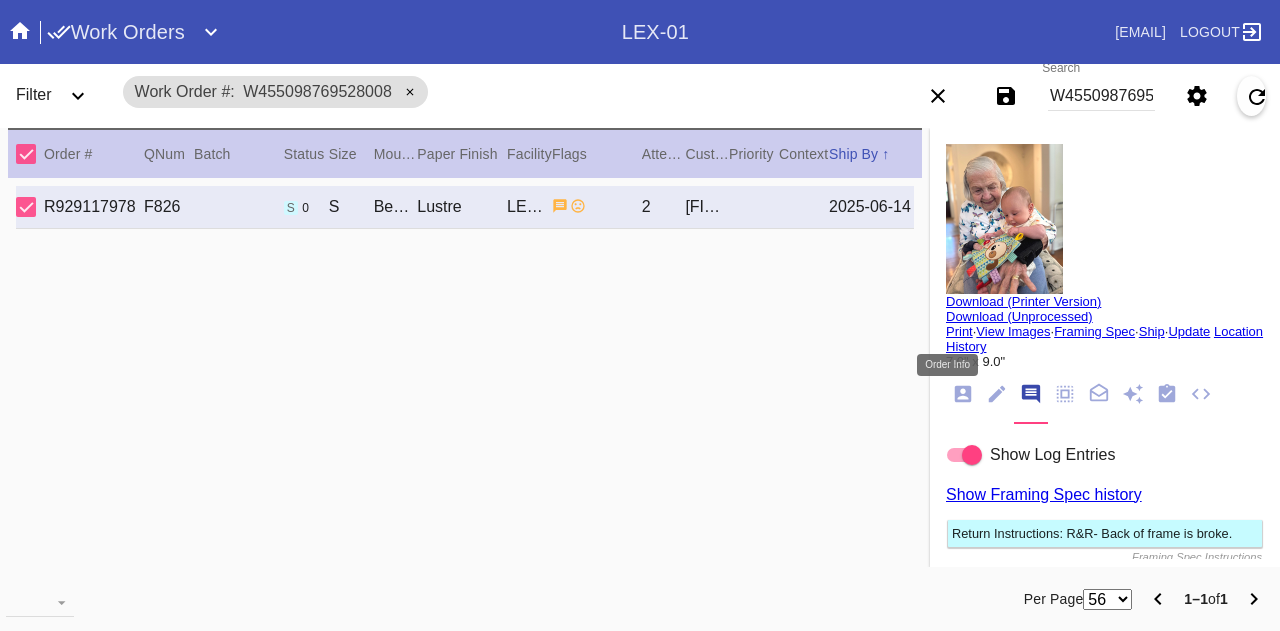 click at bounding box center [963, 394] 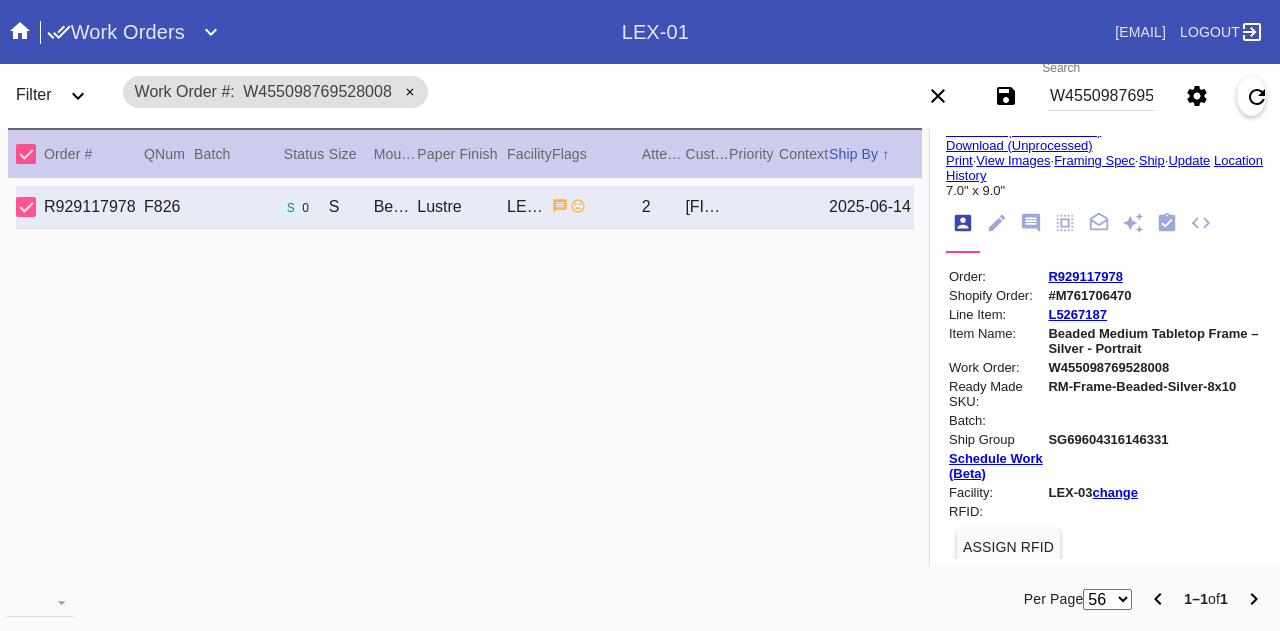 scroll, scrollTop: 200, scrollLeft: 0, axis: vertical 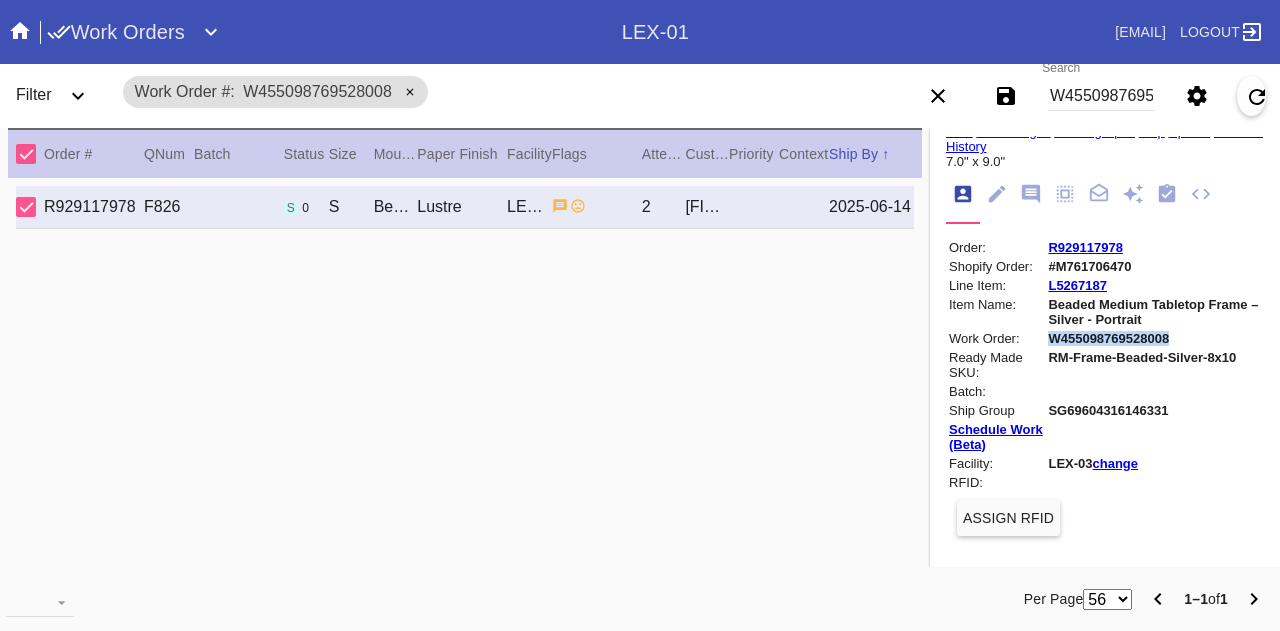drag, startPoint x: 1028, startPoint y: 335, endPoint x: 1152, endPoint y: 332, distance: 124.036285 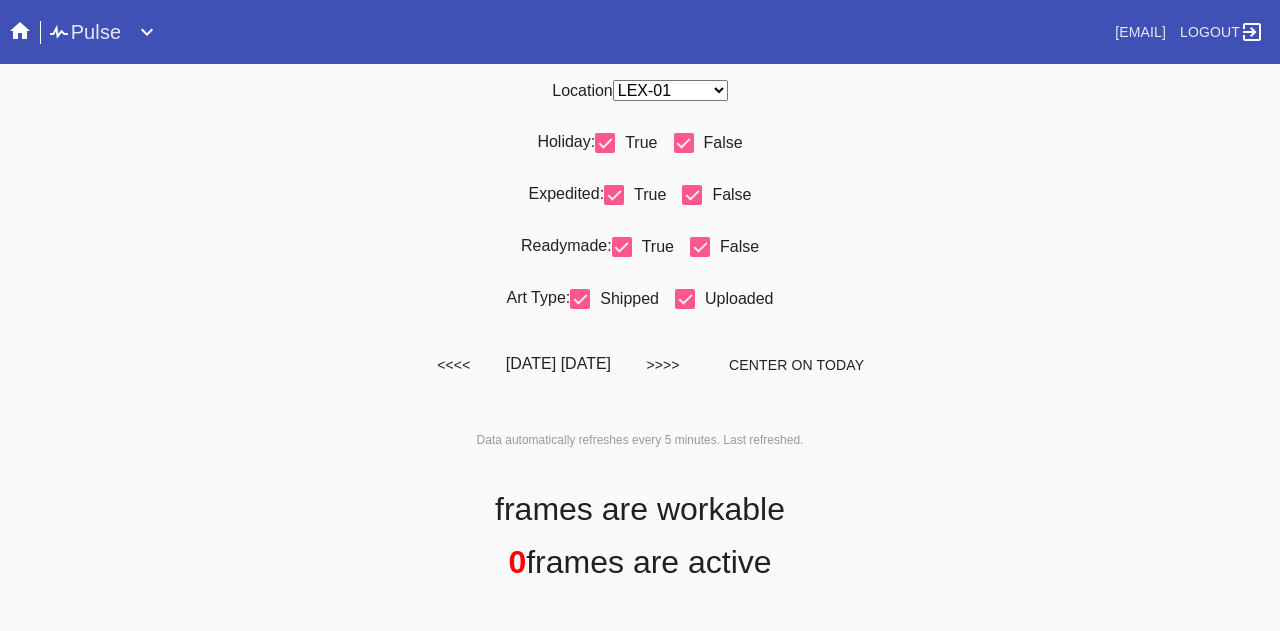 scroll, scrollTop: 0, scrollLeft: 0, axis: both 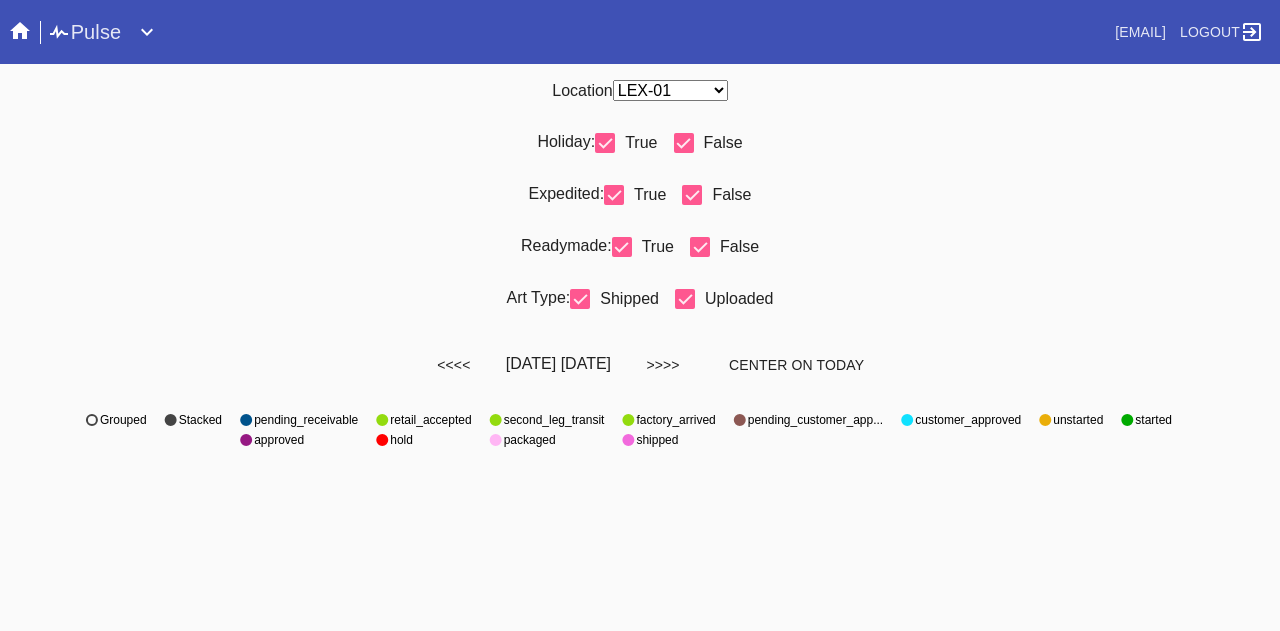 select on "number:31" 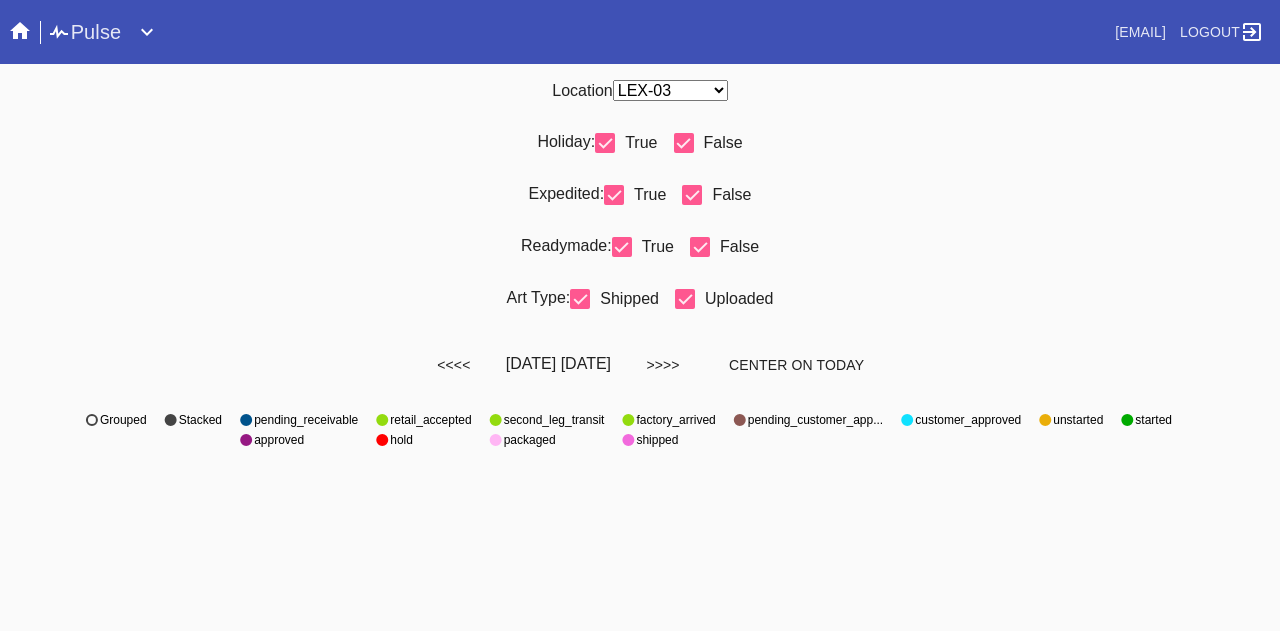 click on "Any Location DCA-05 ELP-01 LAS-01 LEX-01 LEX-03" at bounding box center (670, 90) 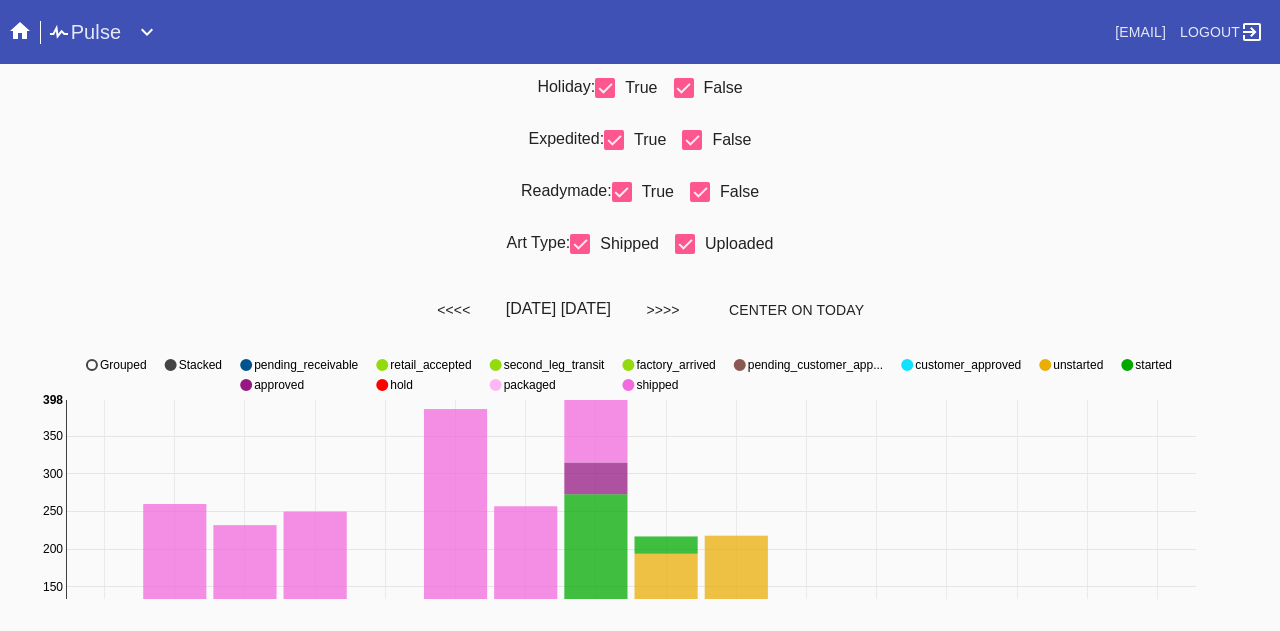 scroll, scrollTop: 0, scrollLeft: 0, axis: both 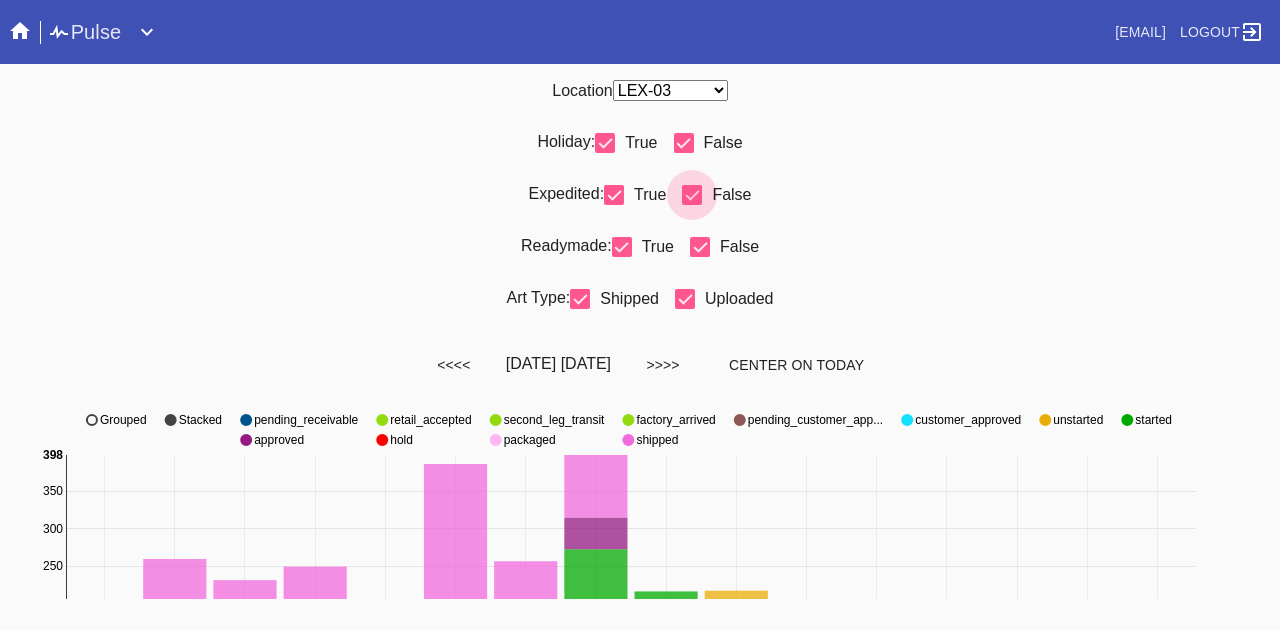 click at bounding box center (684, 143) 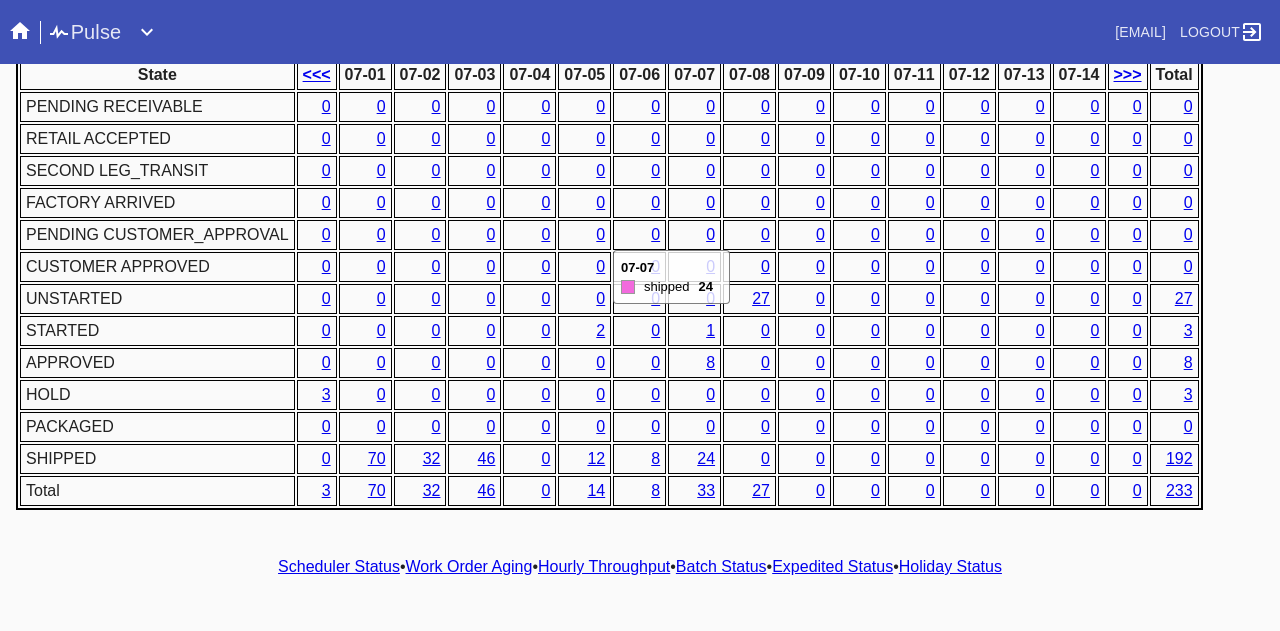 scroll, scrollTop: 1018, scrollLeft: 0, axis: vertical 